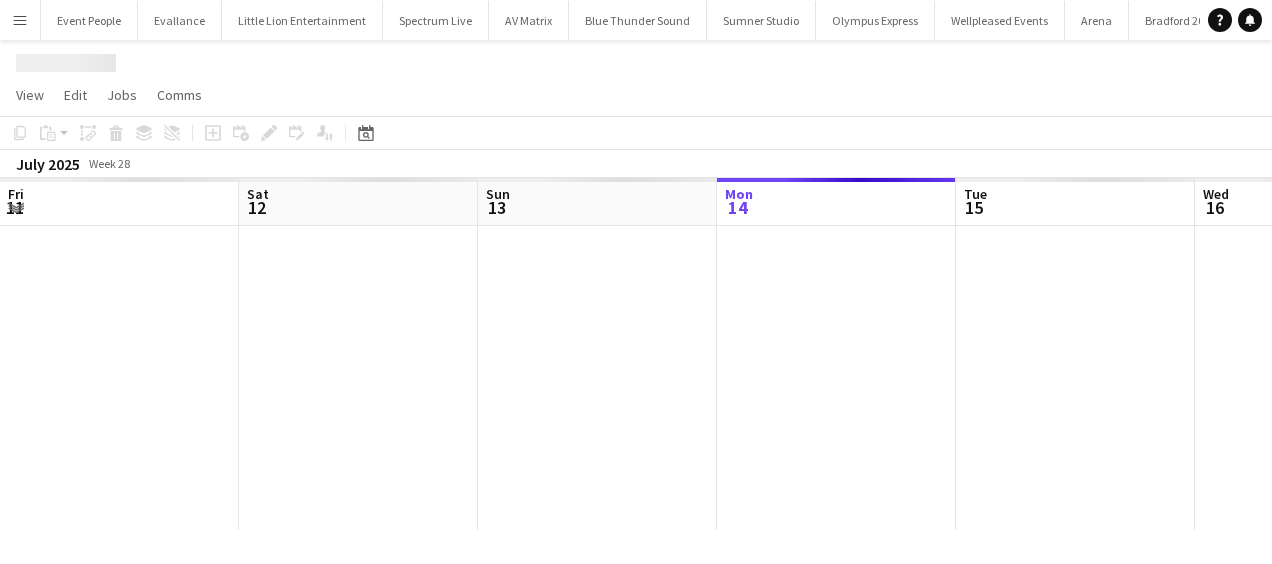 scroll, scrollTop: 0, scrollLeft: 0, axis: both 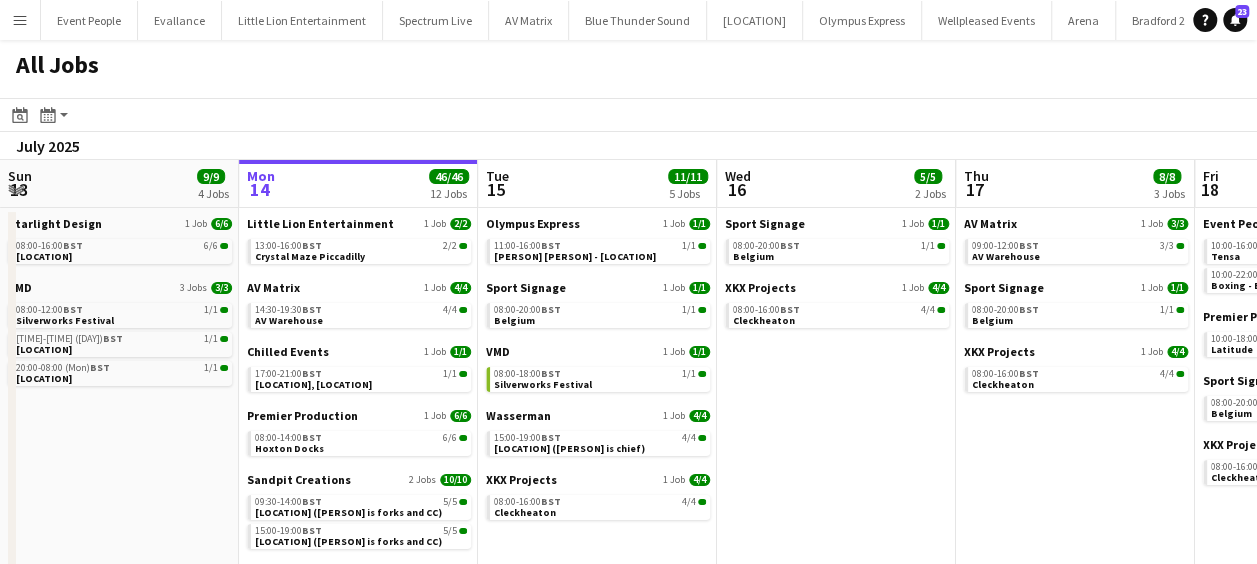 click on "Fri 11 30/31 12 Jobs Sat 12 17/17 8 Jobs Sun 13 9/9 4 Jobs Mon 14 46/46 12 Jobs Tue 15 11/11 5 Jobs Wed 16 5/5 2 Jobs Thu 17 8/8 3 Jobs Fri 18 18/18 5 Jobs Sat 19 13/13 5 Jobs Sun 20 12/12 3 Jobs Mon 21 10/10 5 Jobs AV Matrix 1 Job 3/3 [TIME]-[TIME] BST 3/3 AV Warehouse Ayre Ltd 1 Job 2/2 [TIME]-[TIME] (Sat) BST 2/2 [LOCATION] [LOCATION] 2 Jobs 3/4 [TIME]-[TIME] BST 1/2 [LOCATION] [TIME]-[TIME] BST 2/2 [LOCATION] [PERSON] & [PERSON] 1 Job 2/2 [TIME]-[TIME] BST 2/2 [LOCATION] [LOCATION] Event People 1 Job 4/4 [TIME]-[TIME] BST 4/4 Reset Day Intent Productions 1 Job 2/2 [TIME]-[TIME] BST 2/2 [LOCATION] [LOCATION] Seen Live Ltd 1 Job 4/4 [TIME]-[TIME] (Sat) BST 4/4 ITV Studios ([PERSON] is chief) Starlight Design 1 Job 4/4 [TIME]-[TIME] BST 4/4 [LOCATION] VMD 2 Jobs 2/2 [TIME]-[TIME]" at bounding box center [628, 557] 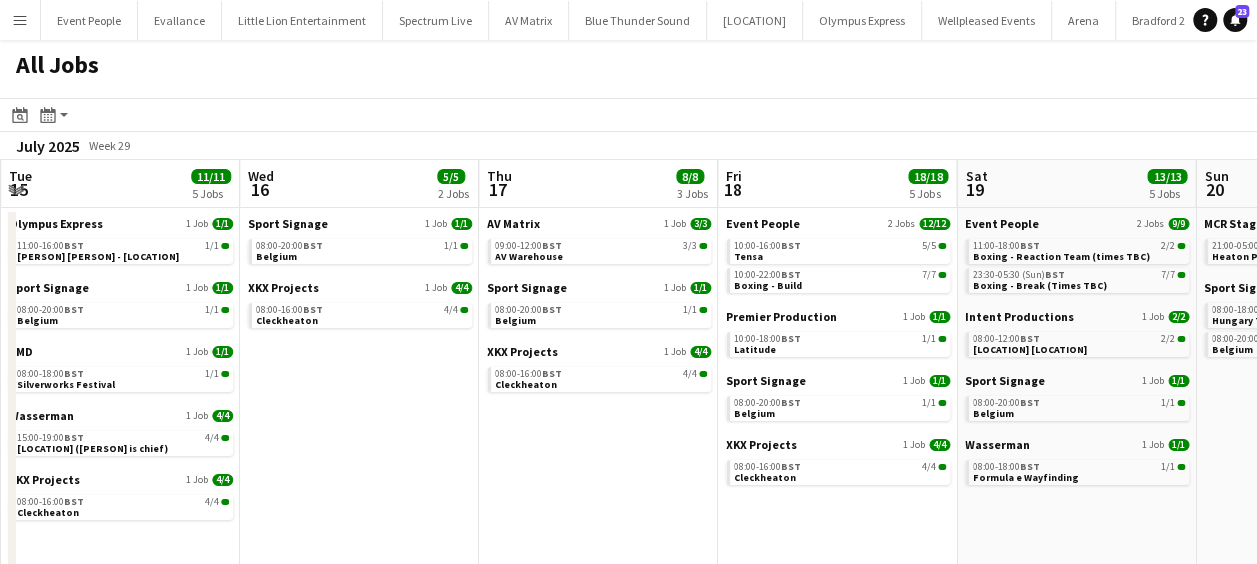 drag, startPoint x: 446, startPoint y: 351, endPoint x: 436, endPoint y: 348, distance: 10.440307 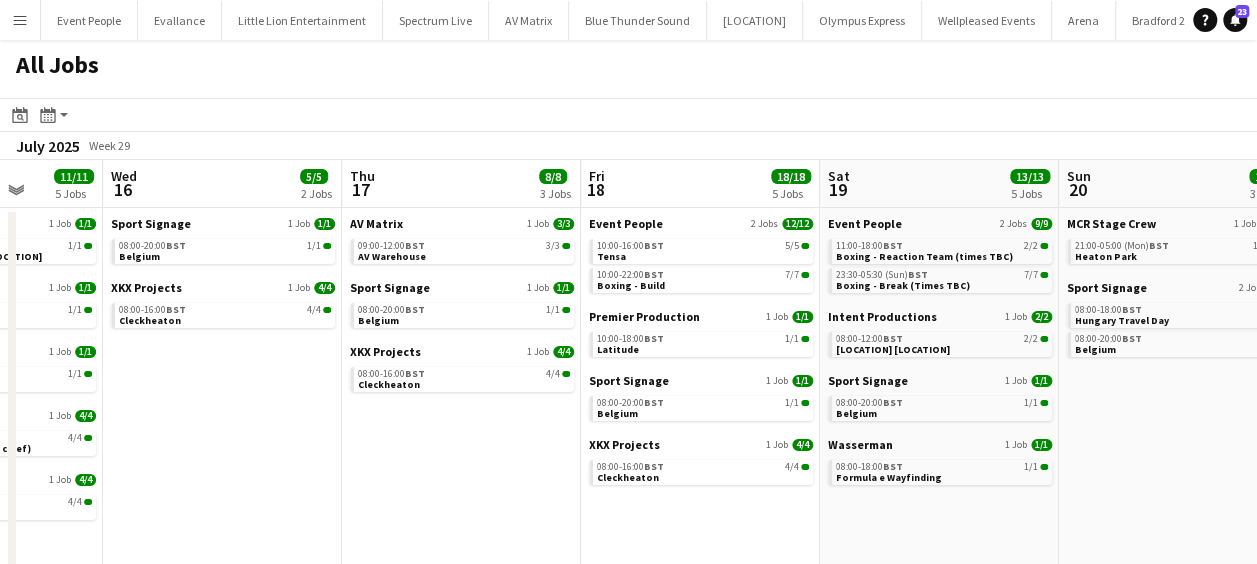 drag, startPoint x: 639, startPoint y: 387, endPoint x: 546, endPoint y: 370, distance: 94.54099 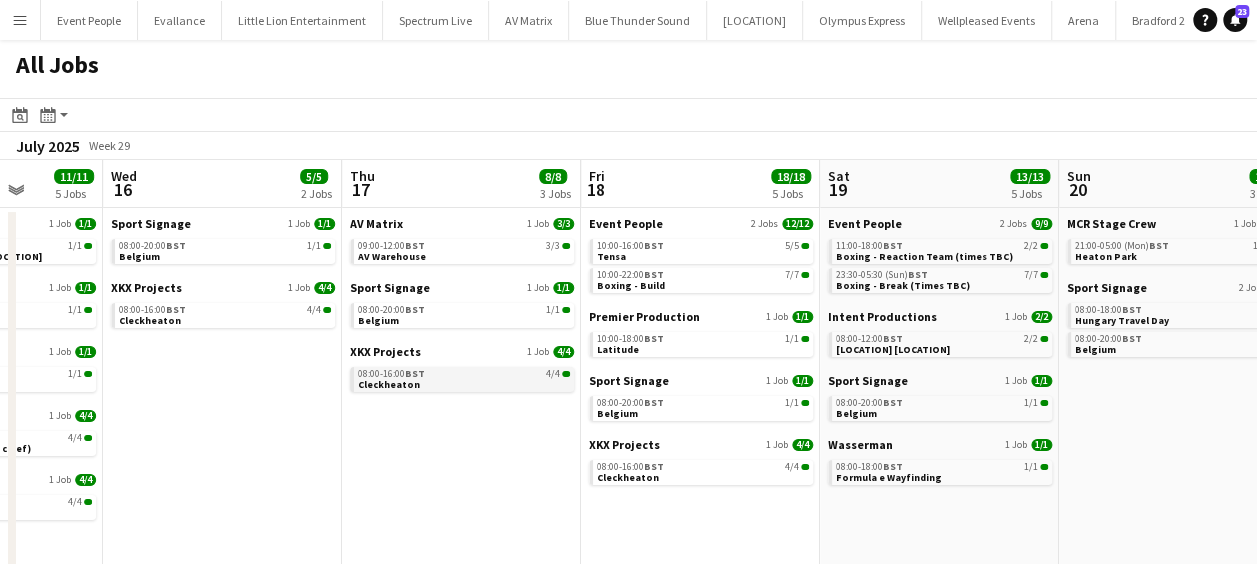 scroll, scrollTop: 0, scrollLeft: 617, axis: horizontal 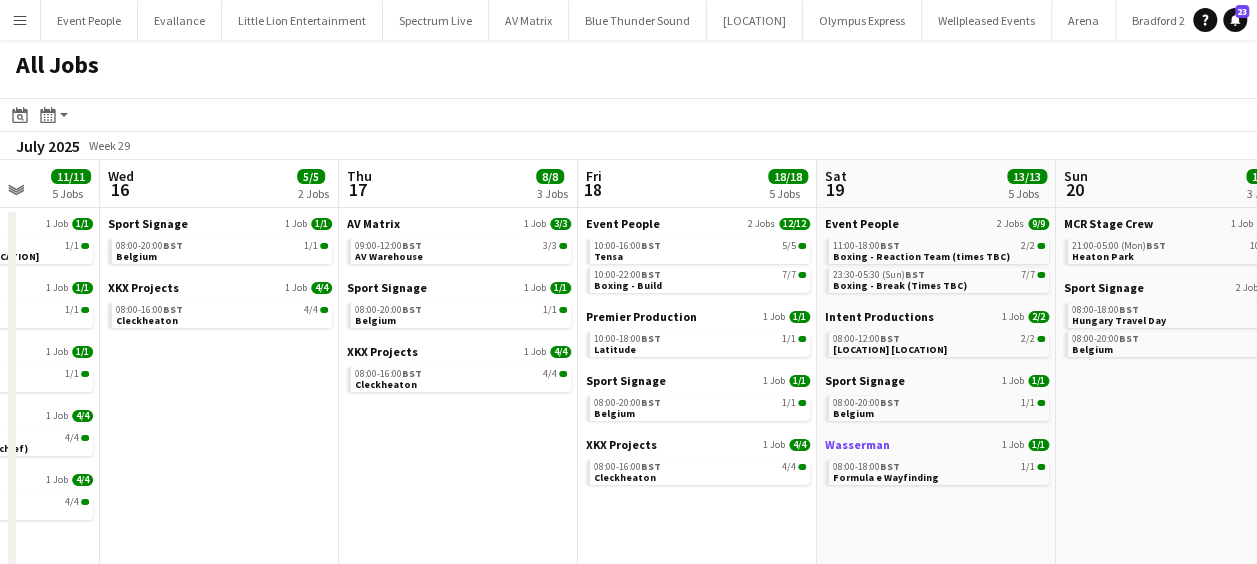 click on "Wasserman" at bounding box center [857, 444] 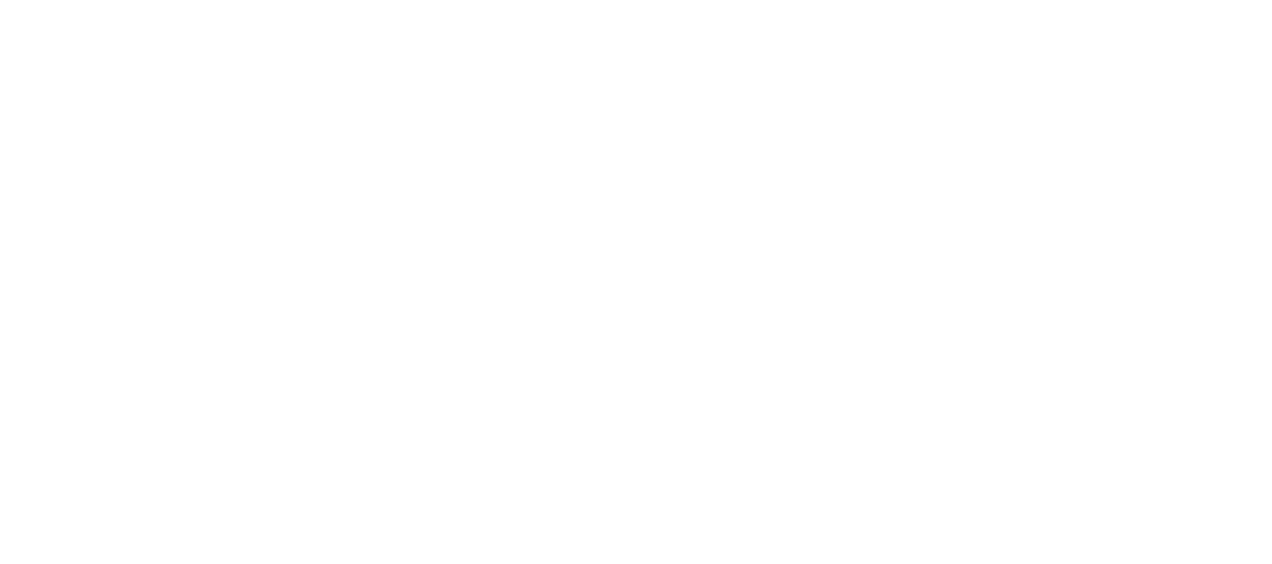 scroll, scrollTop: 0, scrollLeft: 0, axis: both 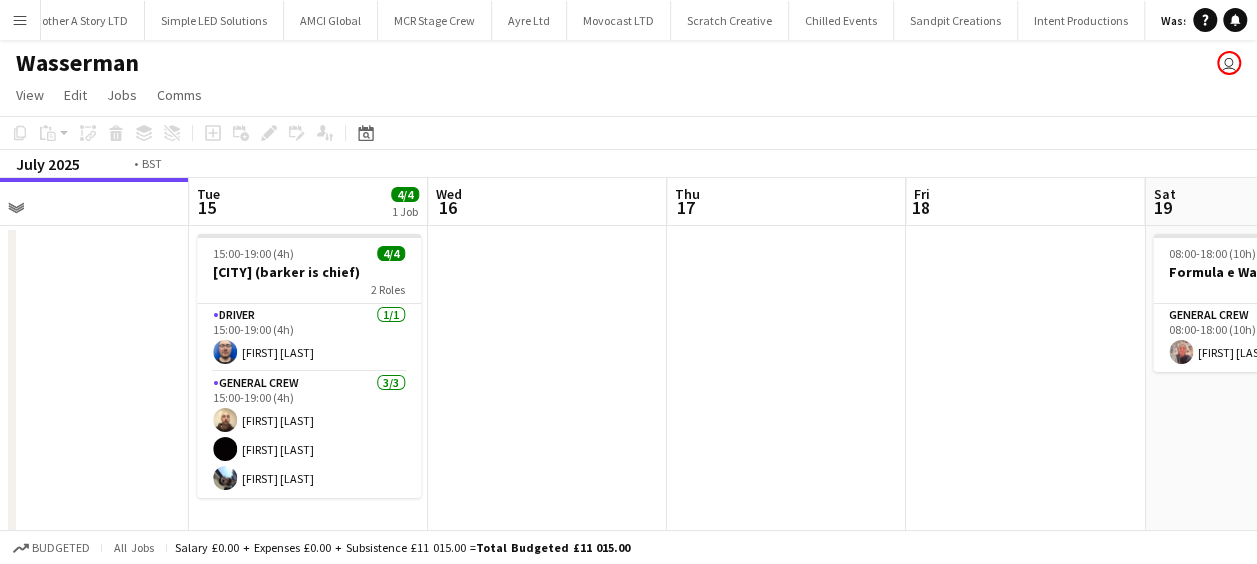 drag, startPoint x: 877, startPoint y: 363, endPoint x: 580, endPoint y: 371, distance: 297.10773 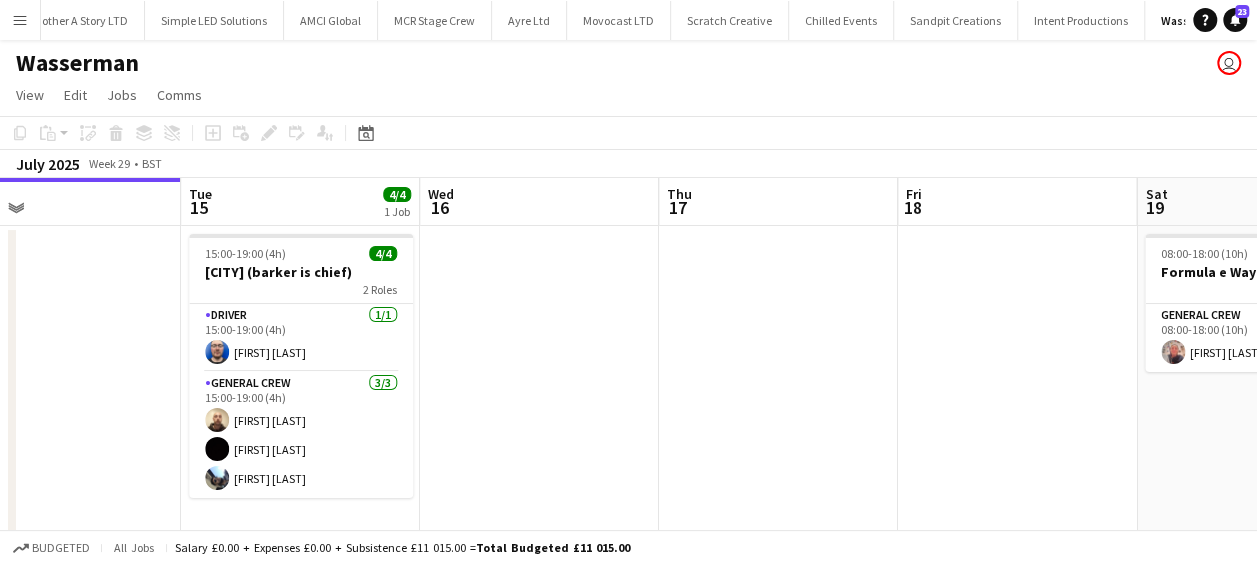 drag, startPoint x: 648, startPoint y: 366, endPoint x: 550, endPoint y: 374, distance: 98.32599 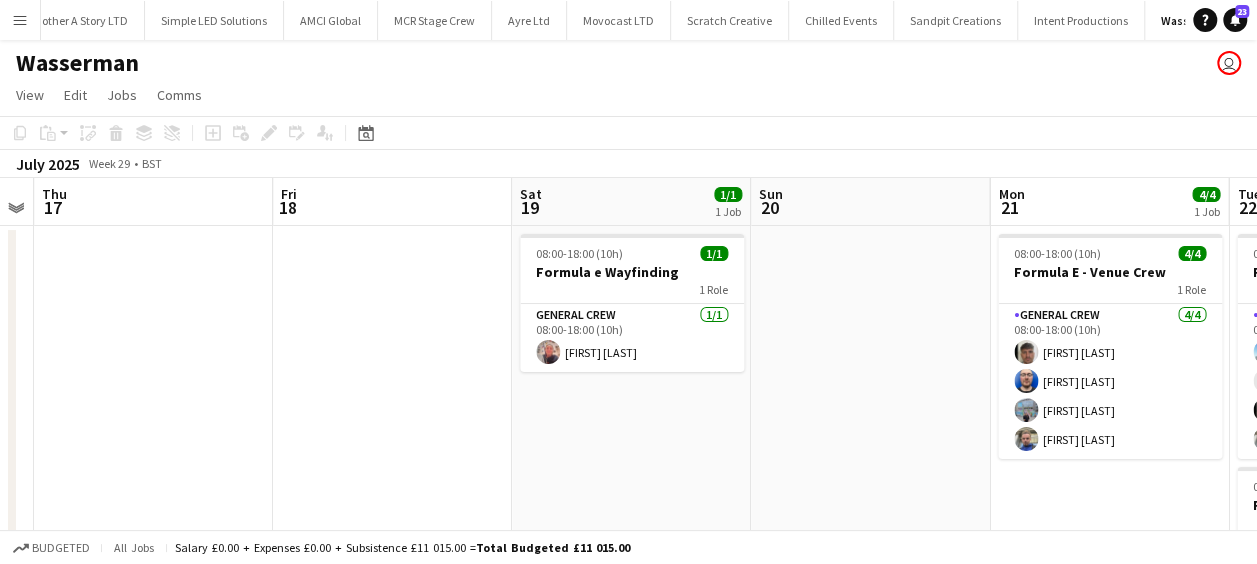 drag, startPoint x: 750, startPoint y: 372, endPoint x: 223, endPoint y: 373, distance: 527.001 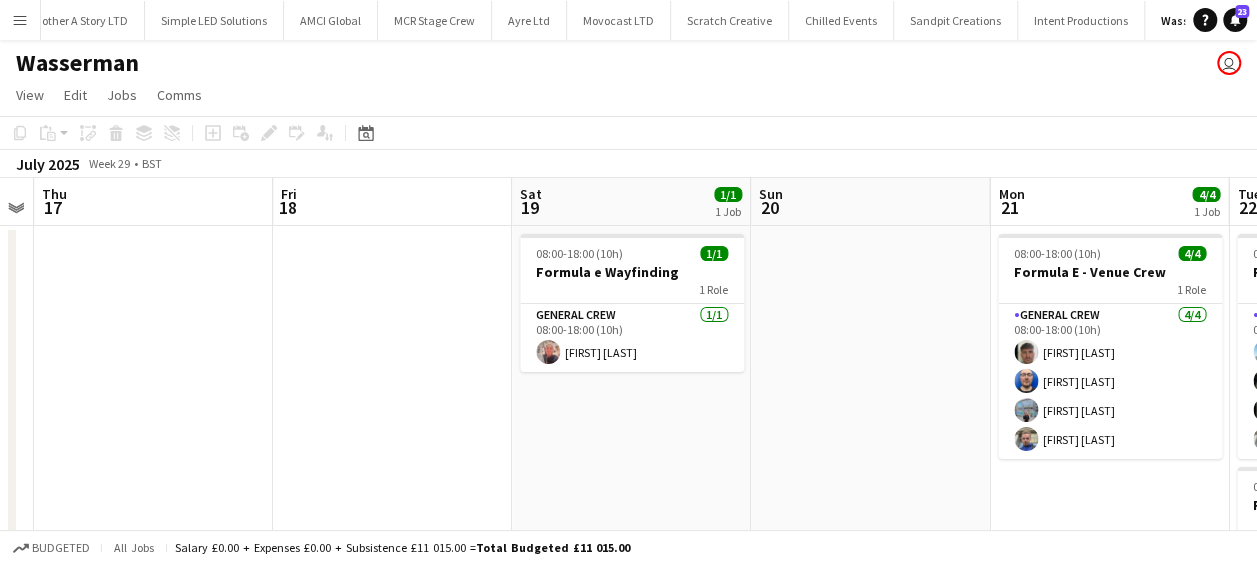 click on "Sun   13   Mon   14   Tue   15   4/4   1 Job   Wed   16   Thu   17   Fri   18   Sat   19   1/1   1 Job   Sun   20   Mon   21   4/4   1 Job   Tue   22   13/13   3 Jobs   Wed   23   26/26   4 Jobs      15:00-19:00 (4h)    4/4   Durham ([LAST] is chief)   2 Roles   Driver   1/1   15:00-19:00 (4h)
[FIRST] [LAST]  General Crew   3/3   15:00-19:00 (4h)
[FIRST] [LAST] [FIRST] [LAST] [FIRST] [LAST]     08:00-18:00 (10h)    1/1   Formula e Wayfinding   1 Role   General Crew   1/1   08:00-18:00 (10h)
[FIRST] [LAST]     08:00-18:00 (10h)    4/4   Formula E - Venue Crew   1 Role   General Crew   4/4   08:00-18:00 (10h)
[FIRST] [LAST] [FIRST] [LAST] [FIRST] [LAST] [FIRST] [LAST]     08:00-18:00 (10h)    4/4   Formula E - Track Crew   1 Role   General Crew   4/4   08:00-18:00 (10h)
[FIRST] [LAST] [FIRST] [LAST] [FIRST] [LAST] [FIRST] [LAST]     08:00-18:00 (10h)    5/5   Formula E - Venue Crew   1 Role   General Crew   5/5   08:00-18:00 (10h)
[FIRST] [LAST] [FIRST] [LAST] [FIRST] [LAST] [FIRST] [LAST] [FIRST] [LAST]     4/4" at bounding box center (628, 767) 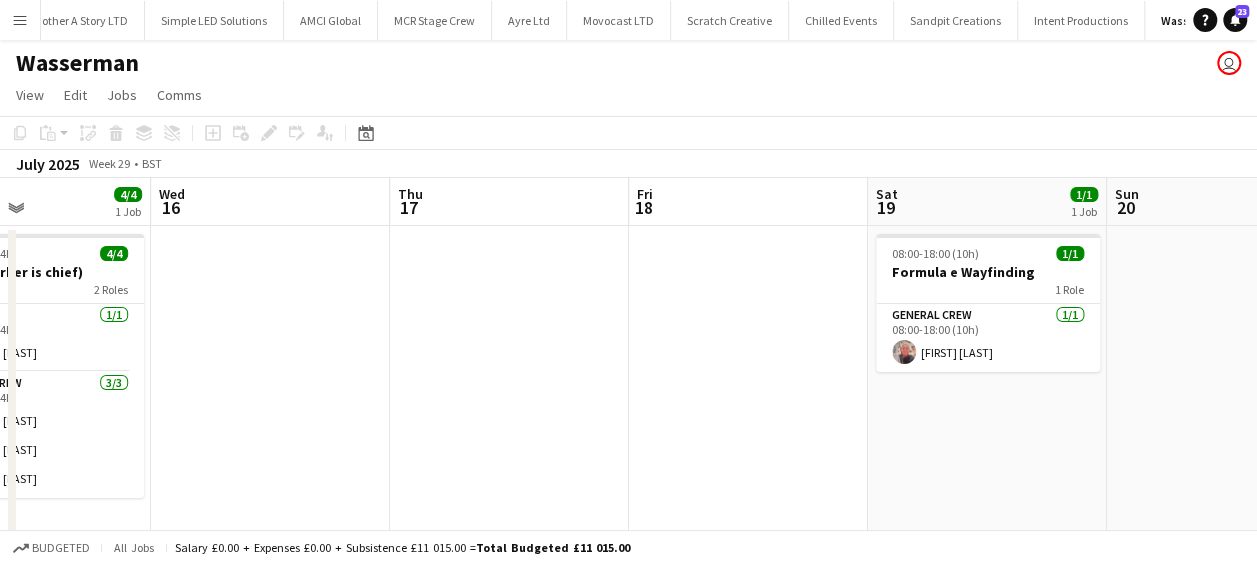 drag, startPoint x: 630, startPoint y: 419, endPoint x: 550, endPoint y: 411, distance: 80.399 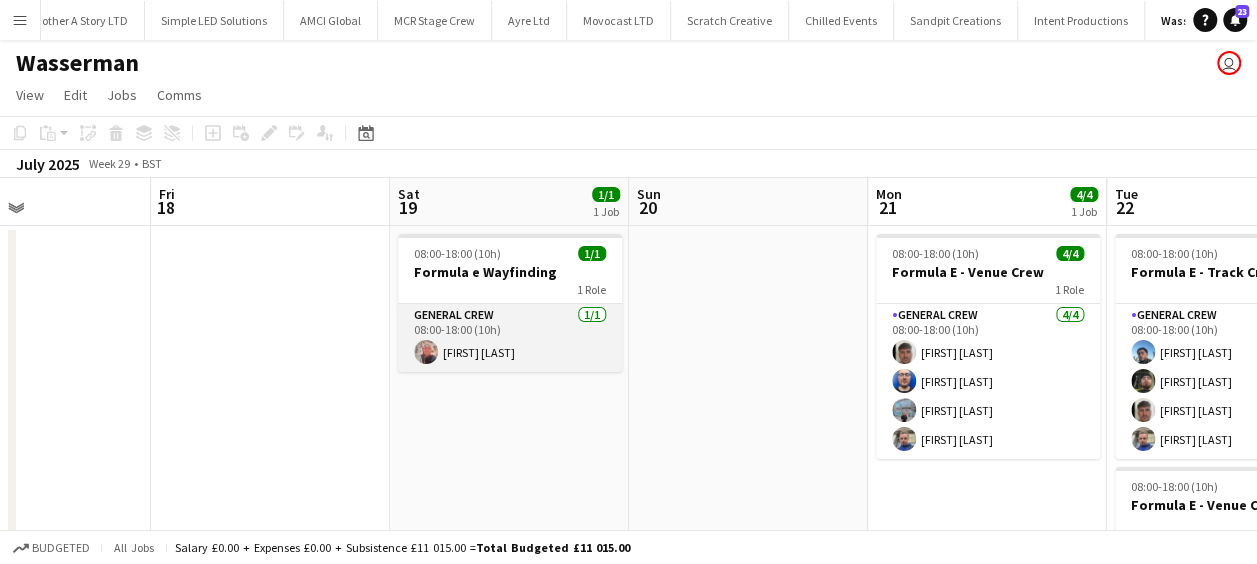 click at bounding box center [426, 352] 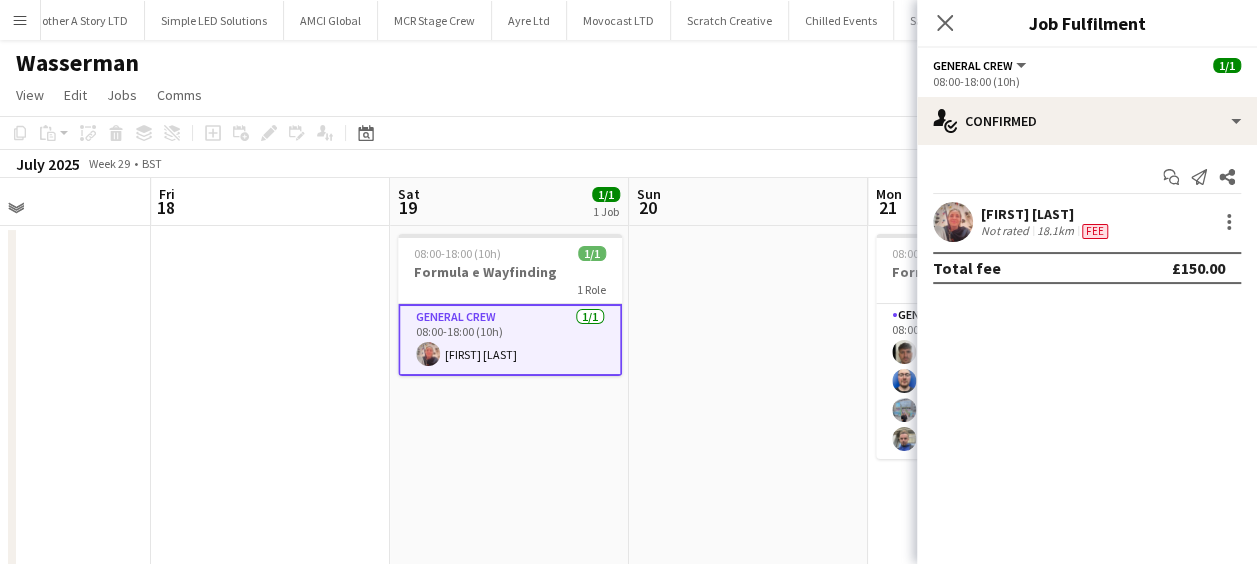 click at bounding box center (953, 222) 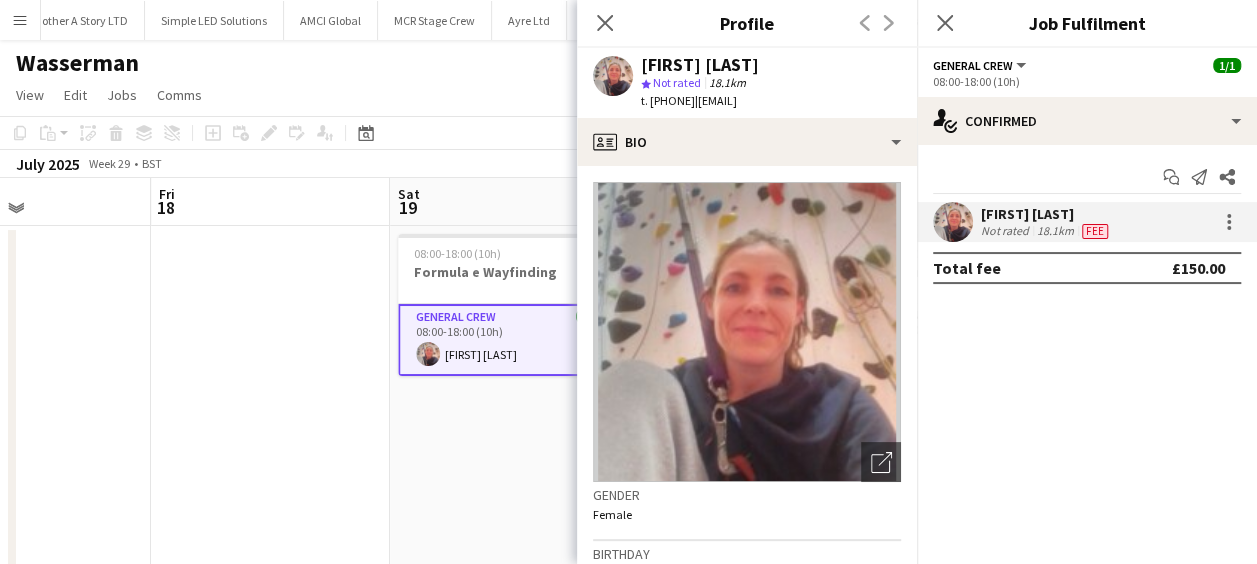 drag, startPoint x: 736, startPoint y: 104, endPoint x: 882, endPoint y: 110, distance: 146.12323 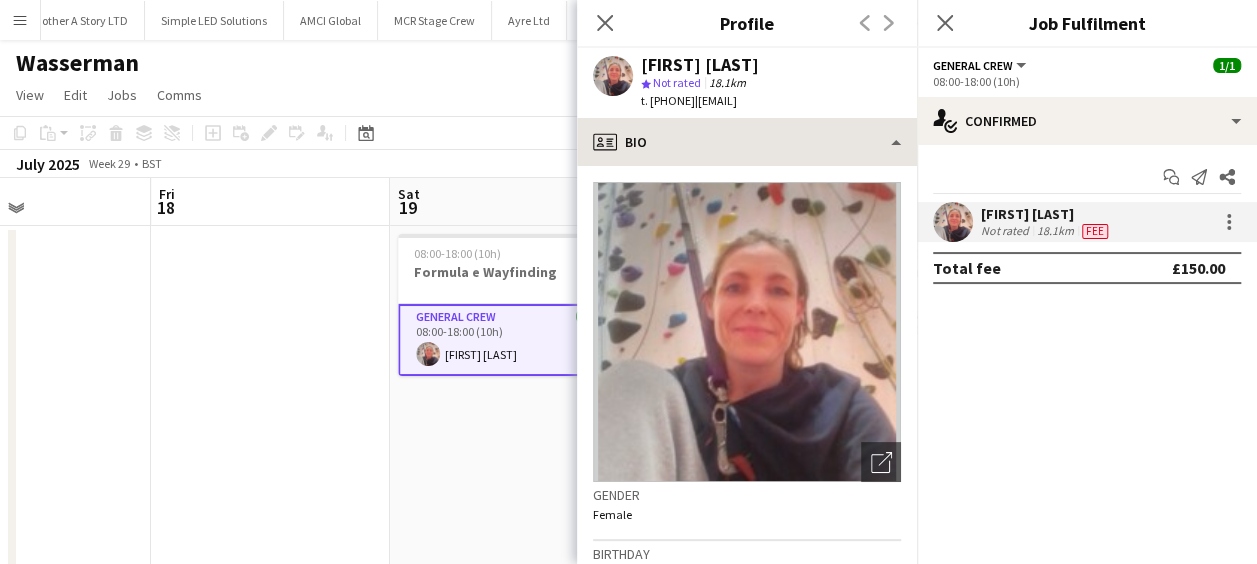 copy on "[EMAIL]" 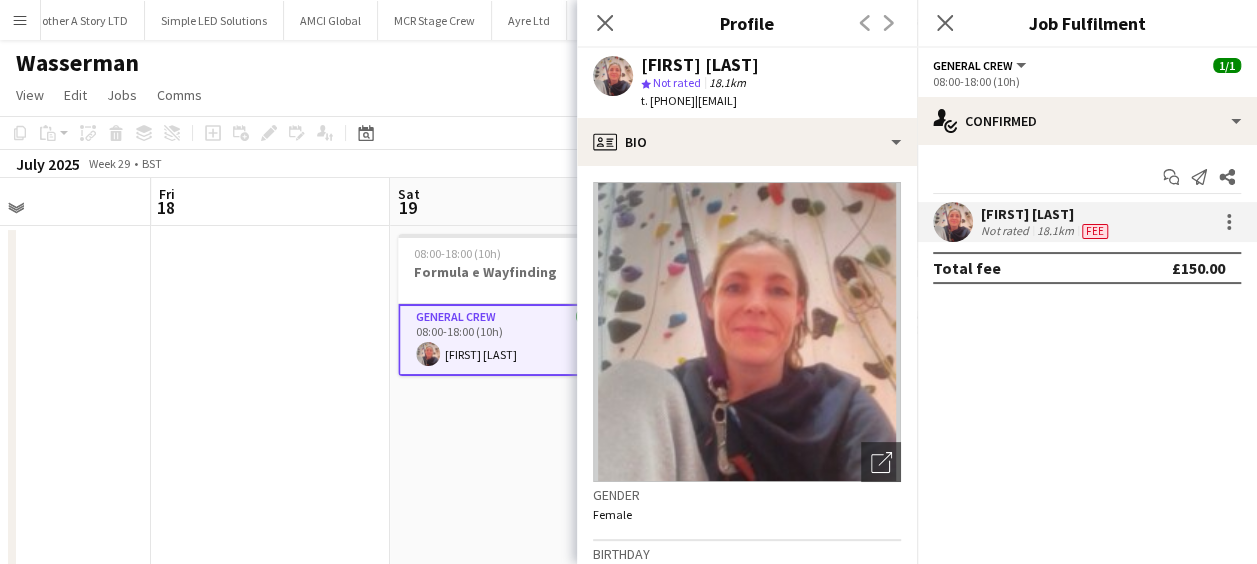 drag, startPoint x: 281, startPoint y: 438, endPoint x: 297, endPoint y: 438, distance: 16 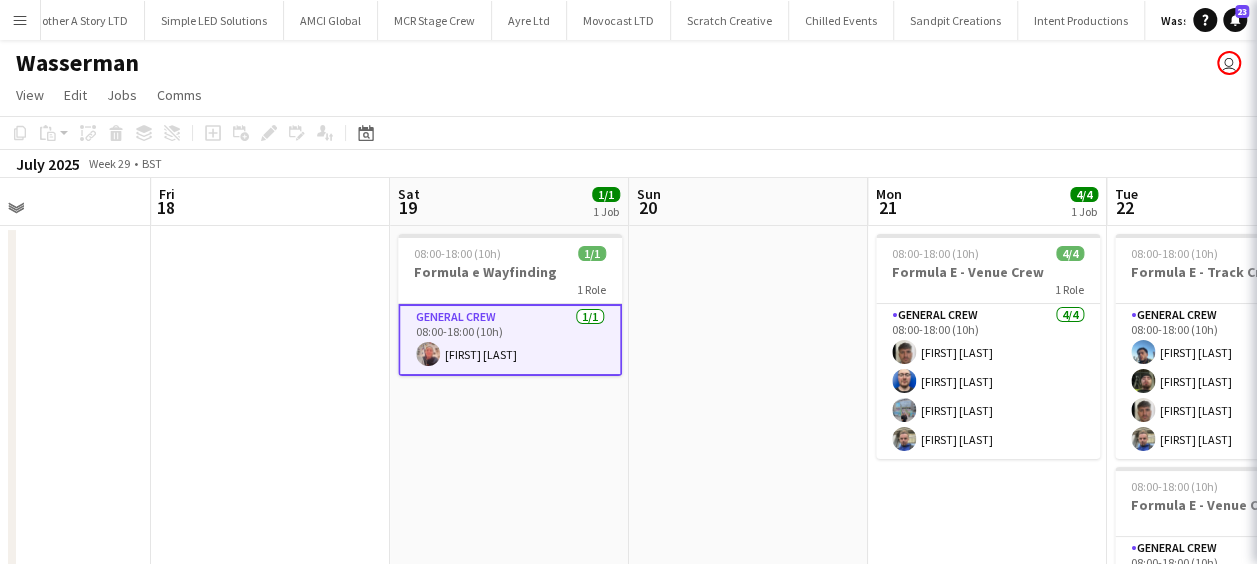 scroll, scrollTop: 0, scrollLeft: 566, axis: horizontal 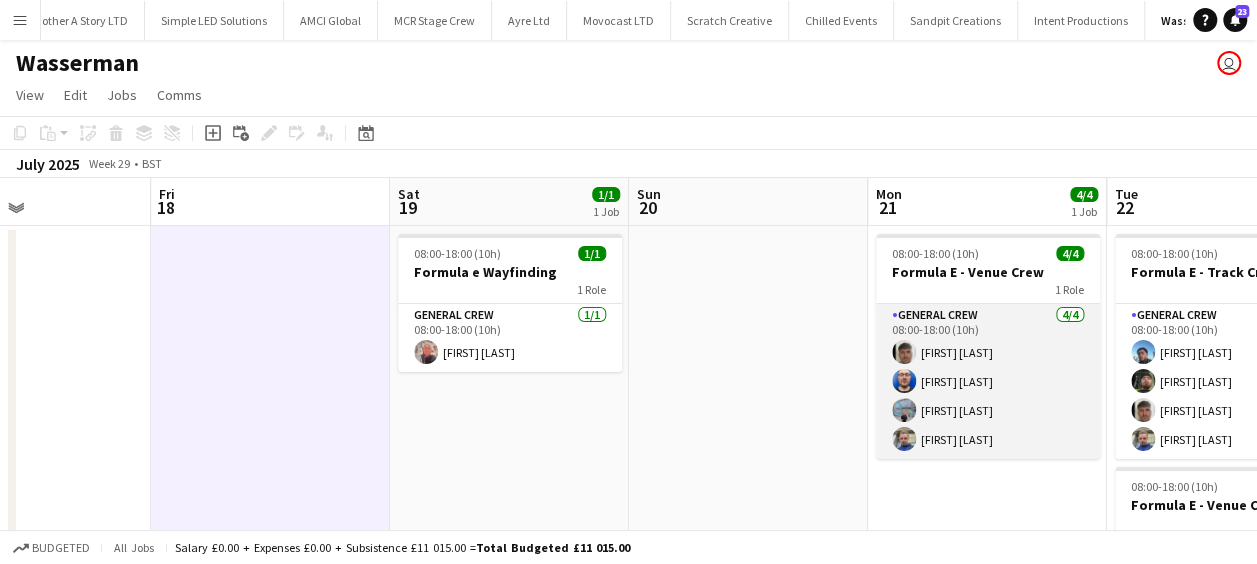 click on "General Crew   4/4   08:00-18:00 (10h)
[FIRST] [LAST] [FIRST] [LAST] [FIRST] [LAST] [FIRST] [LAST]" at bounding box center (988, 381) 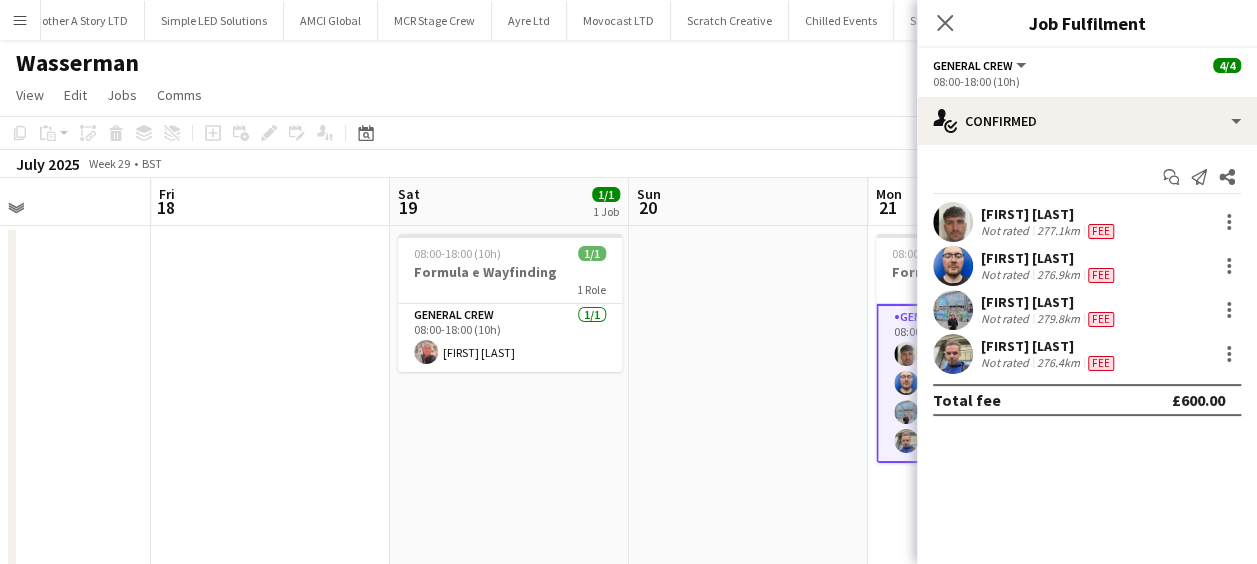 click at bounding box center (953, 222) 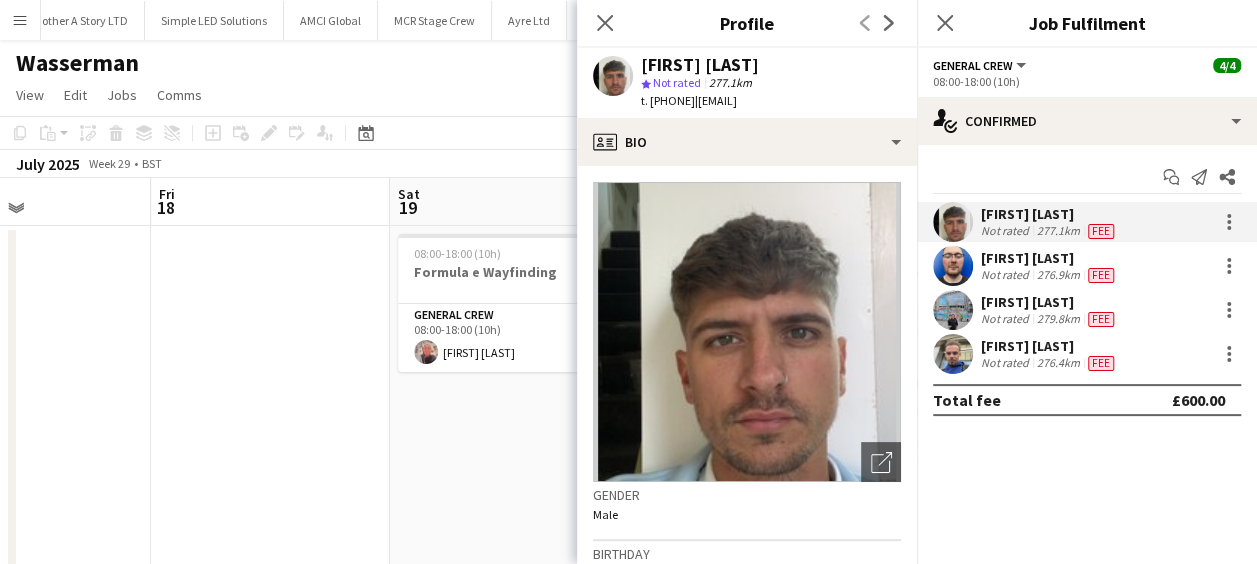 drag, startPoint x: 734, startPoint y: 101, endPoint x: 894, endPoint y: 107, distance: 160.11246 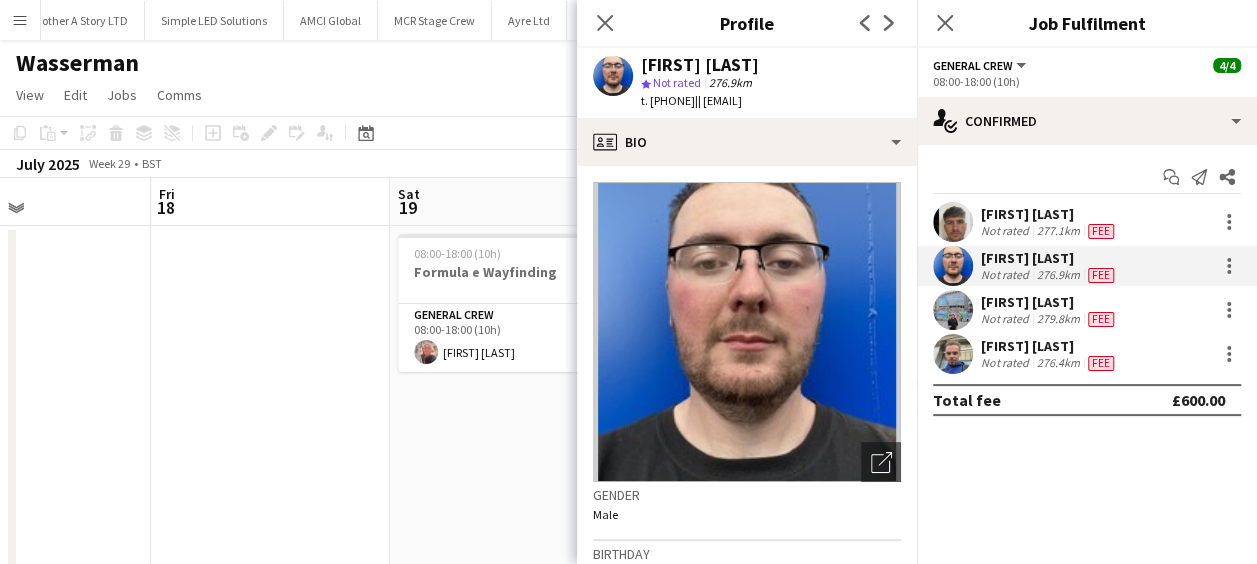 drag, startPoint x: 734, startPoint y: 102, endPoint x: 888, endPoint y: 110, distance: 154.20766 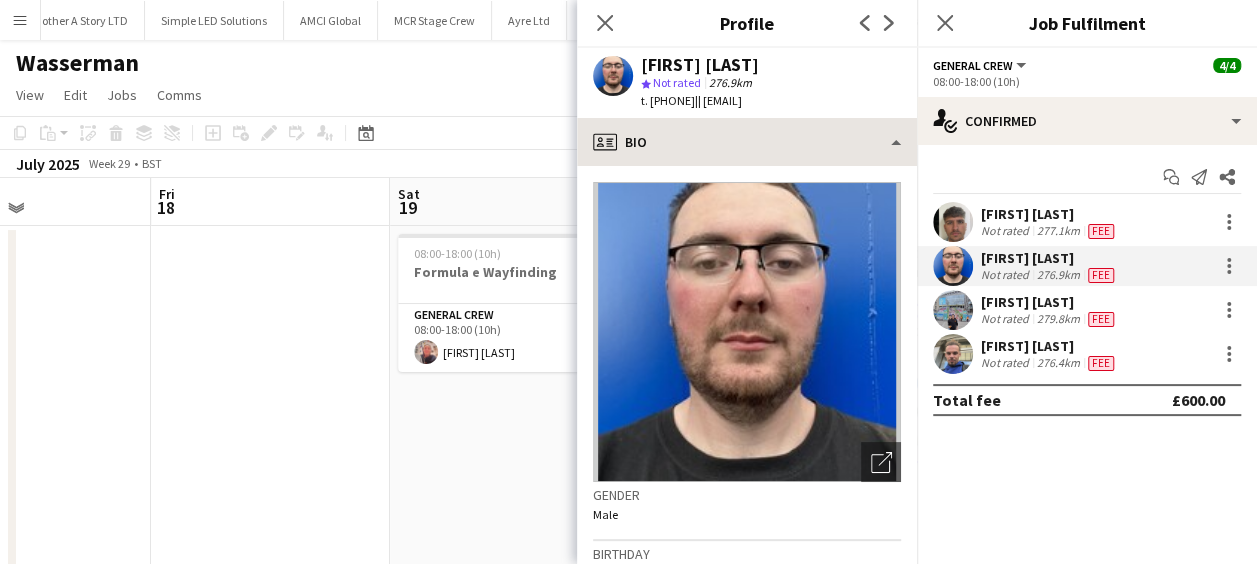 copy on "|   [EMAIL]" 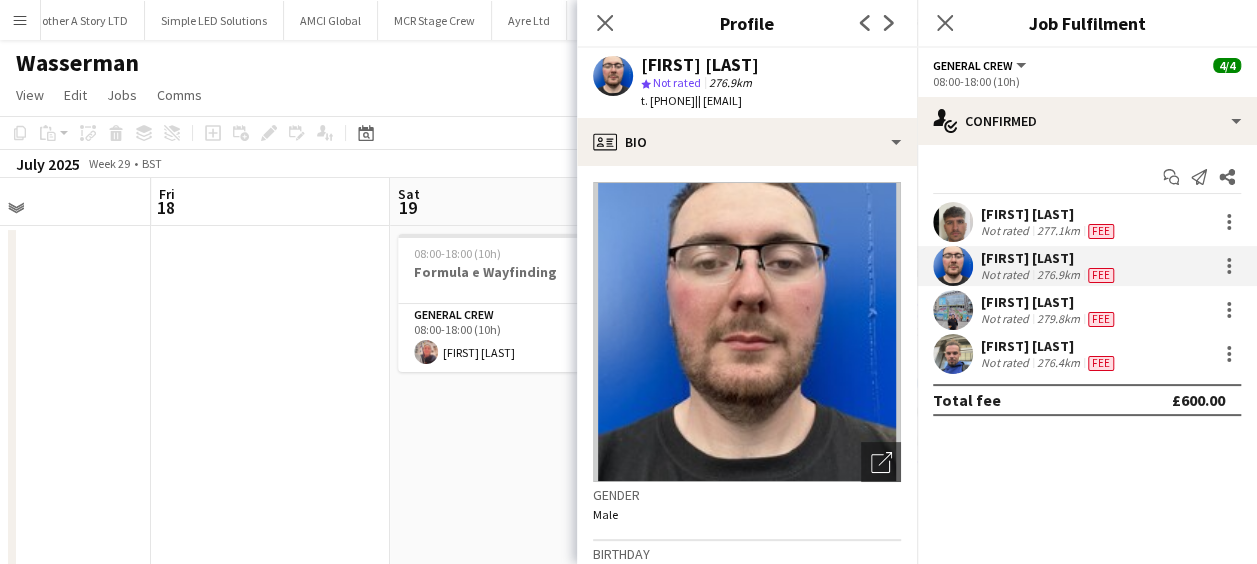click at bounding box center (953, 310) 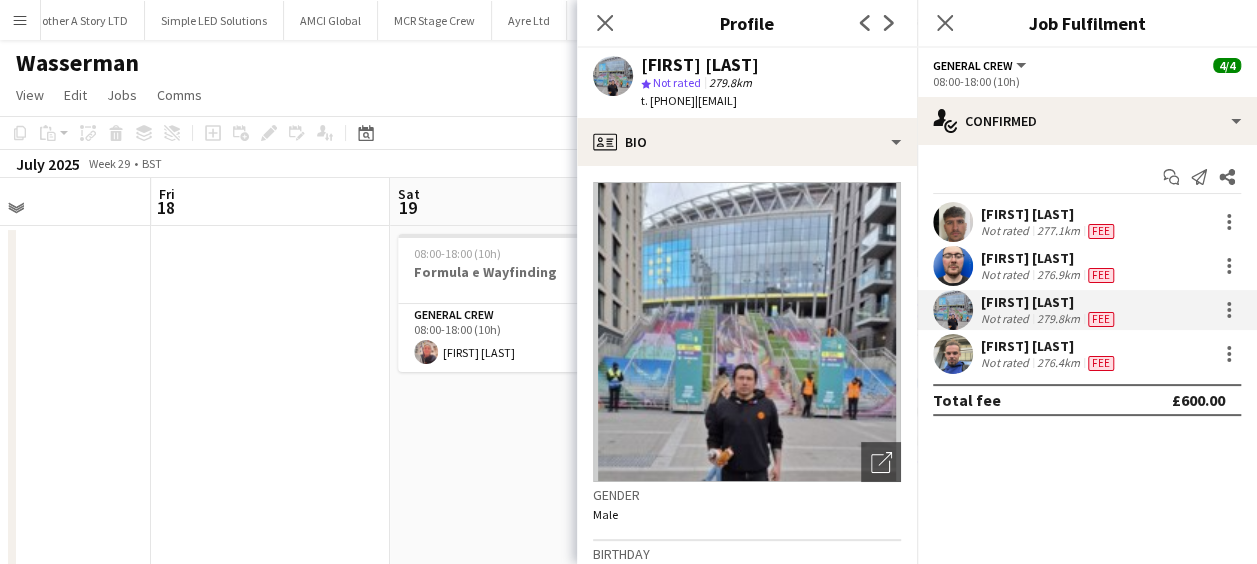 drag, startPoint x: 736, startPoint y: 98, endPoint x: 868, endPoint y: 106, distance: 132.2422 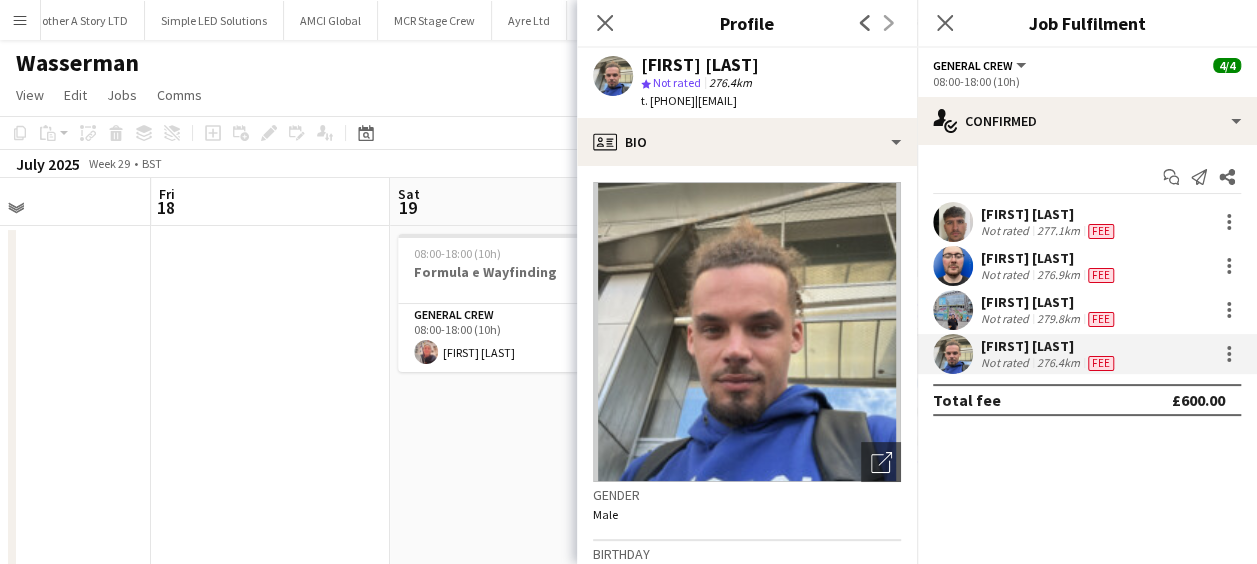 drag, startPoint x: 738, startPoint y: 101, endPoint x: 864, endPoint y: 103, distance: 126.01587 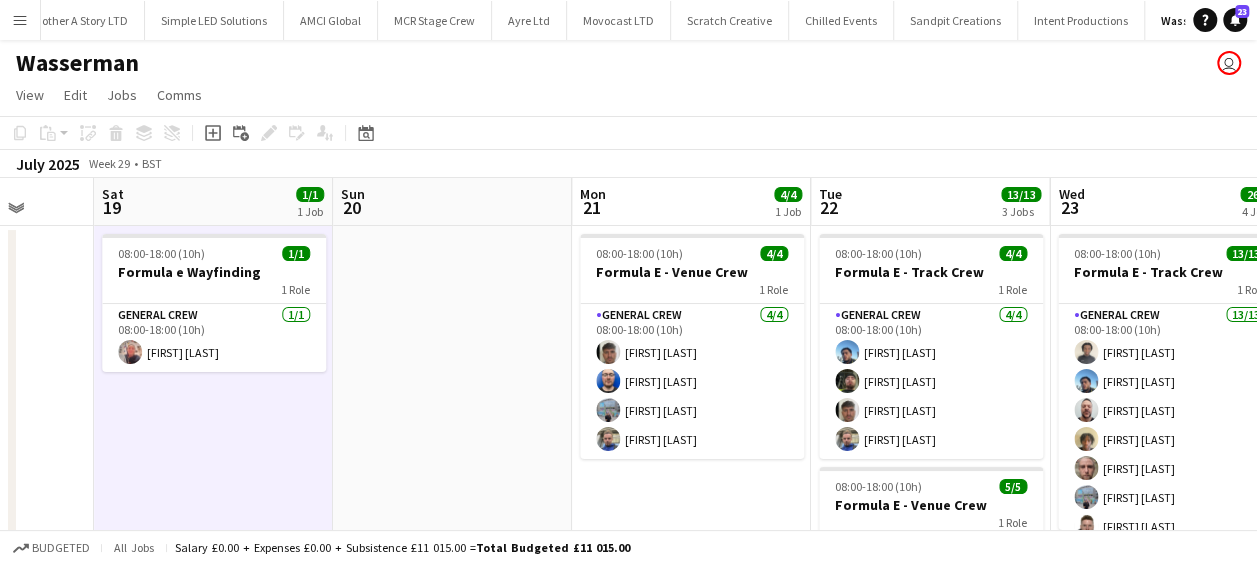 scroll, scrollTop: 0, scrollLeft: 917, axis: horizontal 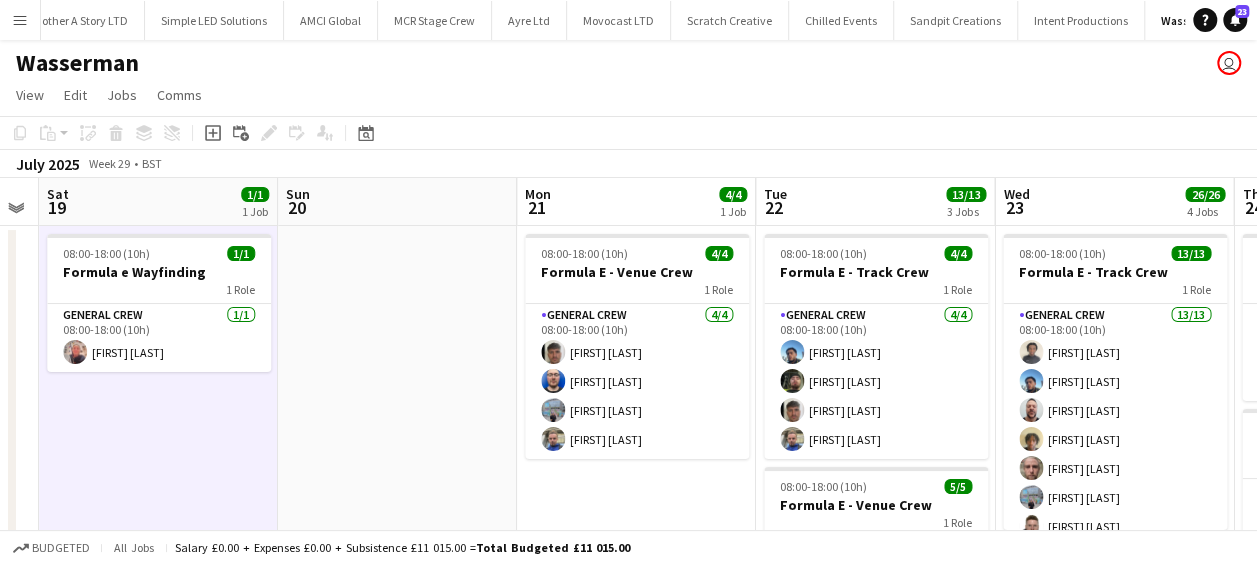 drag, startPoint x: 738, startPoint y: 411, endPoint x: 465, endPoint y: 411, distance: 273 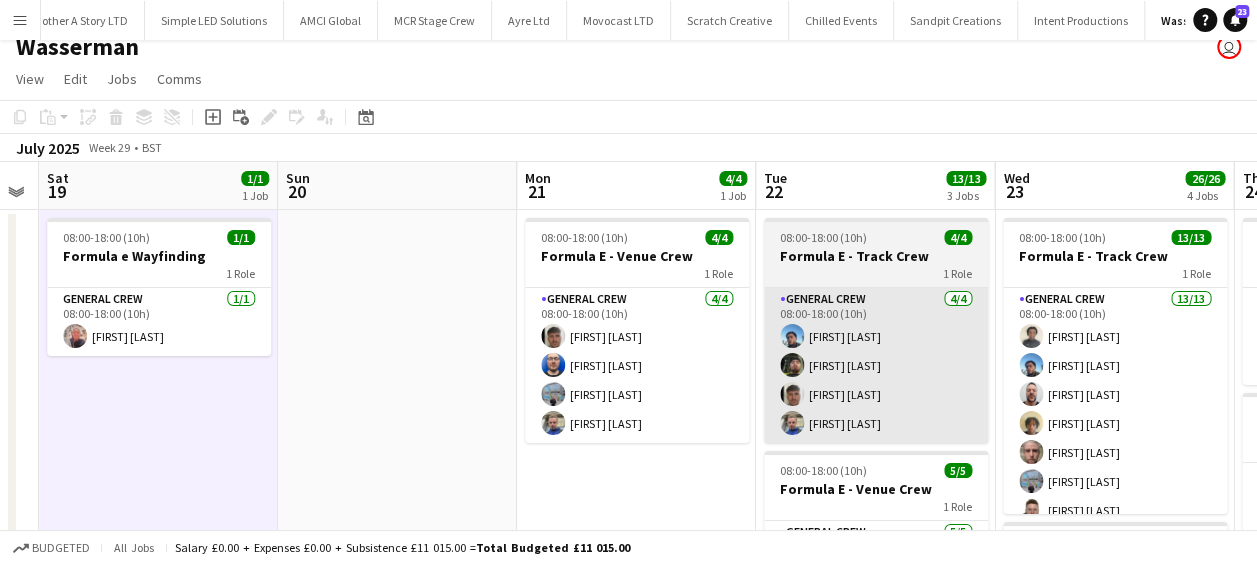 scroll, scrollTop: 0, scrollLeft: 0, axis: both 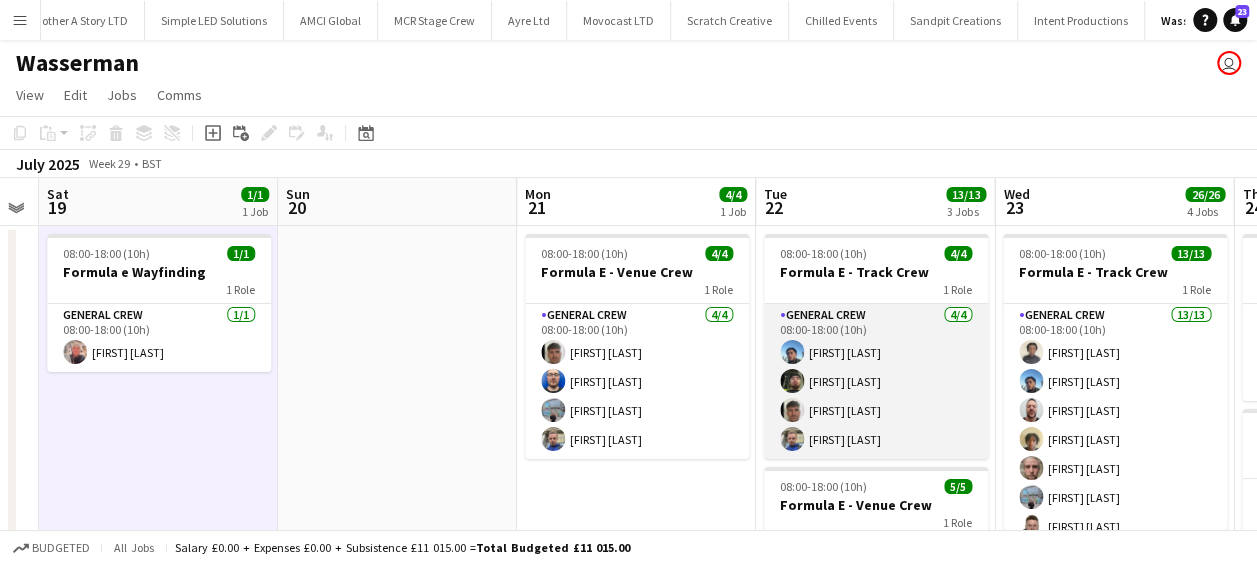click on "General Crew   4/4   08:00-18:00 (10h)
[FIRST] [LAST] [FIRST] [LAST] [FIRST] [LAST] [FIRST] [LAST]" at bounding box center [876, 381] 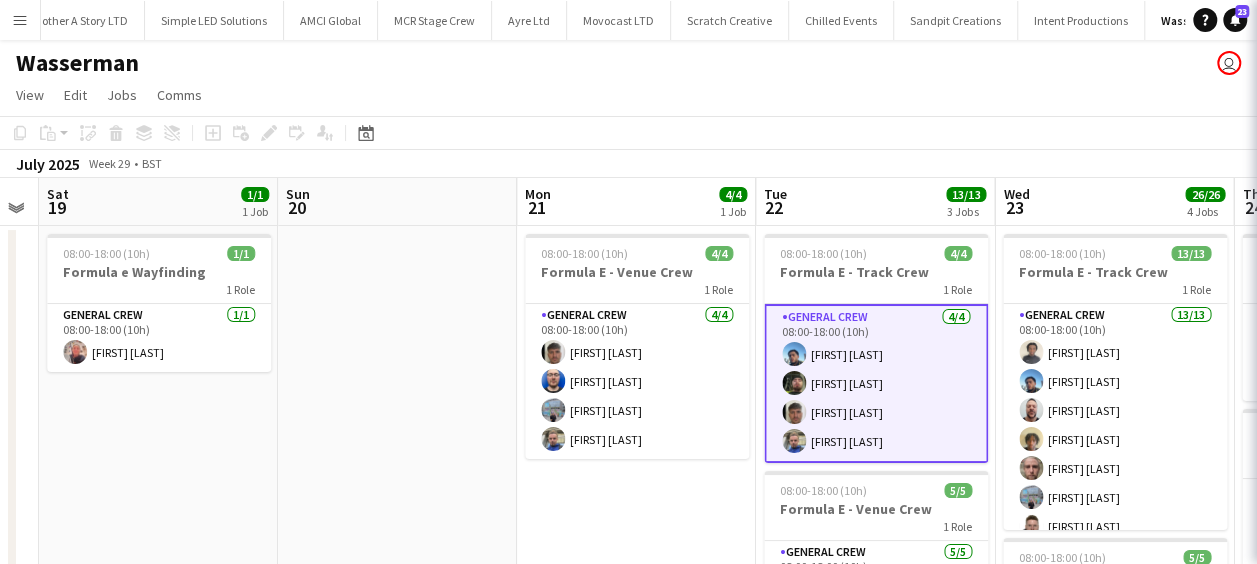 scroll, scrollTop: 0, scrollLeft: 916, axis: horizontal 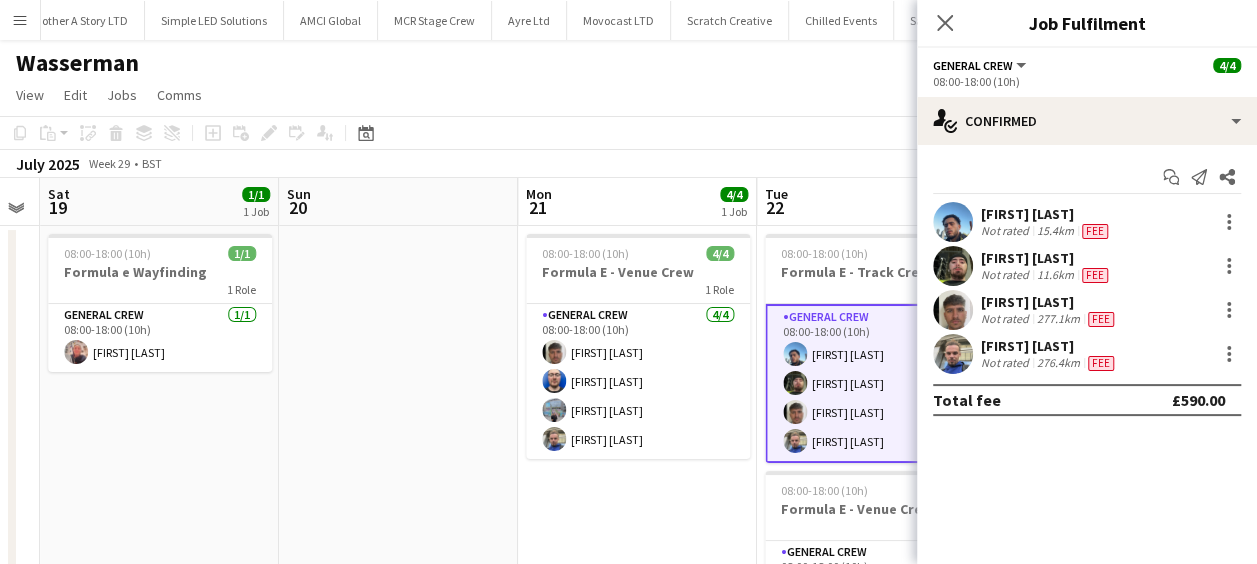 click at bounding box center (953, 222) 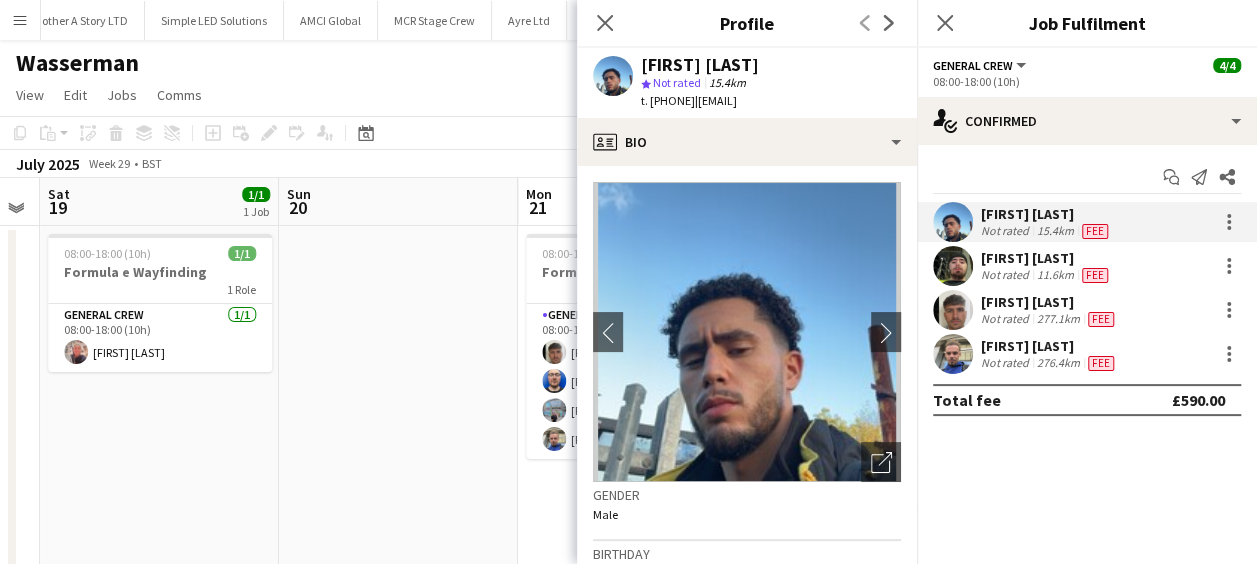 drag, startPoint x: 736, startPoint y: 102, endPoint x: 889, endPoint y: 103, distance: 153.00327 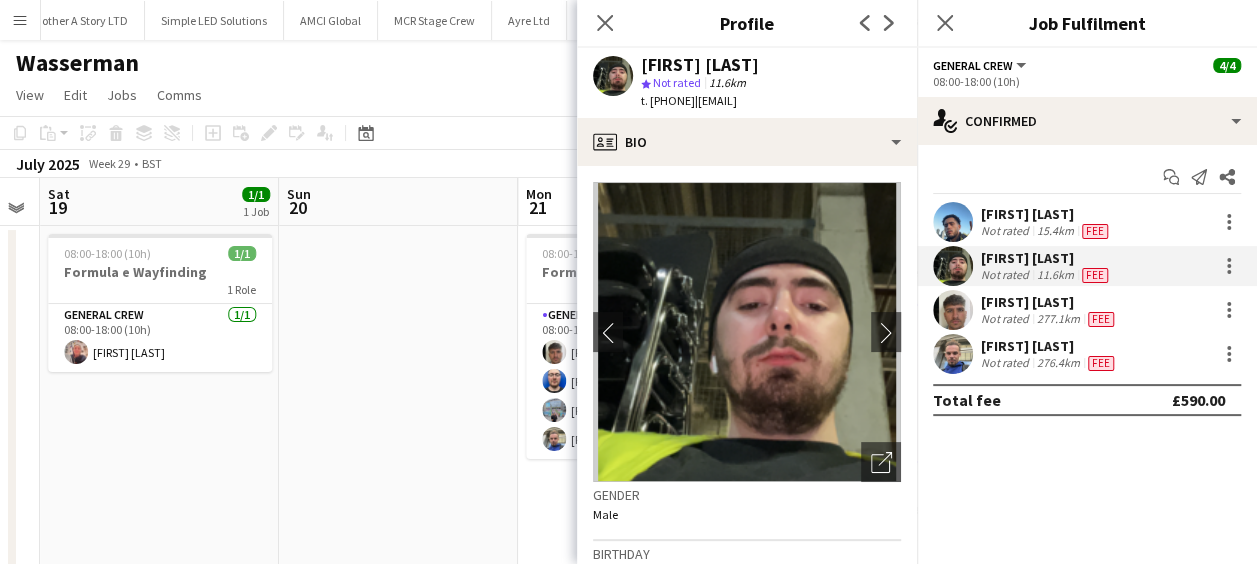 drag, startPoint x: 732, startPoint y: 99, endPoint x: 880, endPoint y: 107, distance: 148.21606 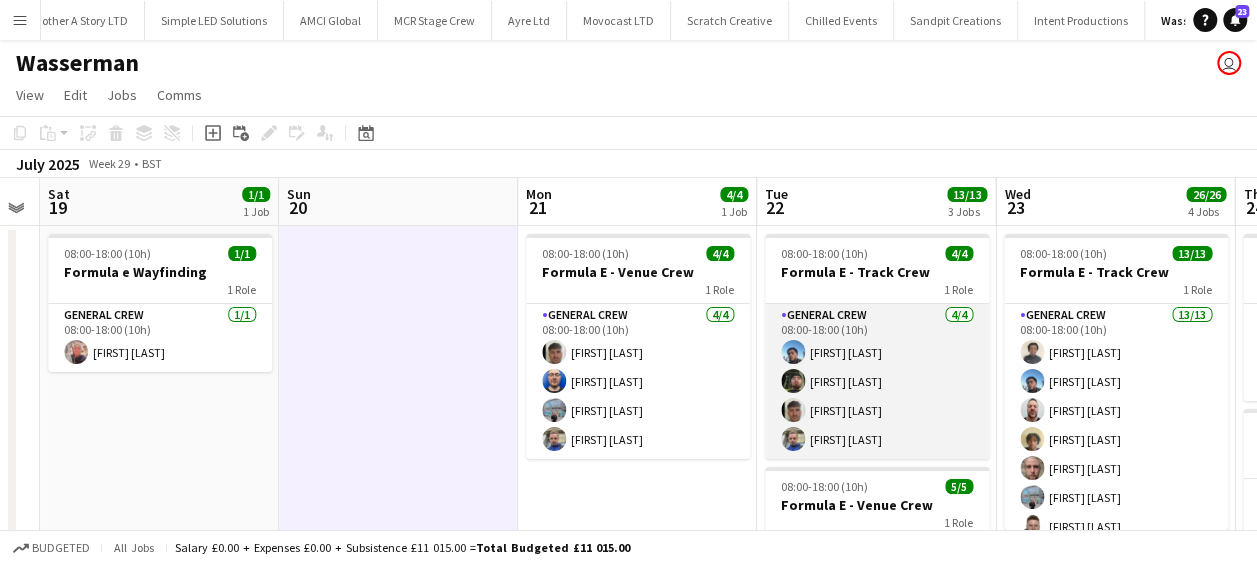 scroll, scrollTop: 200, scrollLeft: 0, axis: vertical 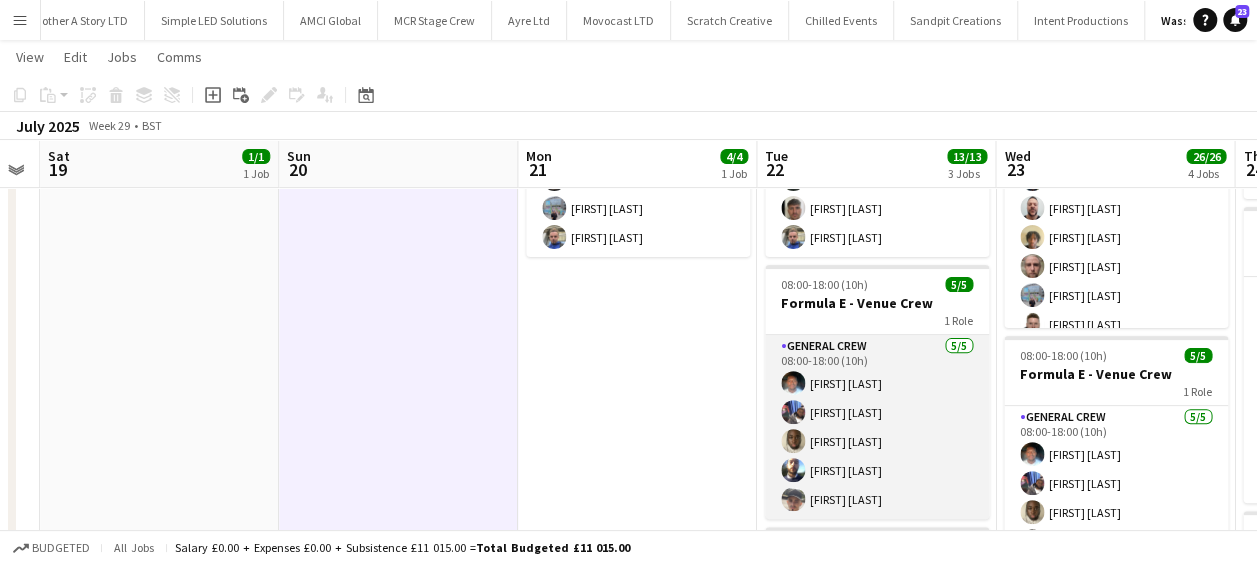 click at bounding box center [793, 383] 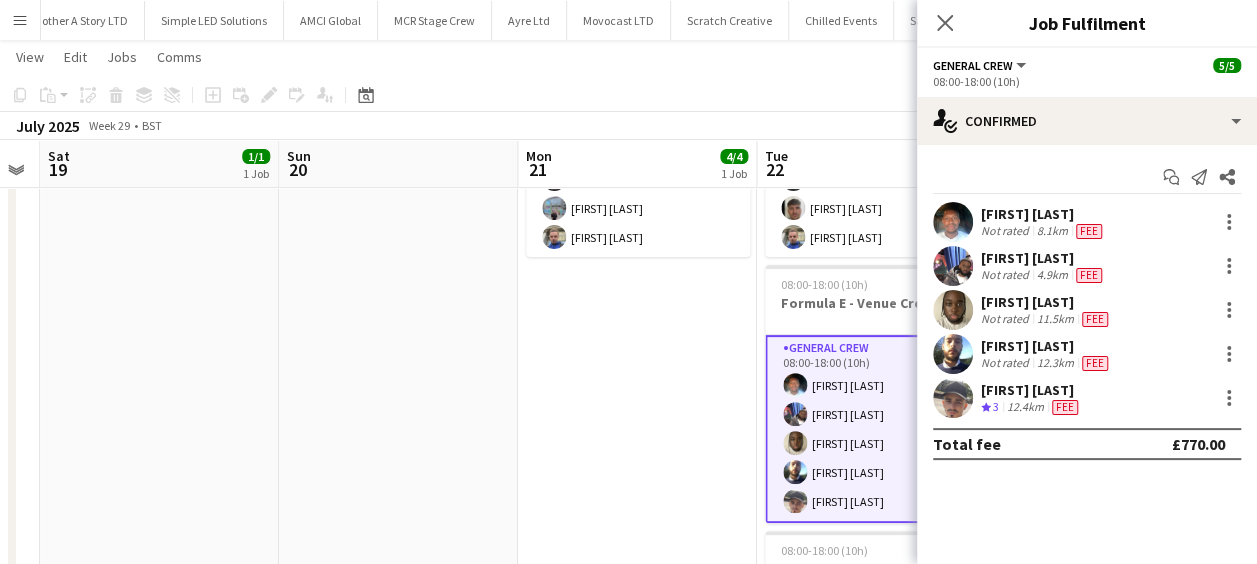 click at bounding box center (953, 222) 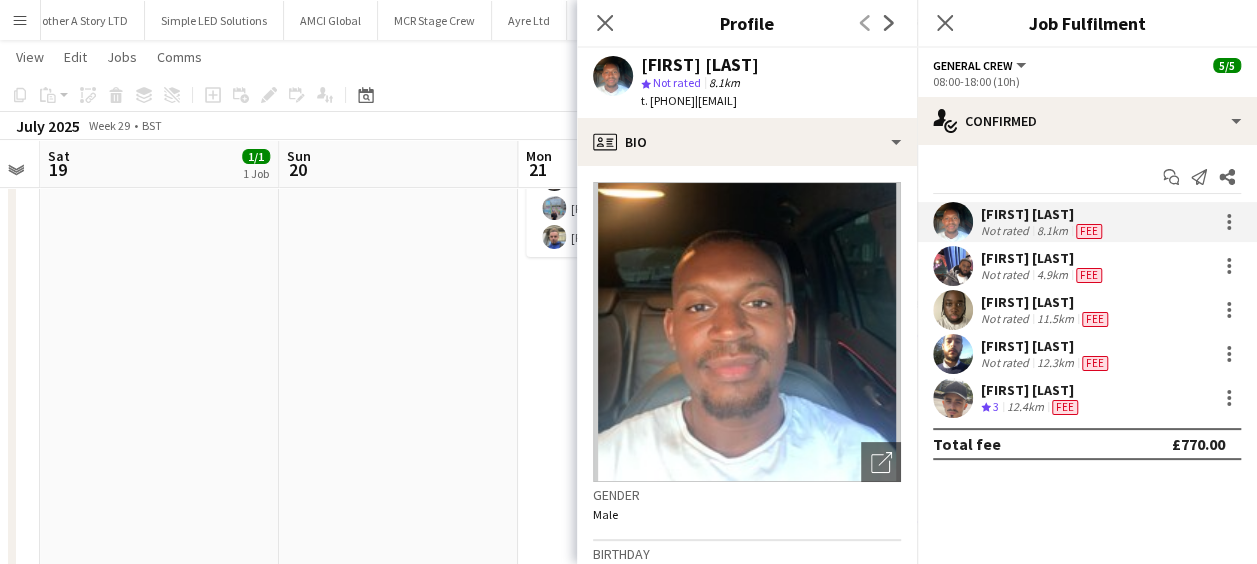 drag, startPoint x: 735, startPoint y: 102, endPoint x: 901, endPoint y: 117, distance: 166.67633 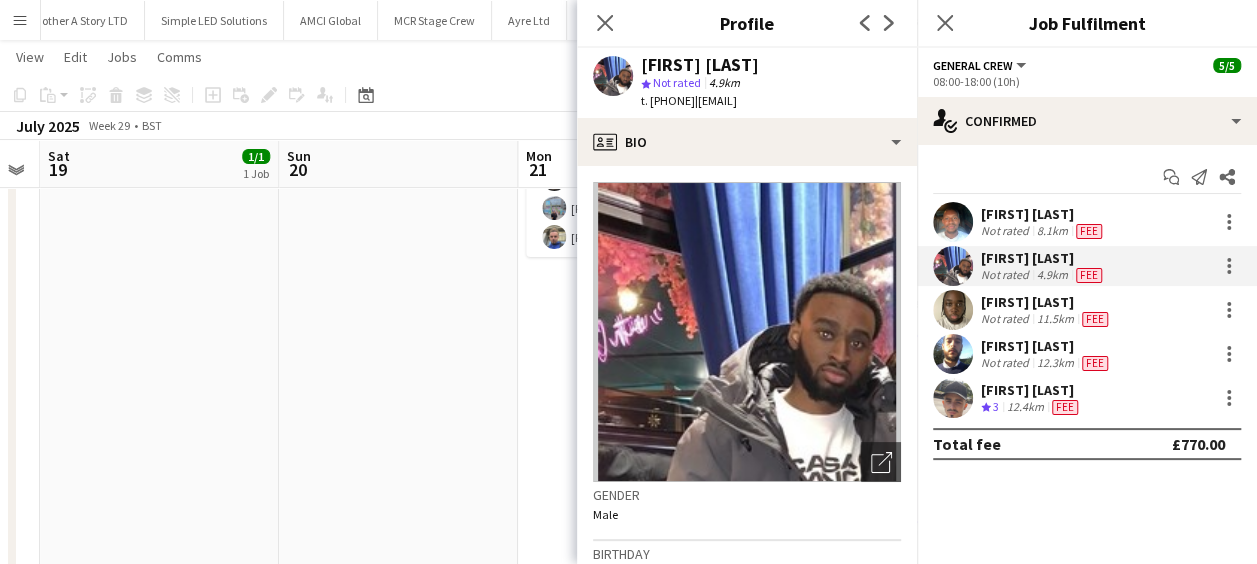 drag, startPoint x: 734, startPoint y: 100, endPoint x: 895, endPoint y: 107, distance: 161.1521 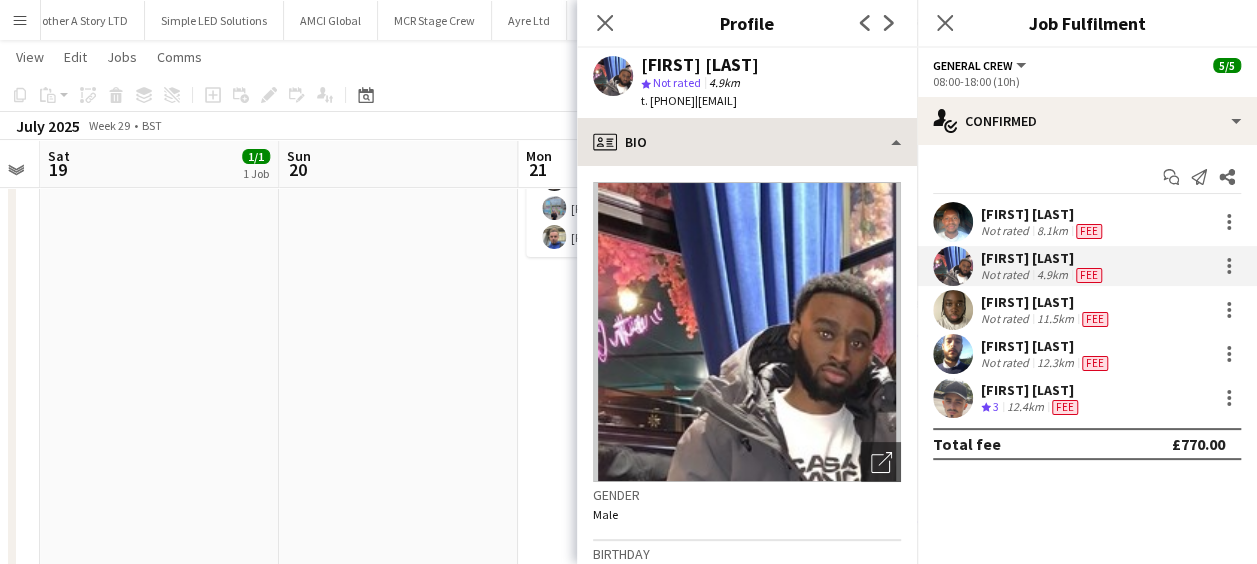 copy on "[EMAIL]" 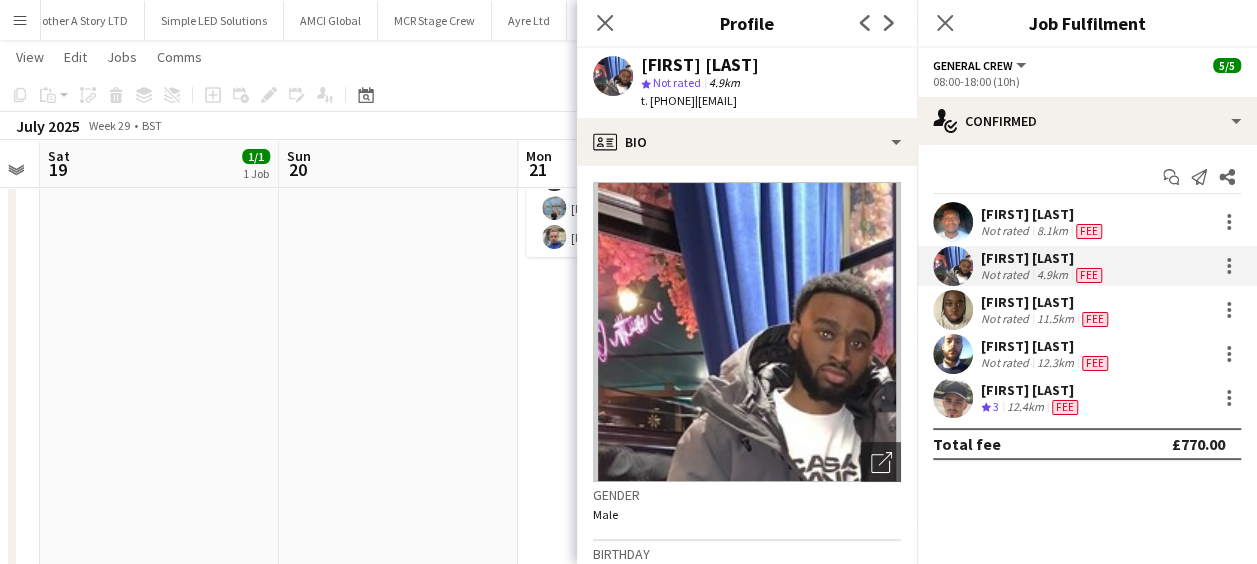 click at bounding box center [953, 310] 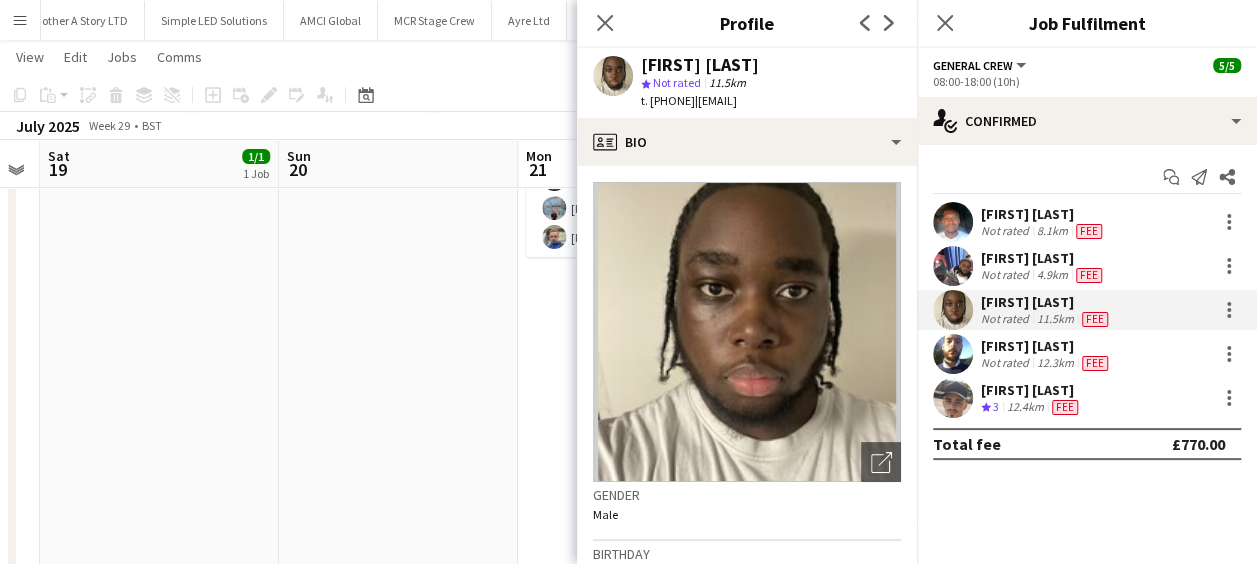 click on "|   [EMAIL]" 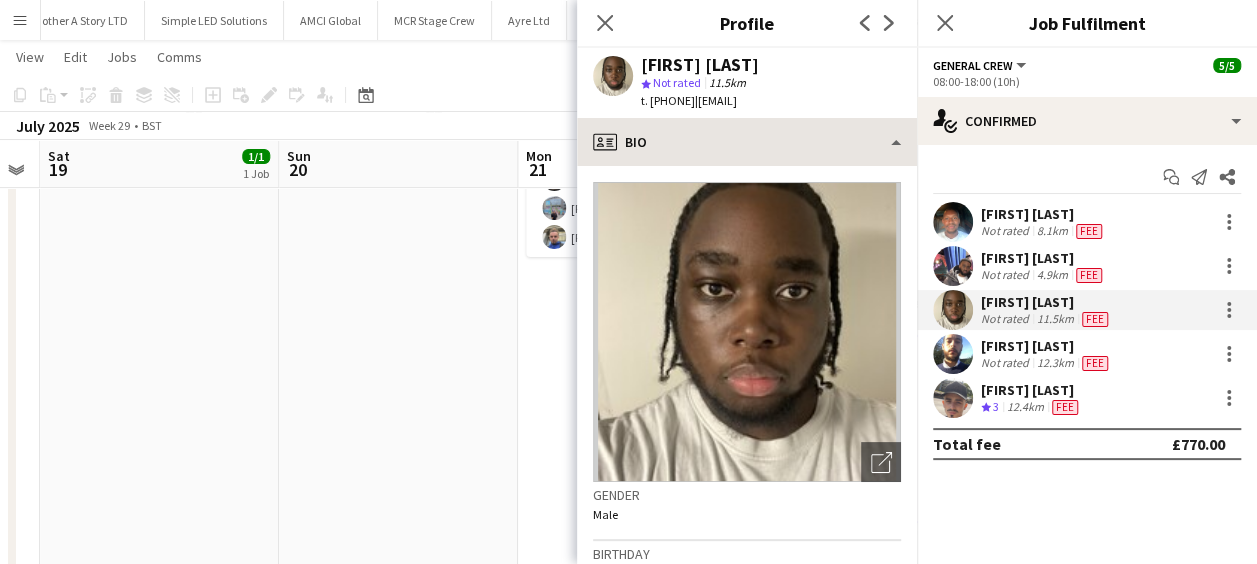 copy on "[EMAIL]" 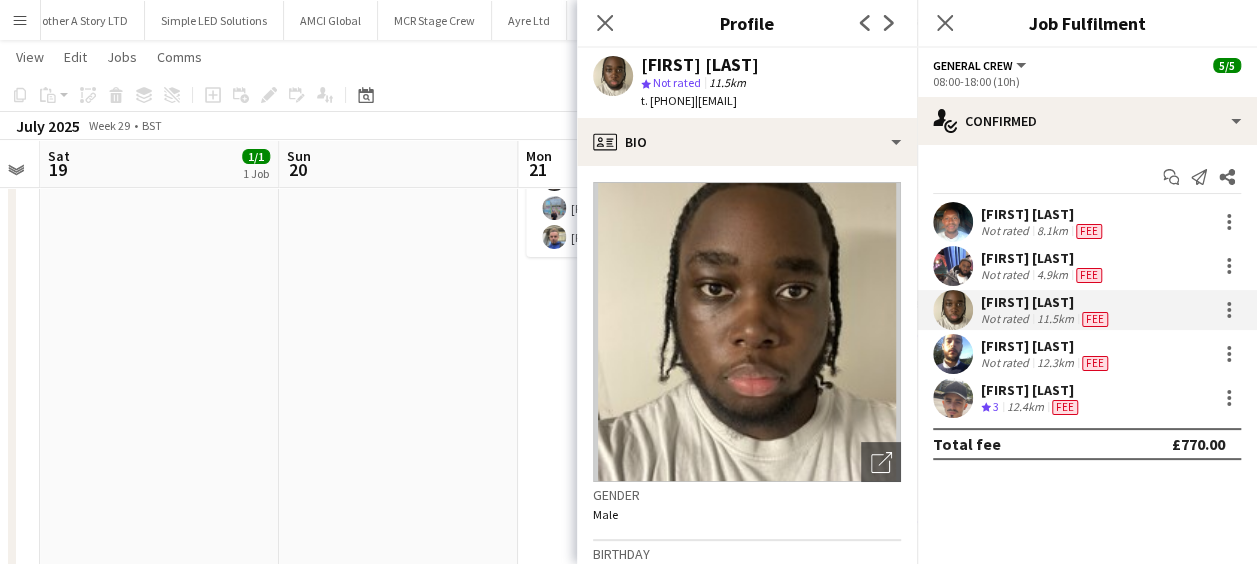click at bounding box center (953, 354) 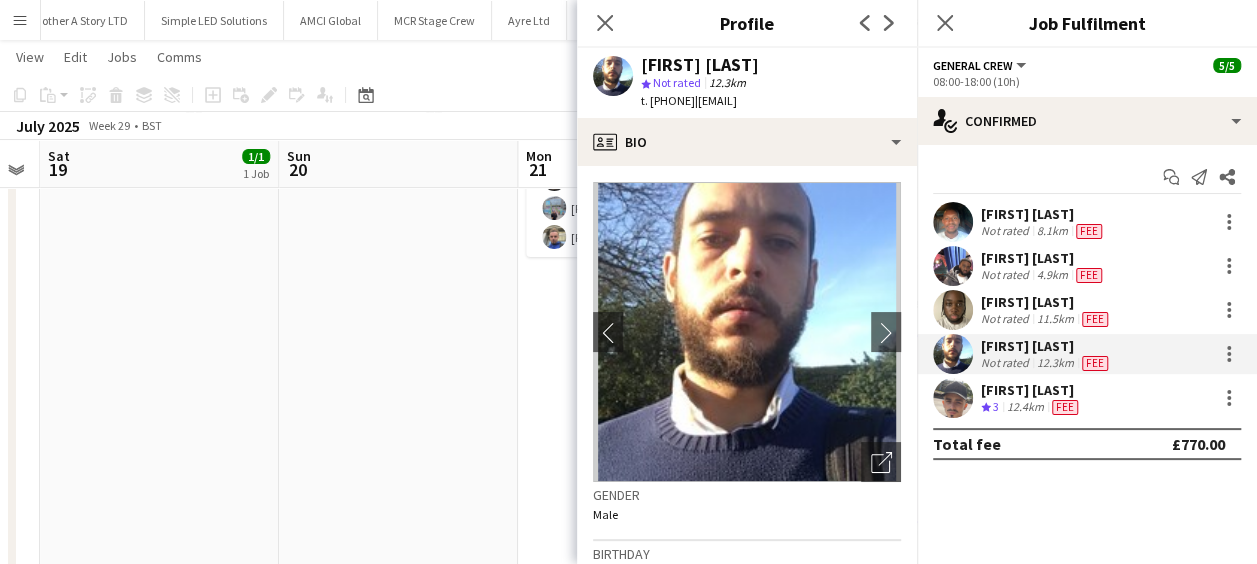 drag, startPoint x: 741, startPoint y: 104, endPoint x: 857, endPoint y: 105, distance: 116.00431 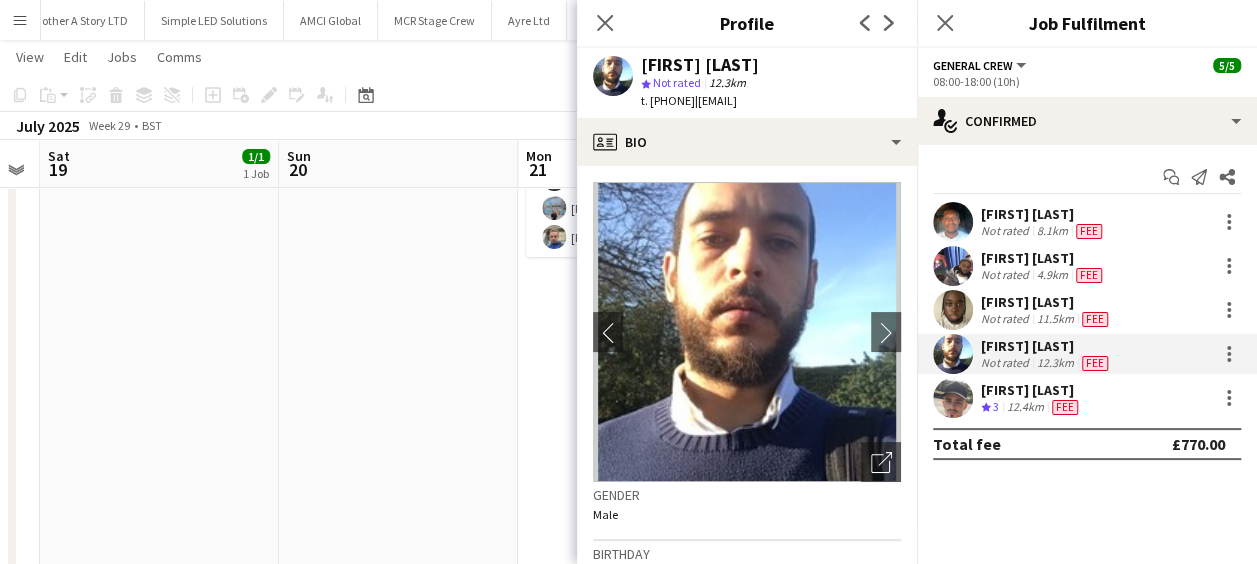 click at bounding box center [953, 398] 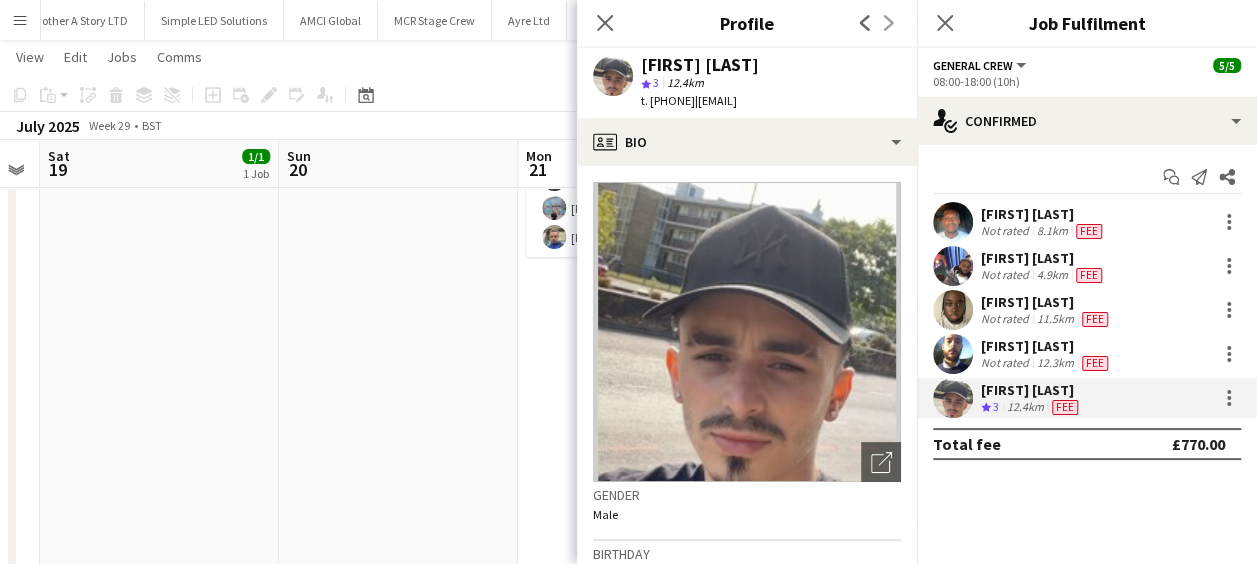 drag, startPoint x: 742, startPoint y: 100, endPoint x: 886, endPoint y: 106, distance: 144.12494 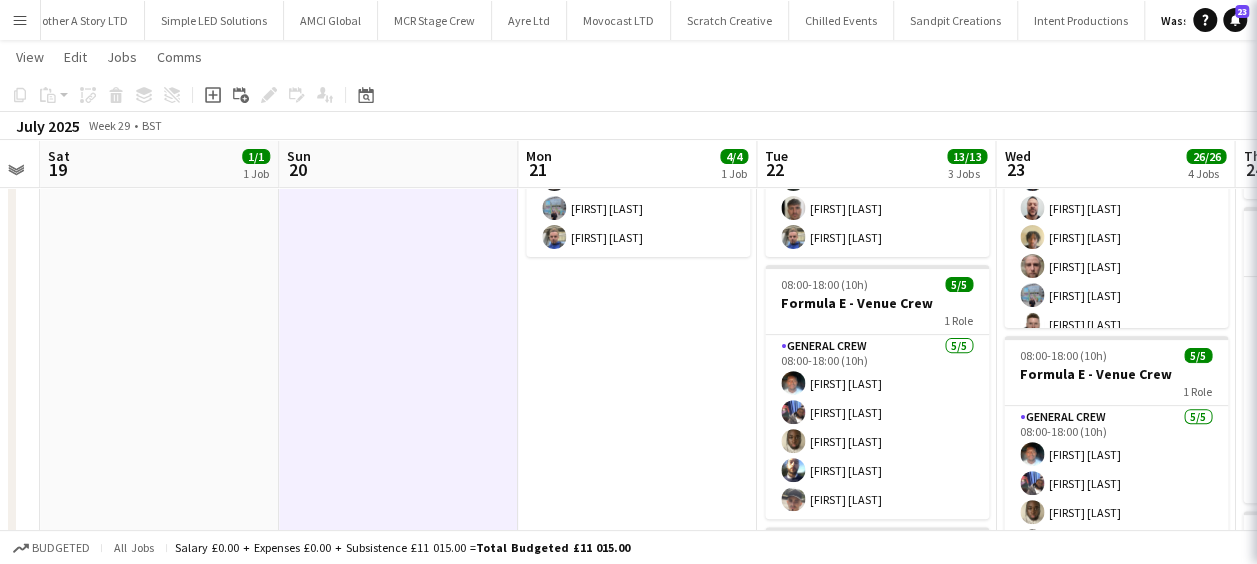 scroll, scrollTop: 0, scrollLeft: 916, axis: horizontal 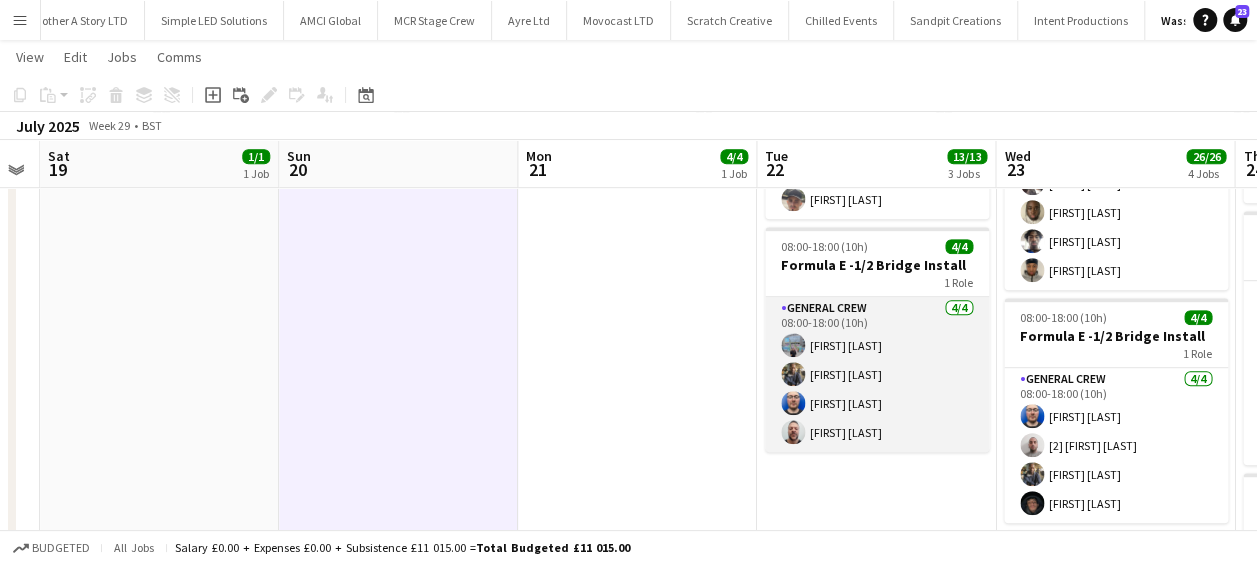 click at bounding box center [793, 374] 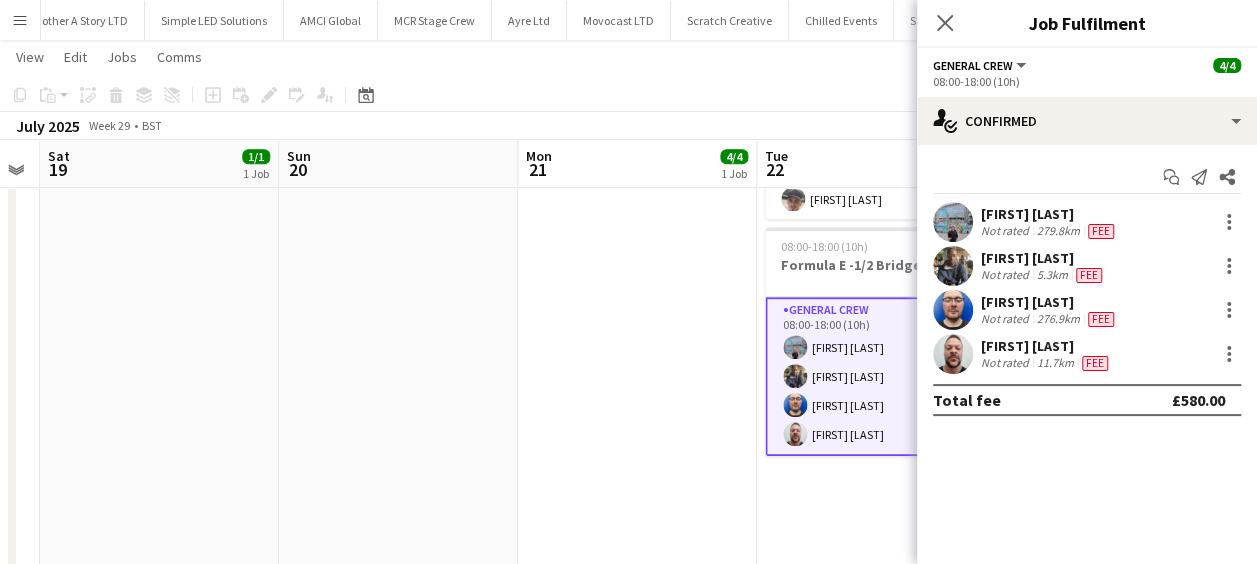 click at bounding box center [953, 266] 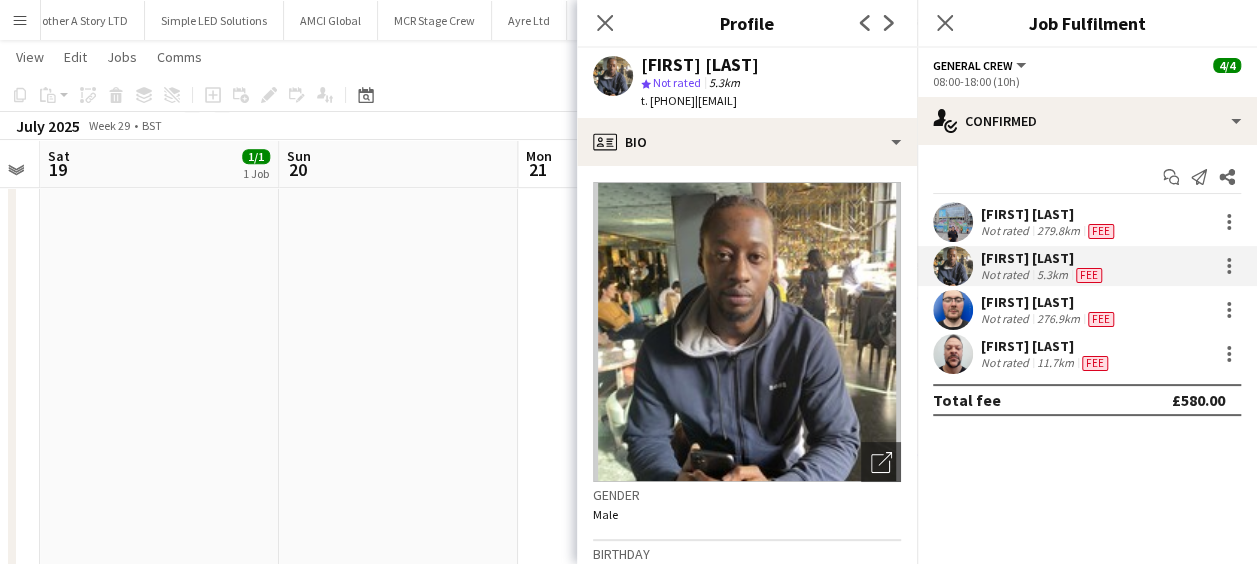 click on "|   [EMAIL]" 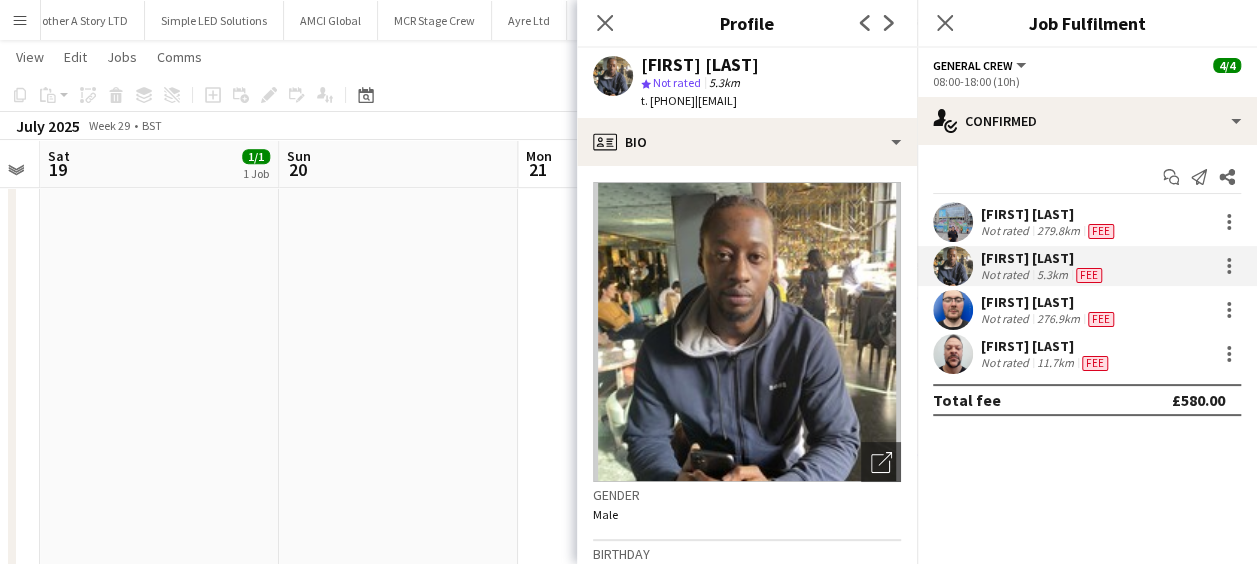 click at bounding box center (953, 354) 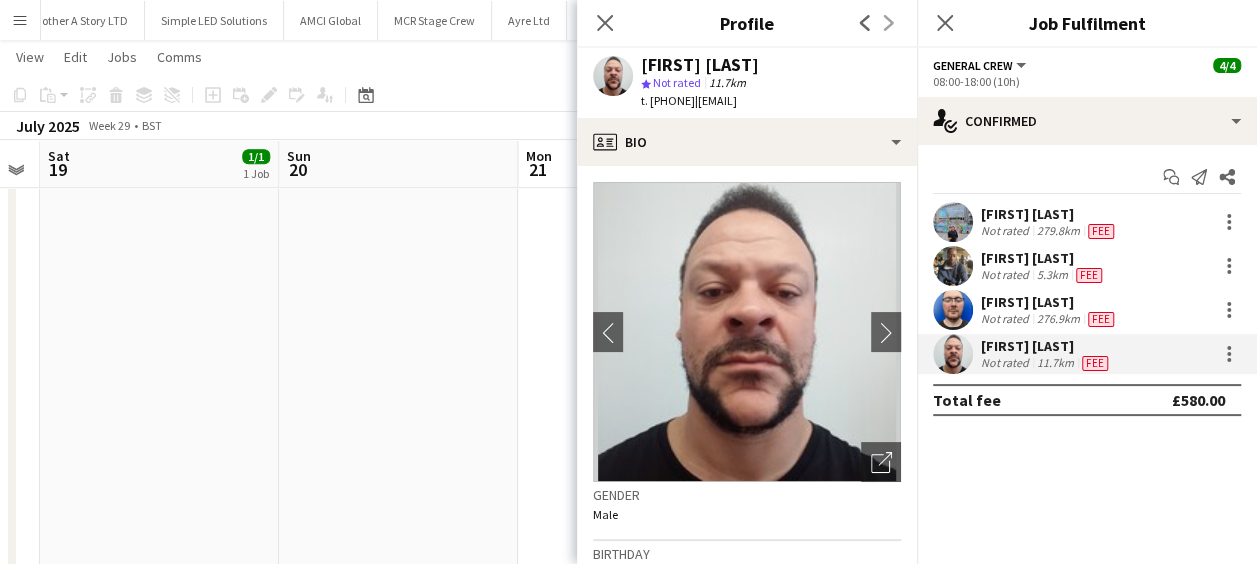 drag, startPoint x: 732, startPoint y: 102, endPoint x: 854, endPoint y: 103, distance: 122.0041 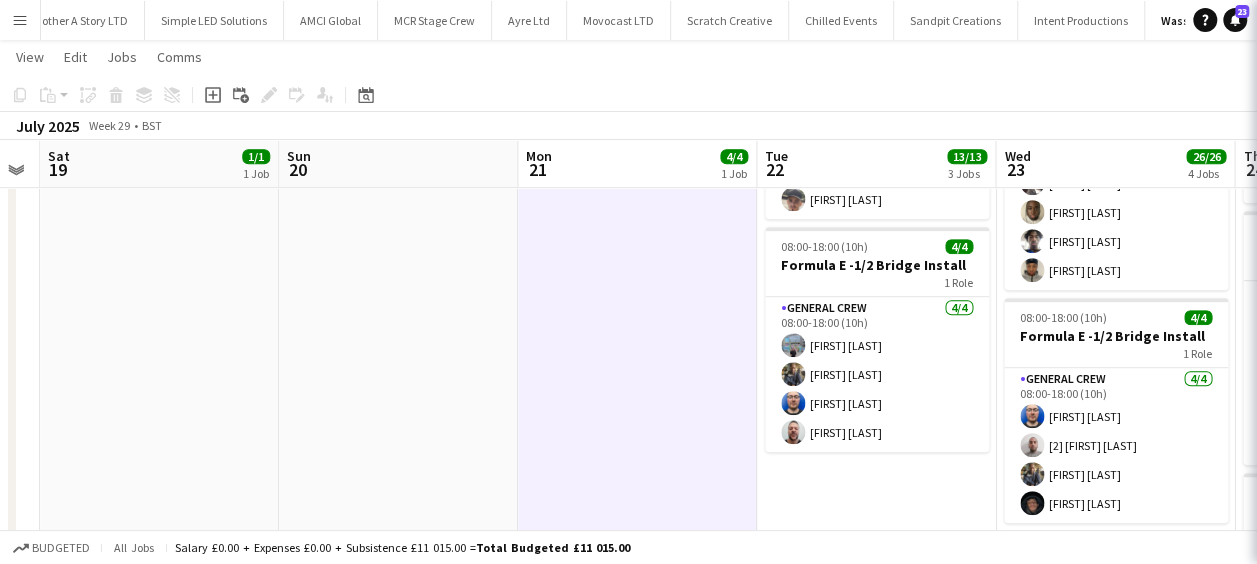 scroll, scrollTop: 0, scrollLeft: 915, axis: horizontal 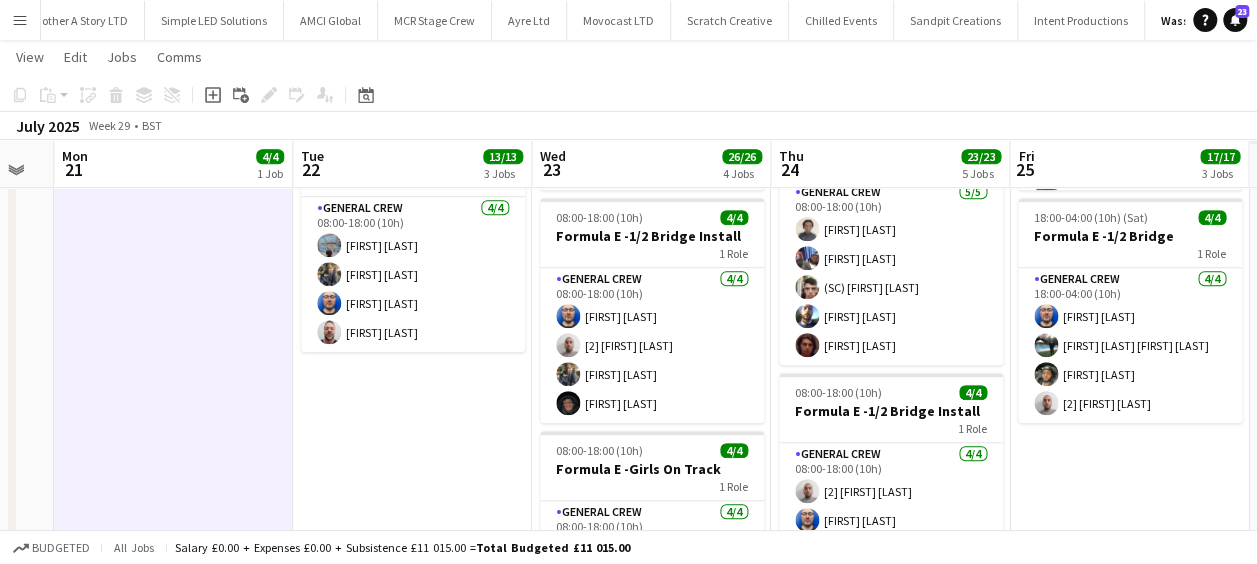 click on "Thu   17   Fri   18   Sat   19   1/1   1 Job   Sun   20   Mon   21   4/4   1 Job   Tue   22   13/13   3 Jobs   Wed   23   26/26   4 Jobs   Thu   24   23/23   5 Jobs   Fri   25   17/17   3 Jobs   Sat   26   Sun   27      08:00-18:00 (10h)    1/1   Formula e Wayfinding   1 Role   General Crew   1/1   08:00-18:00 (10h)
[FIRST] [LAST]     08:00-18:00 (10h)    4/4   Formula E - Venue Crew   1 Role   General Crew   4/4   08:00-18:00 (10h)
[FIRST] [LAST] [FIRST] [LAST] [FIRST] [LAST] [FIRST] [LAST]     08:00-18:00 (10h)    4/4   Formula E - Track Crew   1 Role   General Crew   4/4   08:00-18:00 (10h)
[FIRST] [LAST] [FIRST] [LAST] [FIRST] [LAST] [FIRST] [LAST]     08:00-18:00 (10h)    5/5   Formula E - Venue Crew   1 Role   General Crew   5/5   08:00-18:00 (10h)
[FIRST] [LAST] [FIRST] [LAST] [FIRST] [LAST] [FIRST] [LAST] [FIRST] [LAST]     08:00-18:00 (10h)    4/4   Formula E -1/2 Bridge Install   1 Role   General Crew   4/4   08:00-18:00 (10h)
[FIRST] [LAST] [FIRST] [LAST] [FIRST] [LAST] [FIRST] [LAST]     13/13" at bounding box center (628, 213) 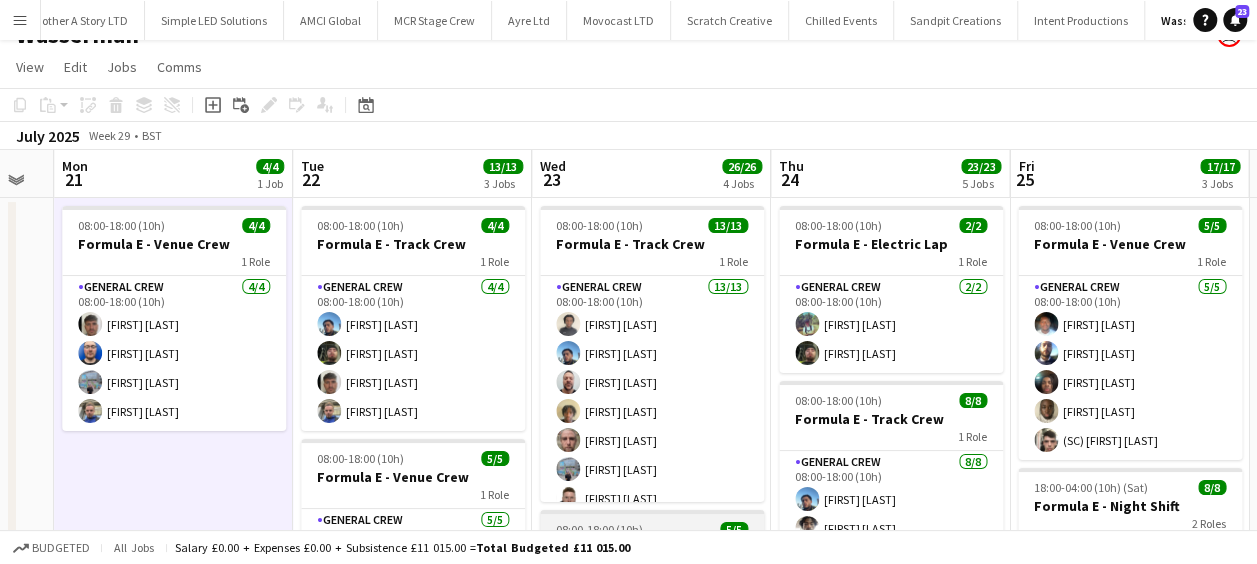 scroll, scrollTop: 0, scrollLeft: 0, axis: both 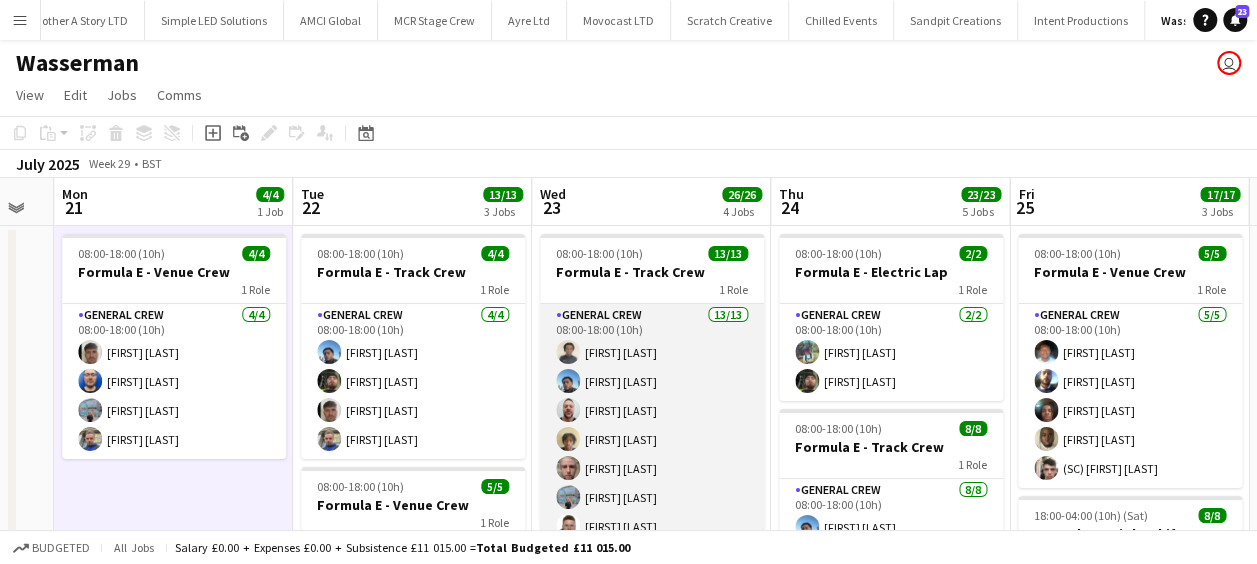 click at bounding box center (568, 352) 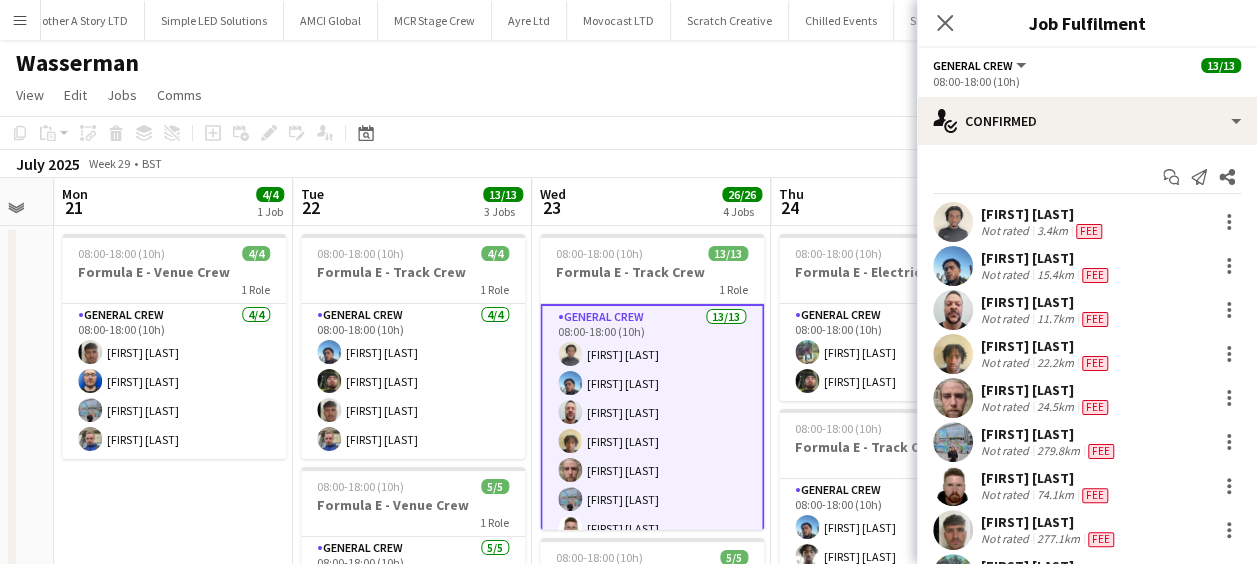 click at bounding box center [953, 222] 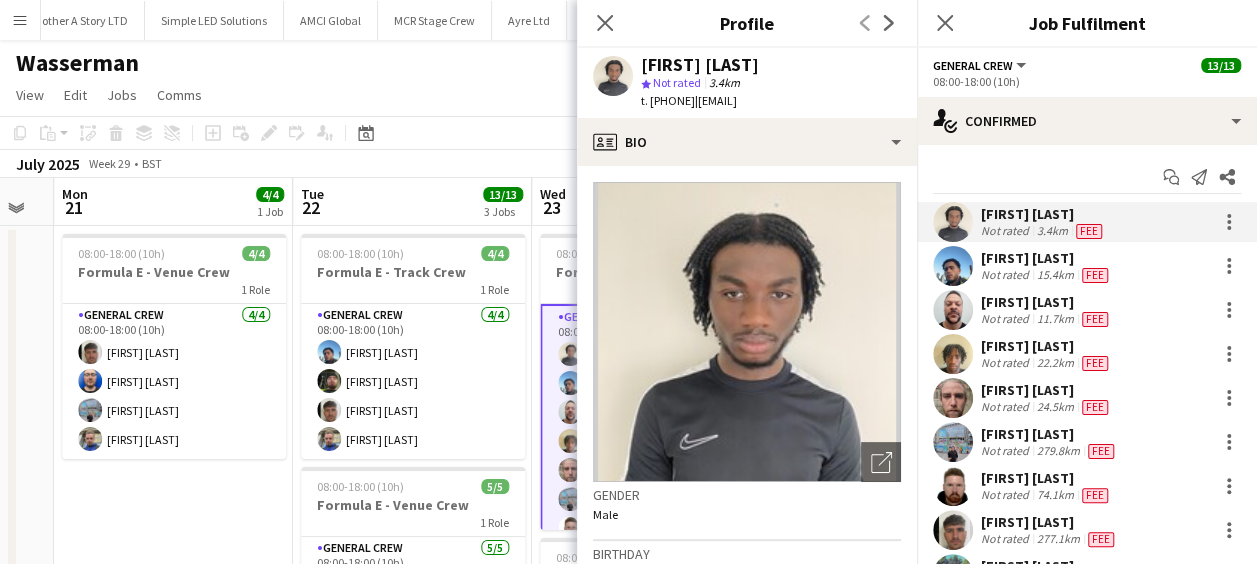 click on "|   [EMAIL]" 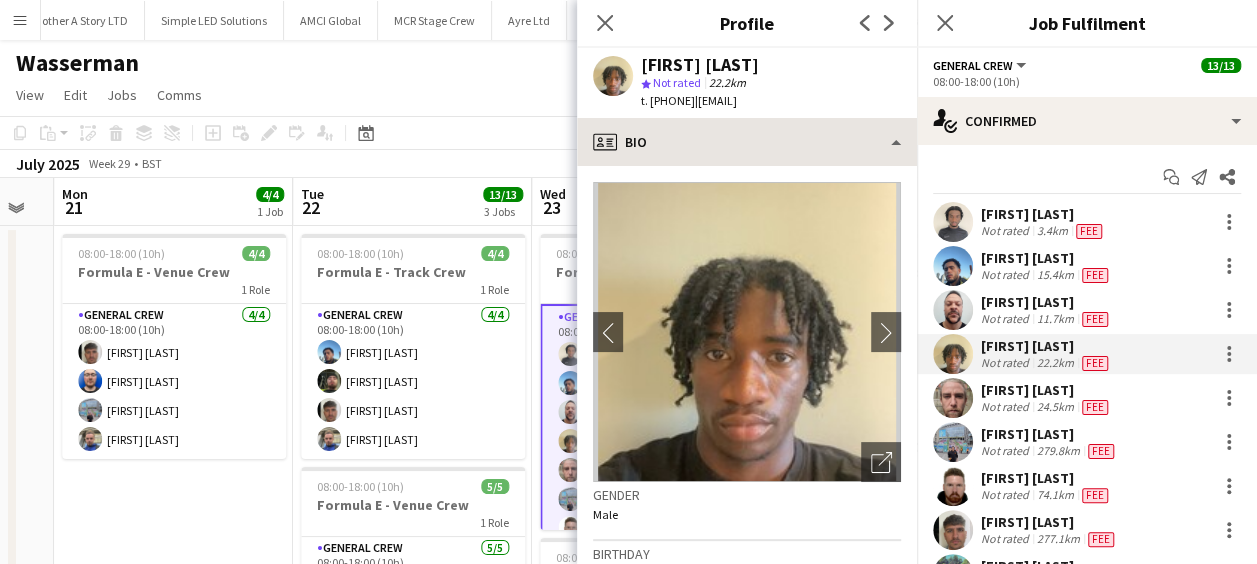 drag, startPoint x: 740, startPoint y: 104, endPoint x: 888, endPoint y: 119, distance: 148.7582 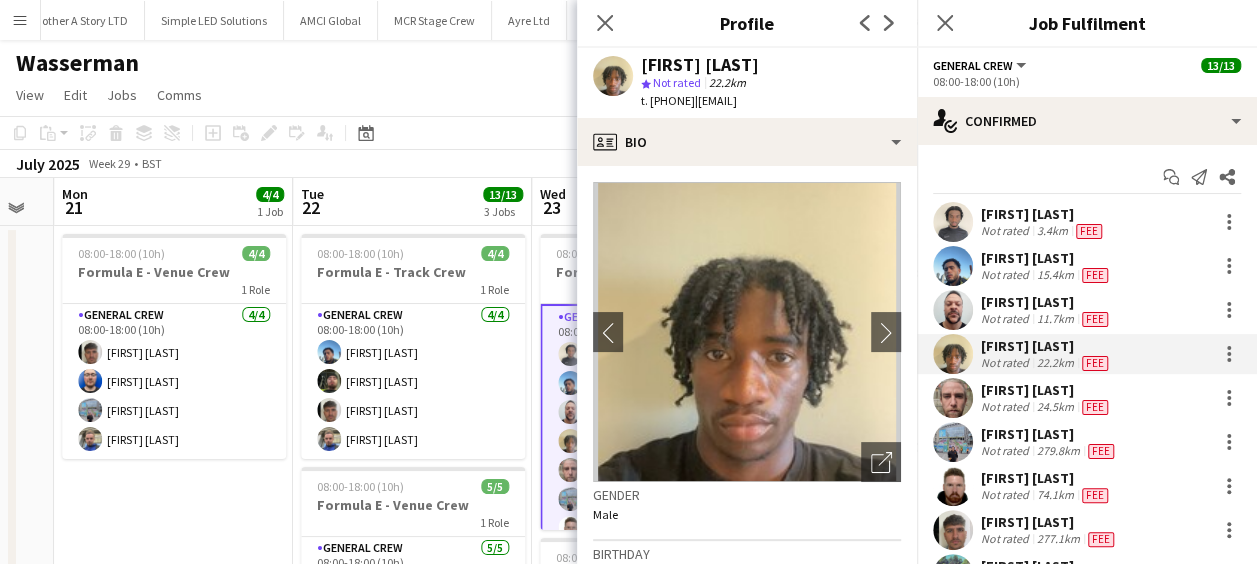 click at bounding box center [953, 398] 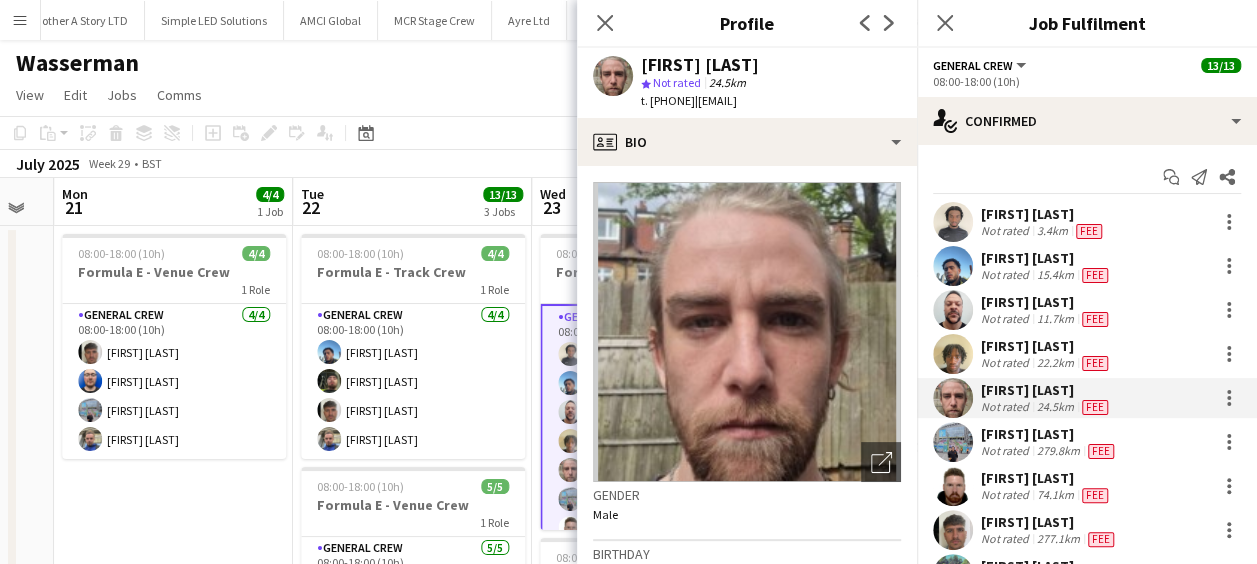 drag, startPoint x: 735, startPoint y: 100, endPoint x: 866, endPoint y: 103, distance: 131.03435 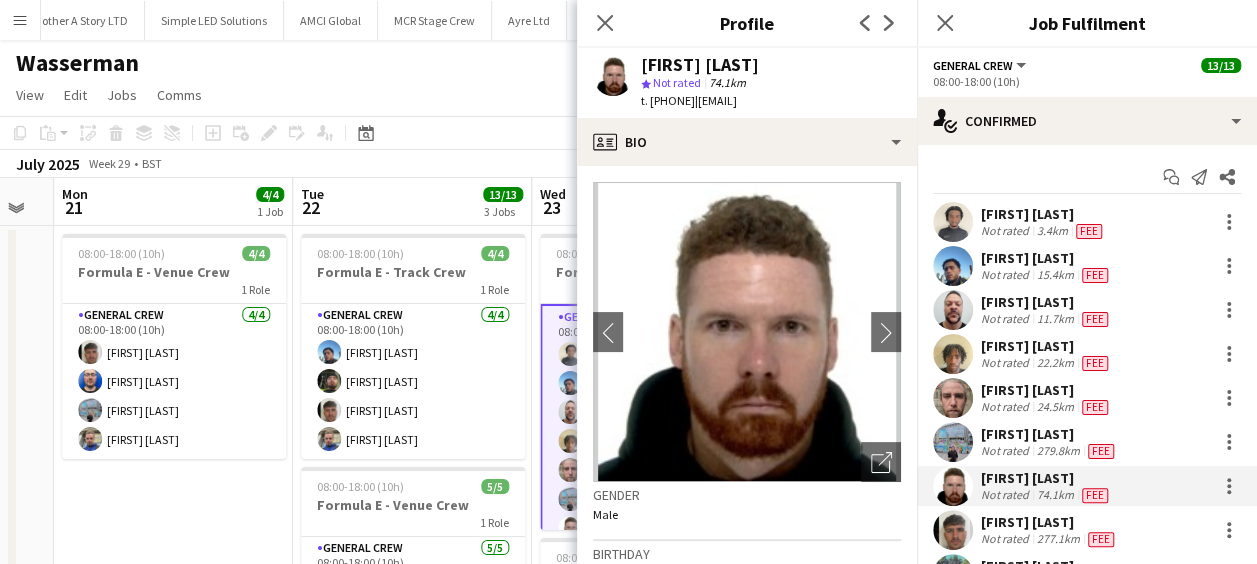 drag, startPoint x: 733, startPoint y: 103, endPoint x: 851, endPoint y: 104, distance: 118.004234 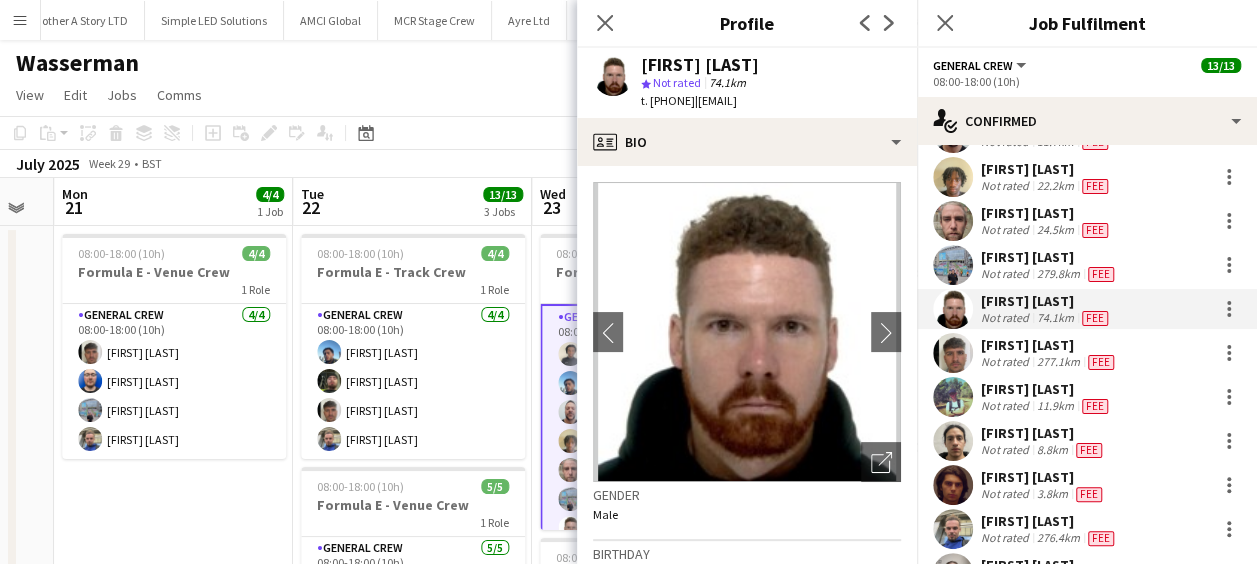 scroll, scrollTop: 200, scrollLeft: 0, axis: vertical 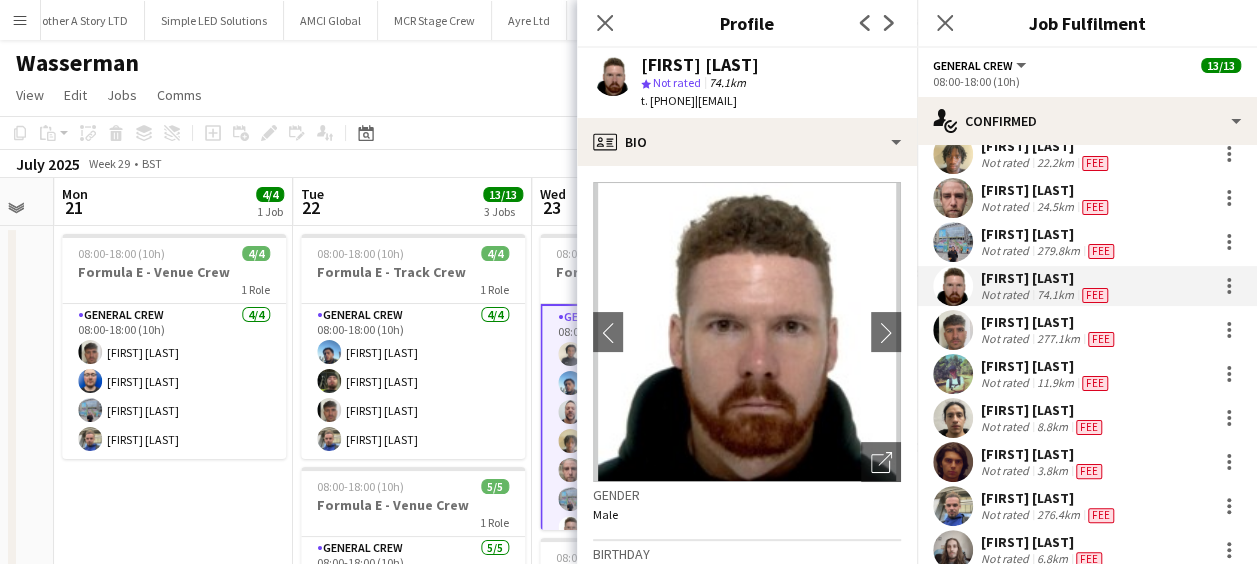 click at bounding box center (953, 374) 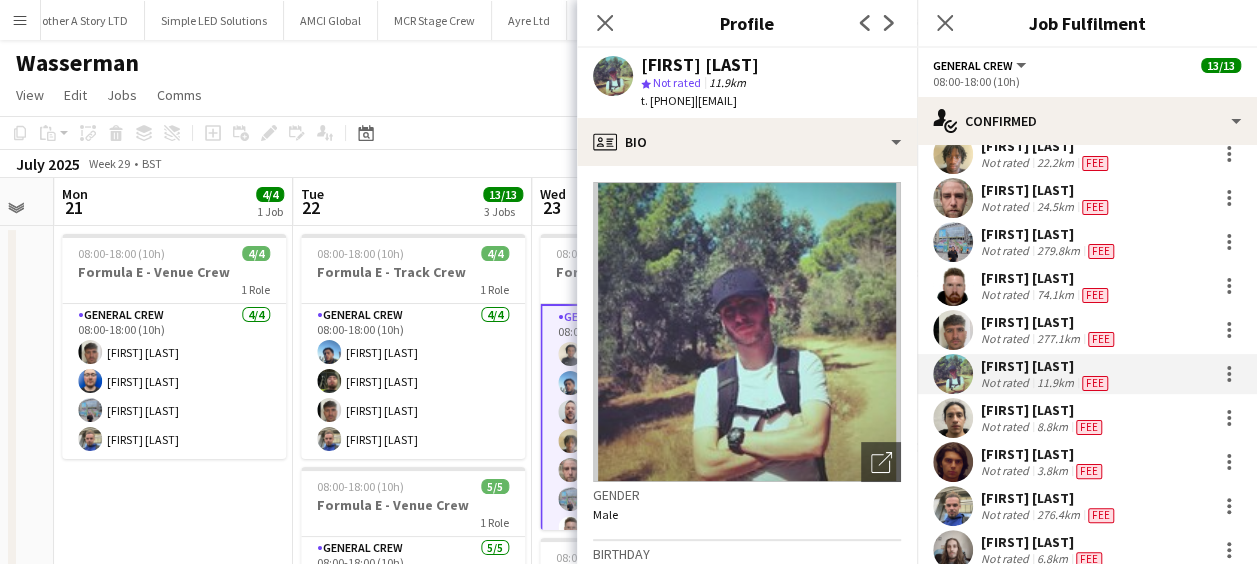 drag, startPoint x: 734, startPoint y: 101, endPoint x: 849, endPoint y: 106, distance: 115.10864 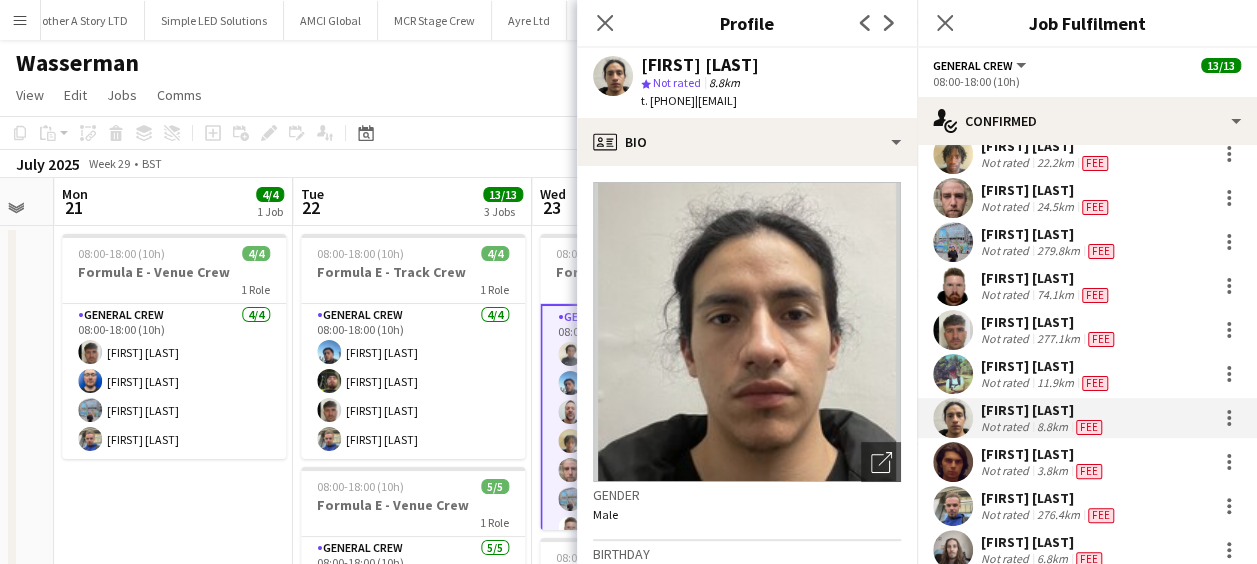 drag, startPoint x: 742, startPoint y: 96, endPoint x: 883, endPoint y: 101, distance: 141.08862 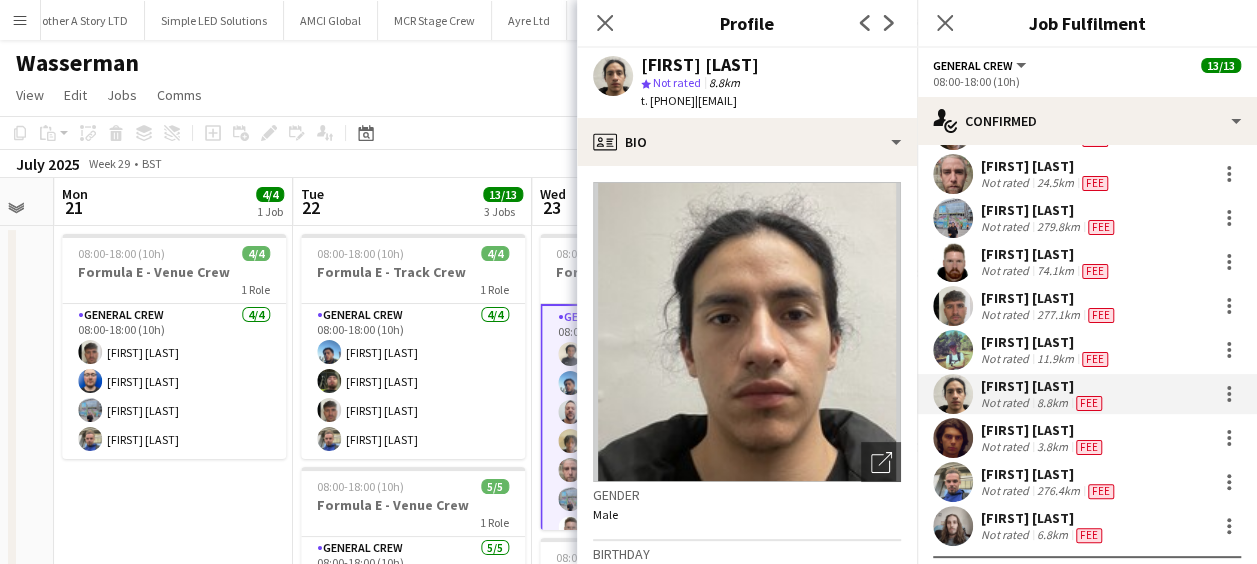 scroll, scrollTop: 264, scrollLeft: 0, axis: vertical 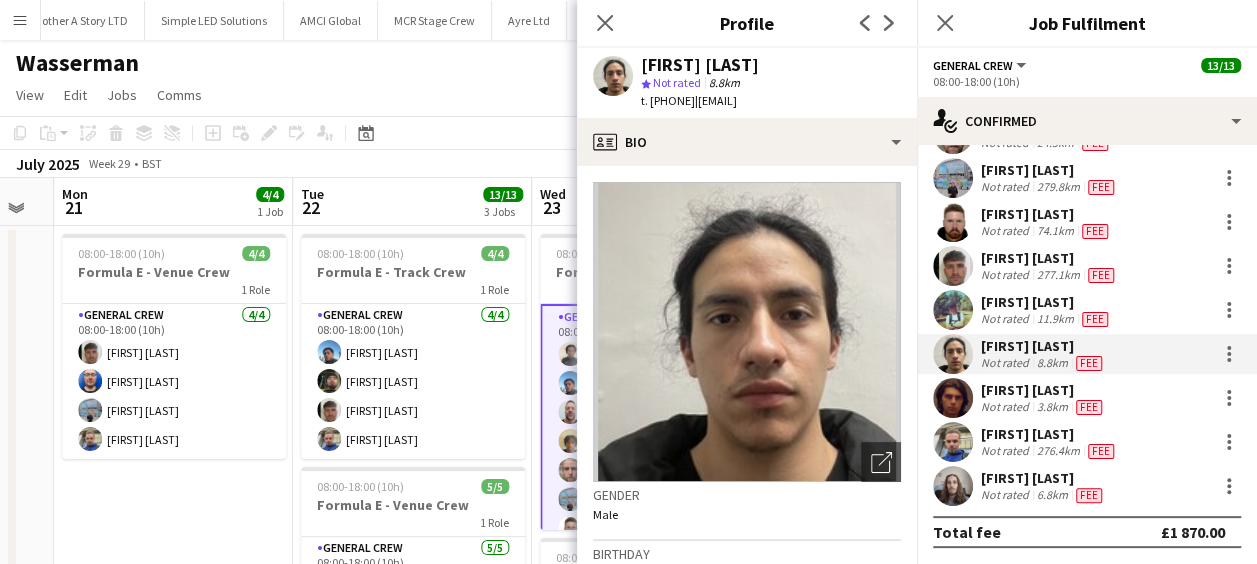 click at bounding box center (953, 398) 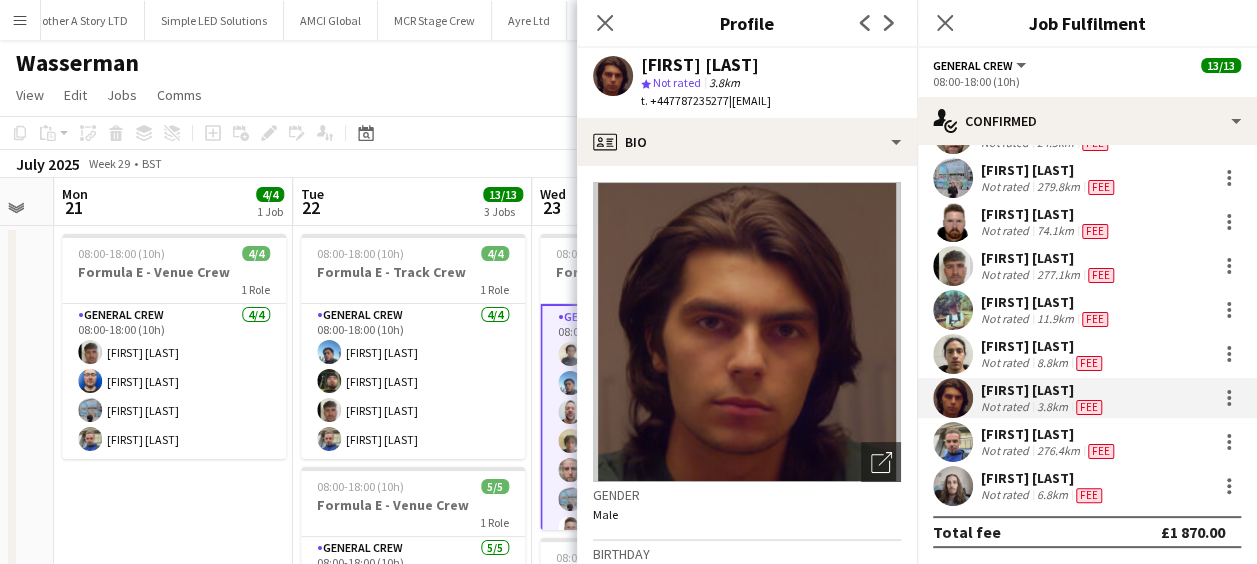 drag, startPoint x: 734, startPoint y: 101, endPoint x: 871, endPoint y: 106, distance: 137.09122 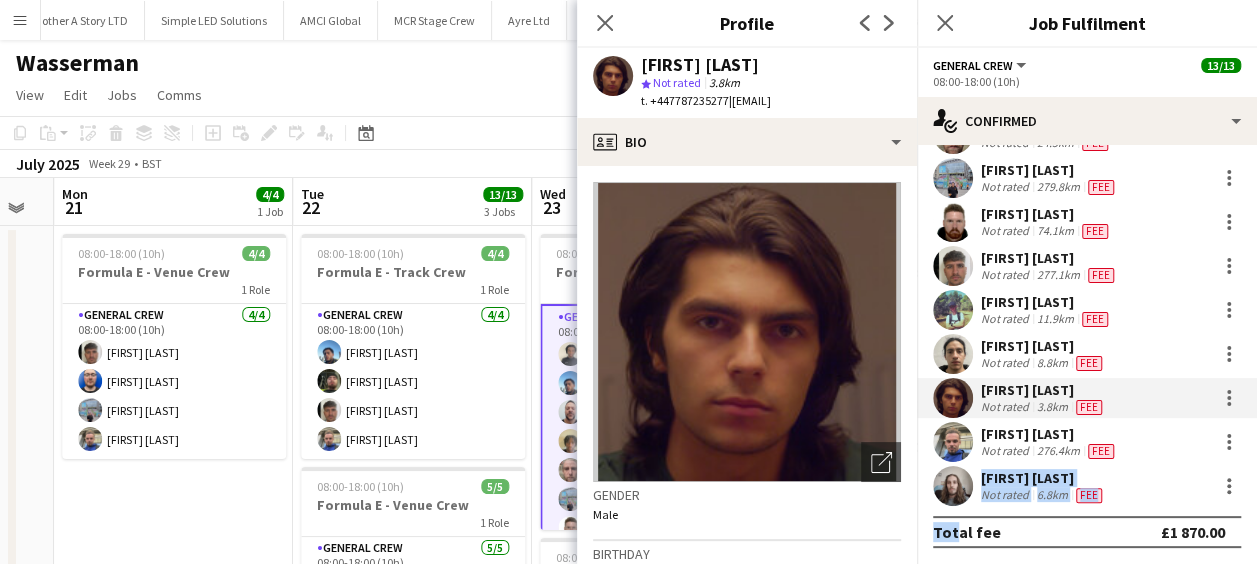 click on "[FIRST] [LAST]   Not rated   3.4km   Fee   [FIRST] [LAST]   Not rated   15.4km   Fee   [FIRST] [LAST]   Not rated   11.7km   Fee   [FIRST] [LAST]   Not rated   22.2km   Fee   [FIRST] [LAST]   Not rated   24.5km   Fee   [FIRST] [LAST]   Not rated   279.8km   Fee   [FIRST] [LAST]   Not rated   74.1km   Fee   [FIRST] [LAST]   Not rated   277.1km   Fee   [FIRST] [LAST]   Not rated   11.9km   Fee   [FIRST] [LAST]   Not rated   8.8km   Fee   [FIRST] [LAST]   Not rated   3.8km   Fee   [FIRST] [LAST]   Not rated   276.4km   Fee   [FIRST] [LAST]   Not rated   6.8km   Fee   Total fee   £1 870.00" at bounding box center (1087, 243) 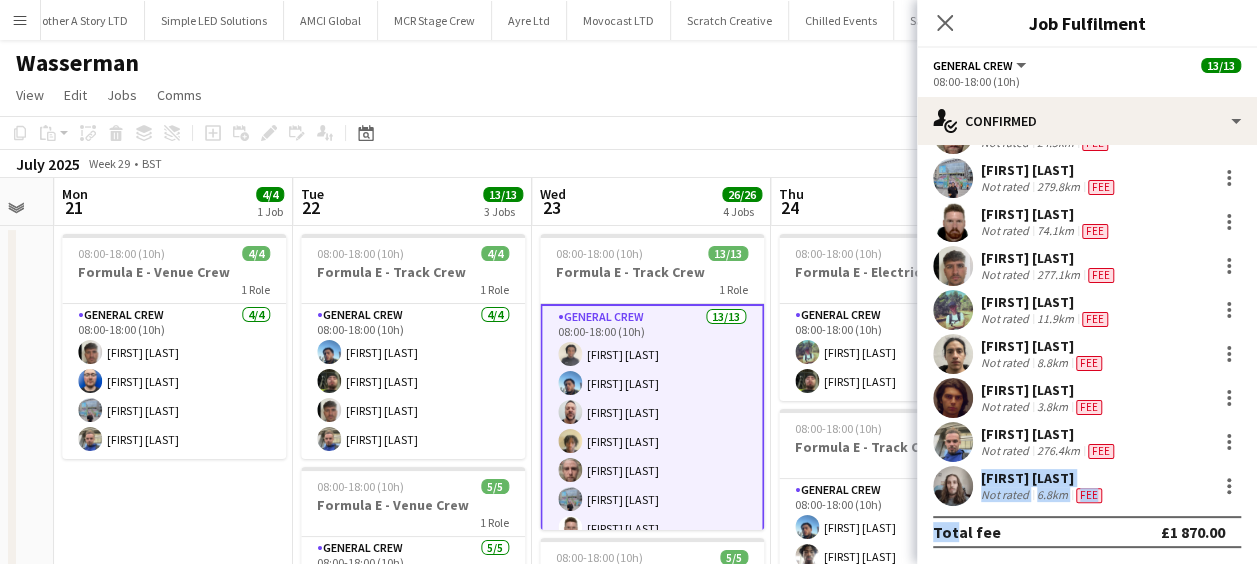 click at bounding box center [953, 486] 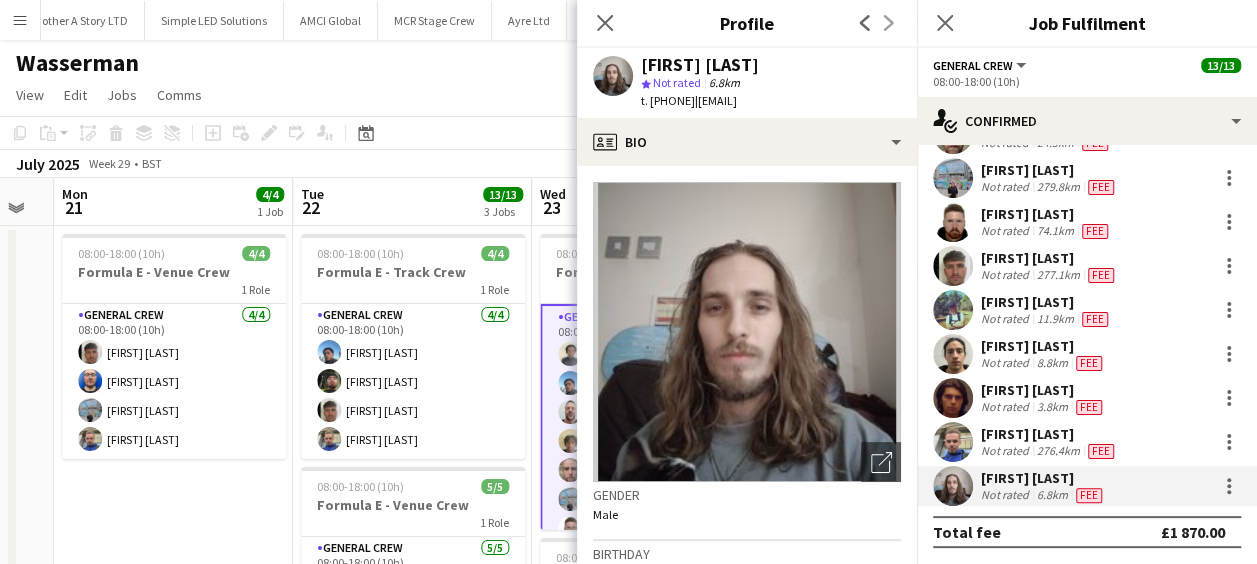drag, startPoint x: 735, startPoint y: 98, endPoint x: 866, endPoint y: 100, distance: 131.01526 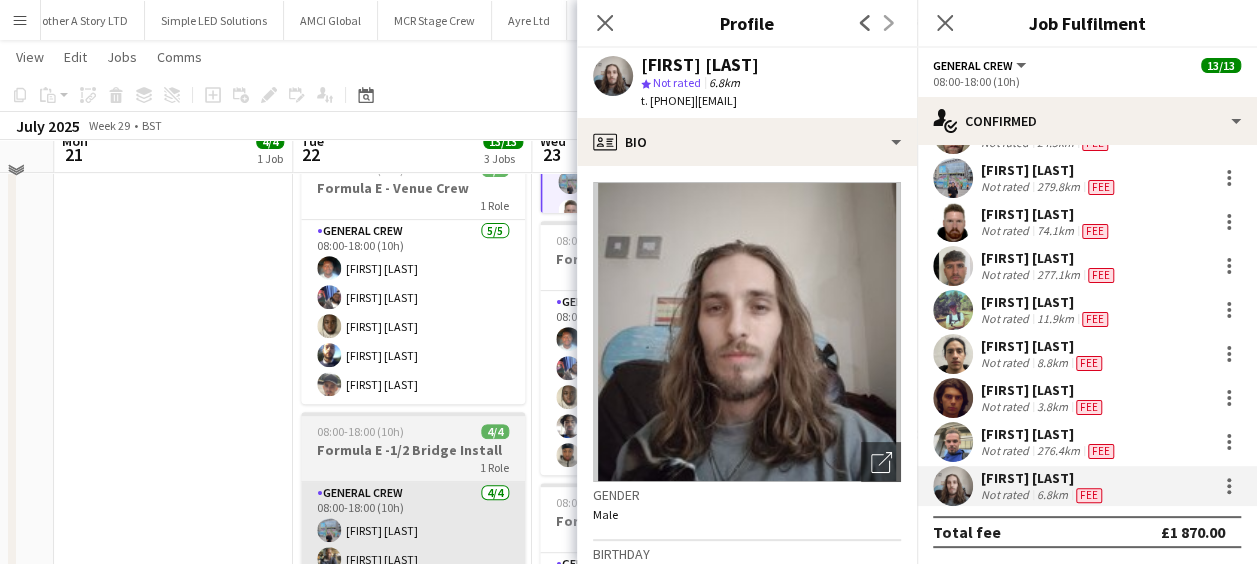 scroll, scrollTop: 400, scrollLeft: 0, axis: vertical 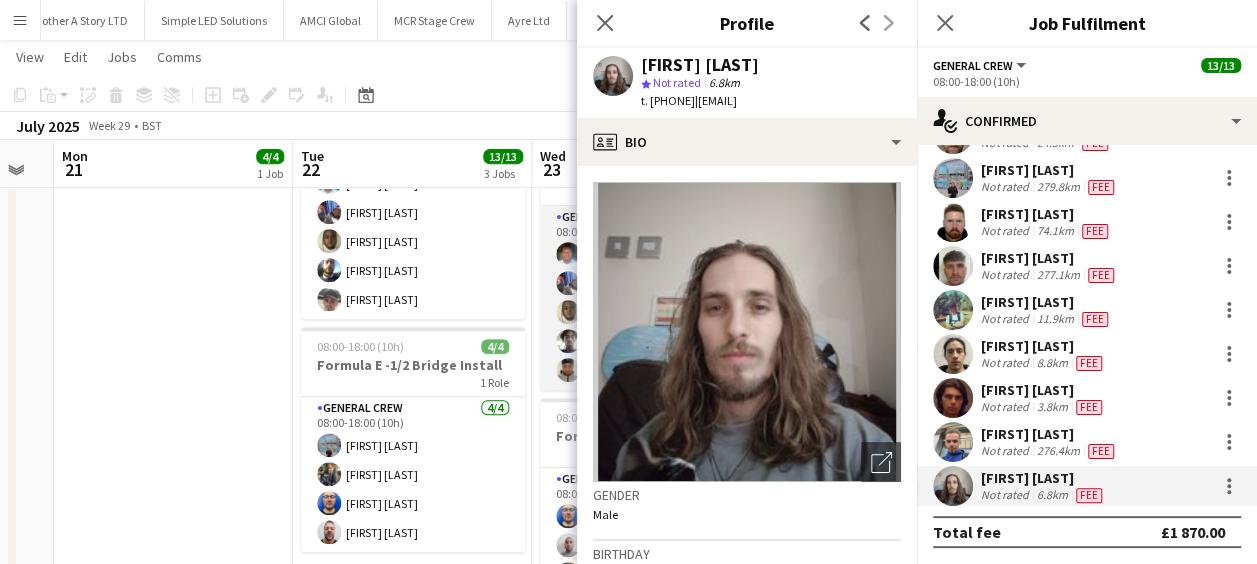 click on "General Crew   5/5   08:00-18:00 (10h)
[FIRST] [LAST] [FIRST] [LAST] [FIRST] [LAST] [FIRST] [LAST] [FIRST] [LAST]" at bounding box center [652, 298] 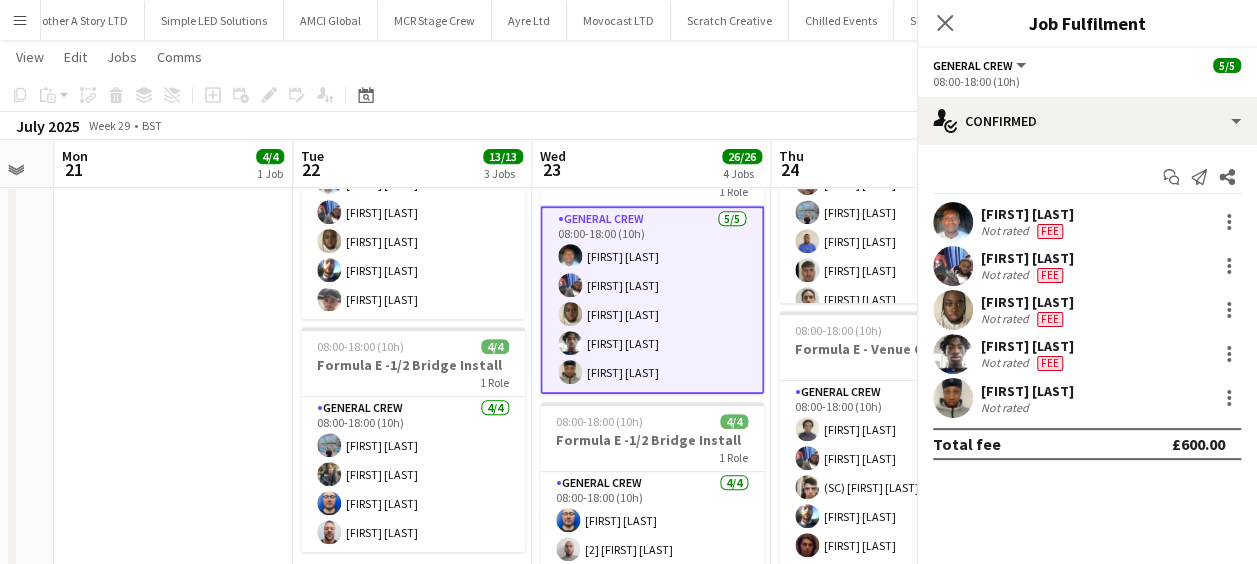 scroll, scrollTop: 0, scrollLeft: 0, axis: both 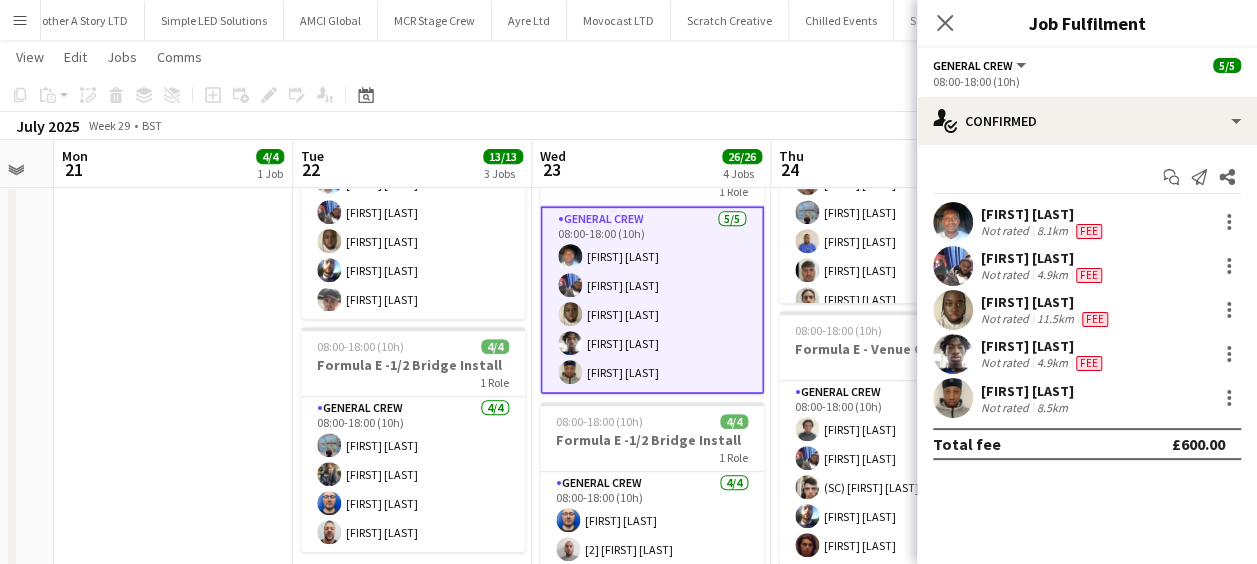 click at bounding box center [953, 354] 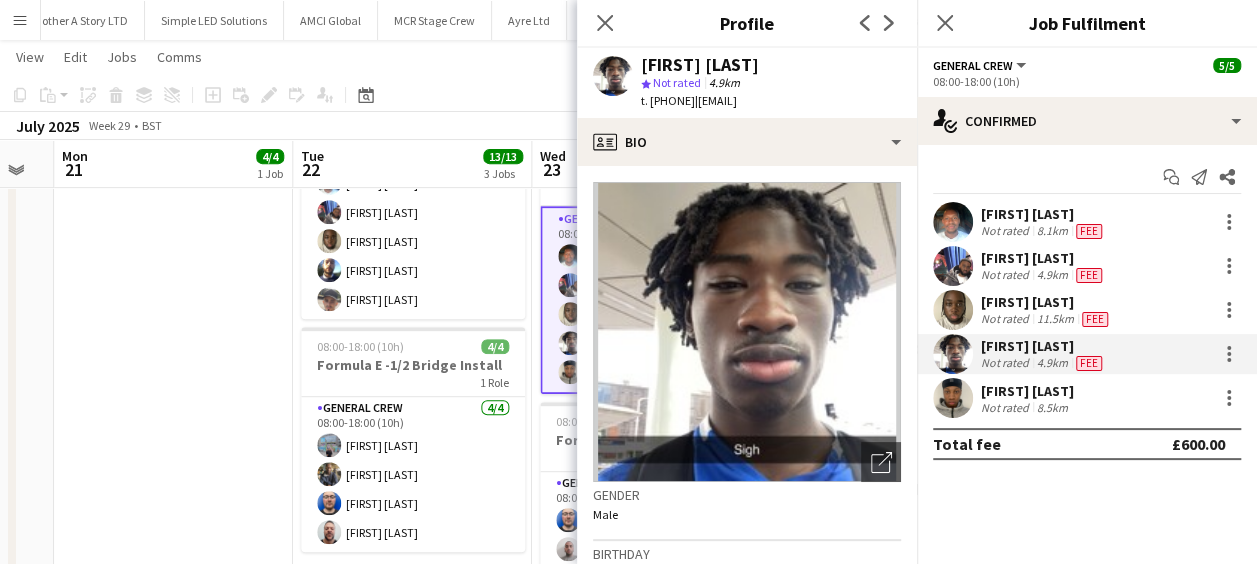 drag, startPoint x: 736, startPoint y: 101, endPoint x: 856, endPoint y: 102, distance: 120.004166 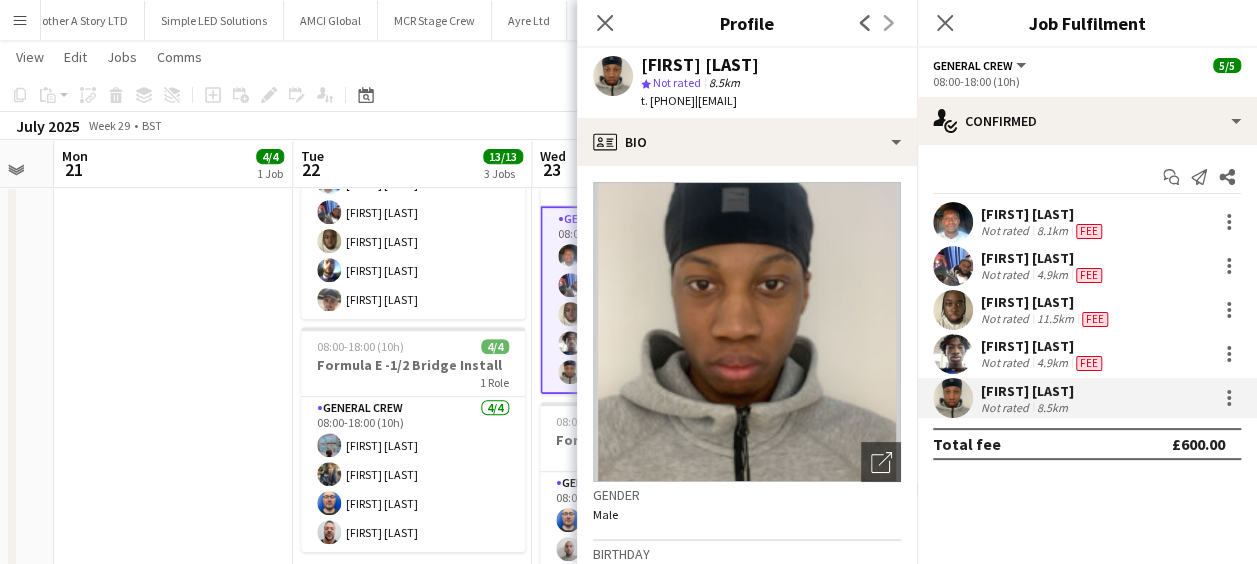 drag, startPoint x: 738, startPoint y: 95, endPoint x: 862, endPoint y: 97, distance: 124.01613 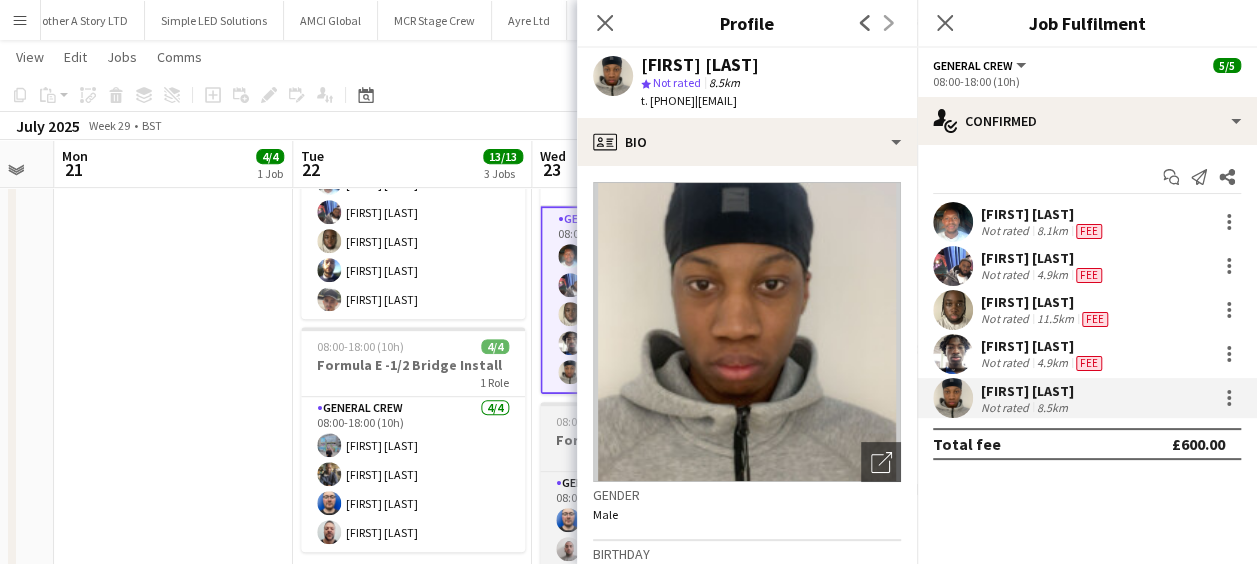 click on "08:00-18:00 (10h)    4/4   Formula E -1/2 Bridge Install   1 Role   General Crew   4/4   08:00-18:00 (10h)
[FIRST] [LAST] [2] [FIRST] [LAST] [FIRST] [LAST] [FIRST] [LAST]" at bounding box center [652, 514] 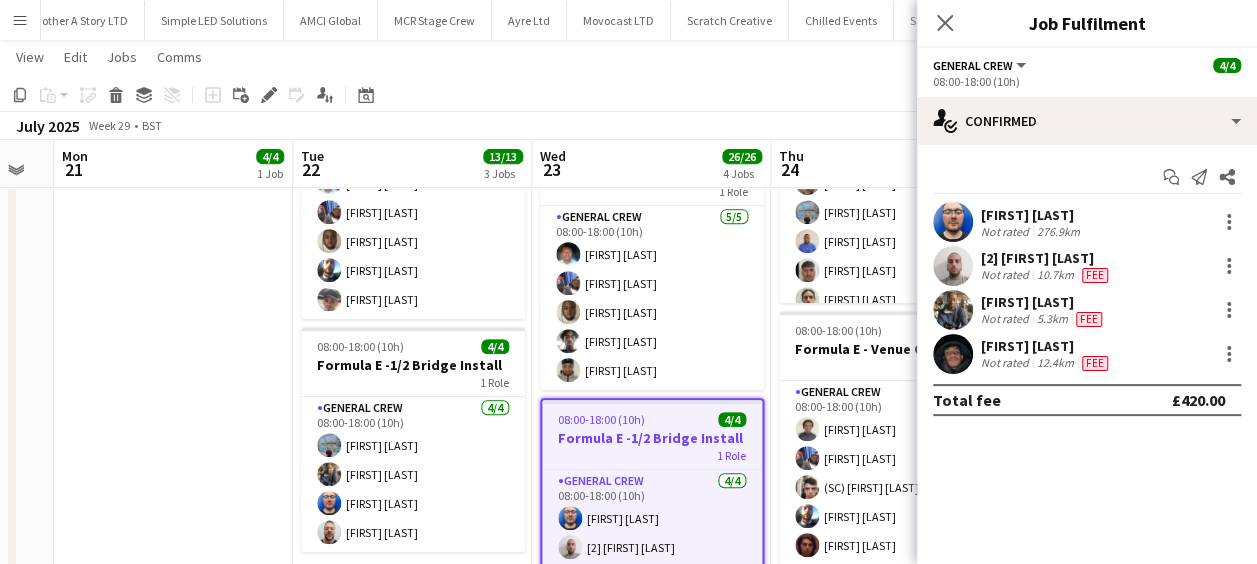 click at bounding box center (953, 266) 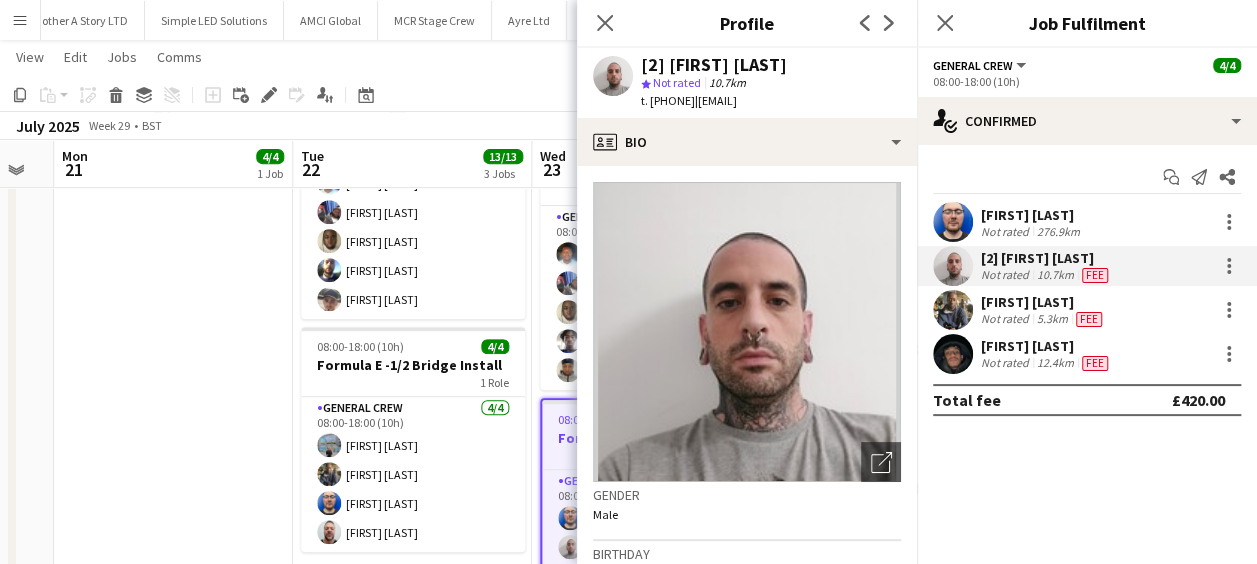 drag, startPoint x: 734, startPoint y: 101, endPoint x: 858, endPoint y: 106, distance: 124.10077 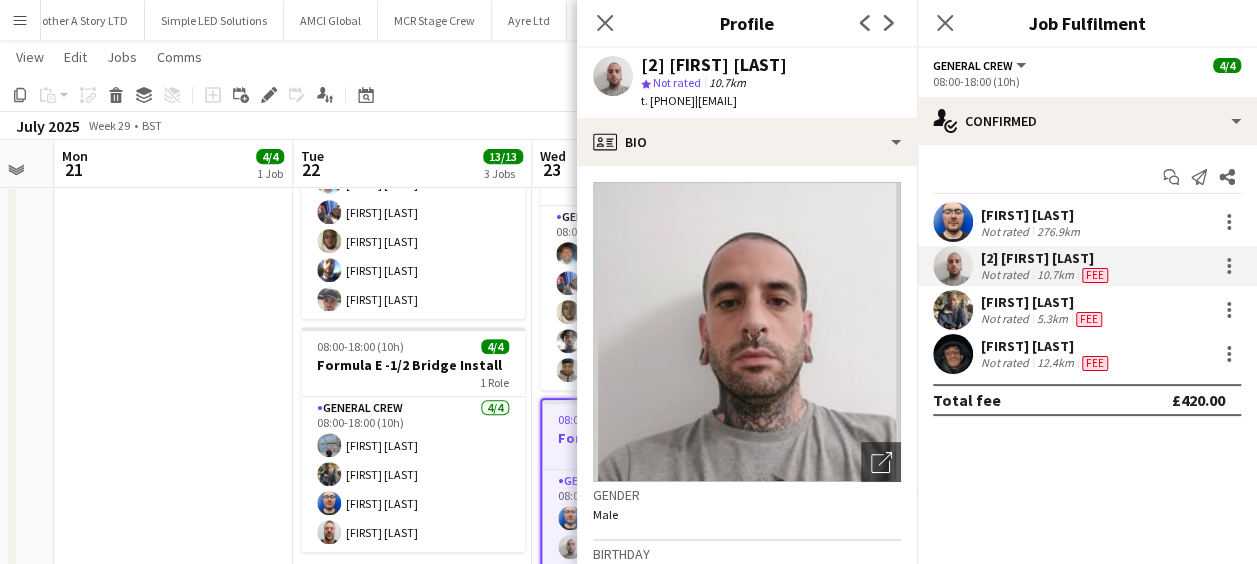 click at bounding box center [953, 354] 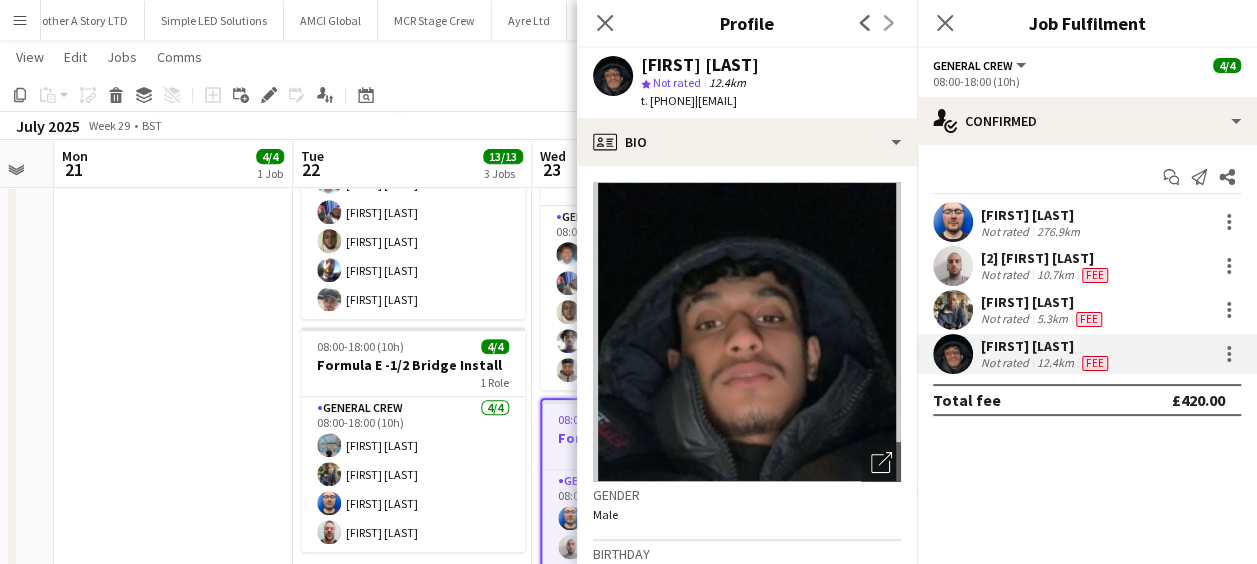 drag, startPoint x: 738, startPoint y: 99, endPoint x: 882, endPoint y: 100, distance: 144.00348 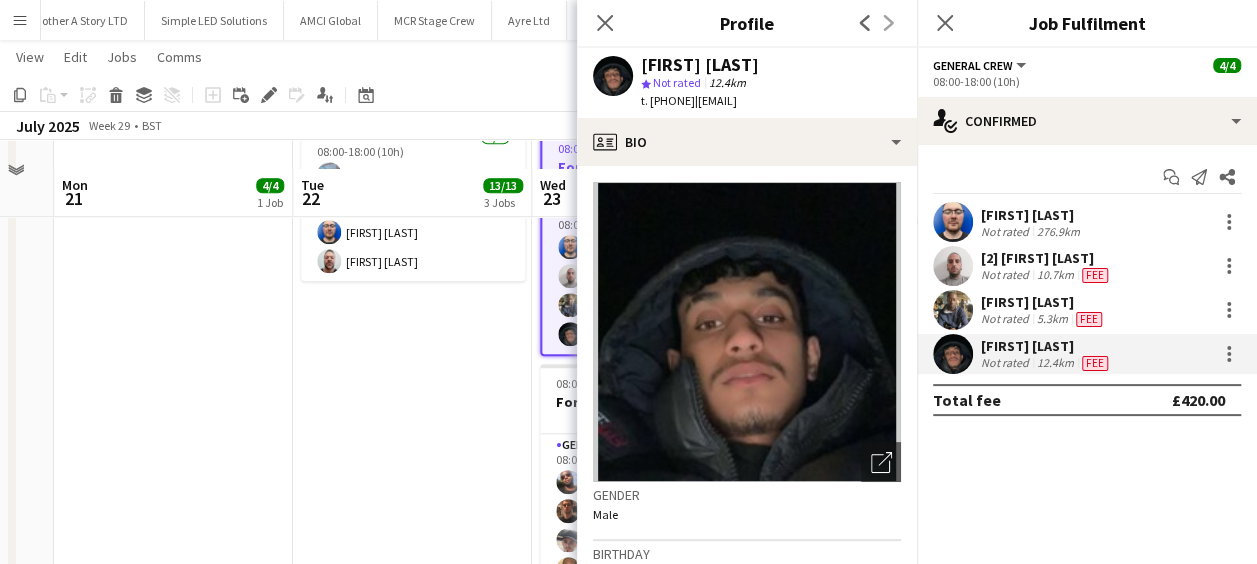 scroll, scrollTop: 700, scrollLeft: 0, axis: vertical 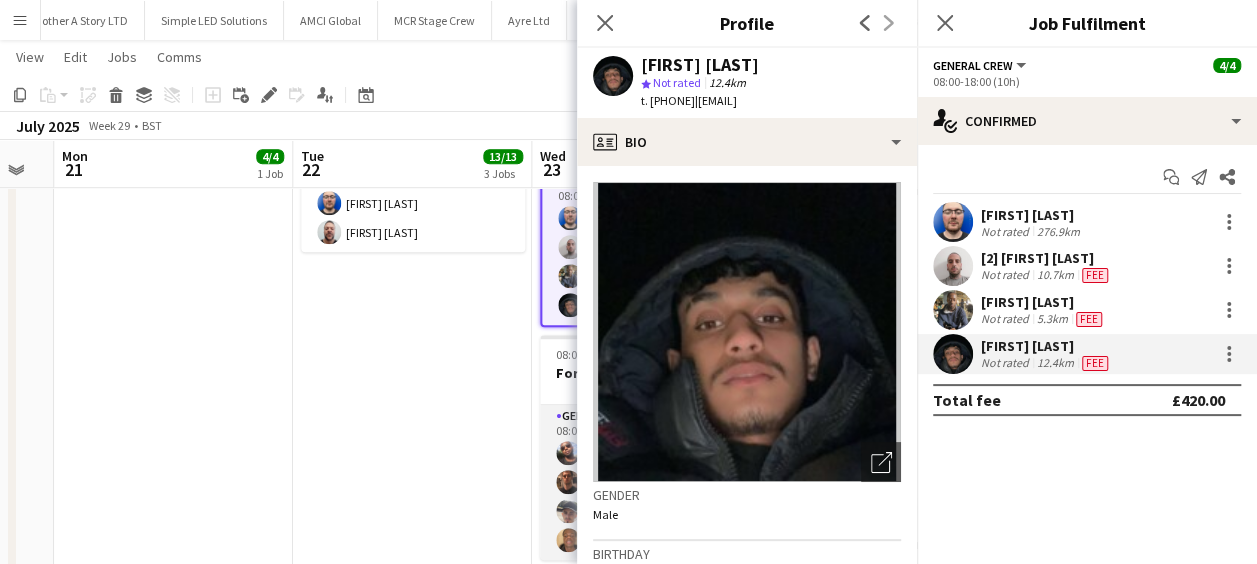 click on "General Crew   4/4   08:00-18:00 (10h)
[FIRST] [LAST] (SC) [FIRST] [LAST] [FIRST] [LAST]" at bounding box center [652, 482] 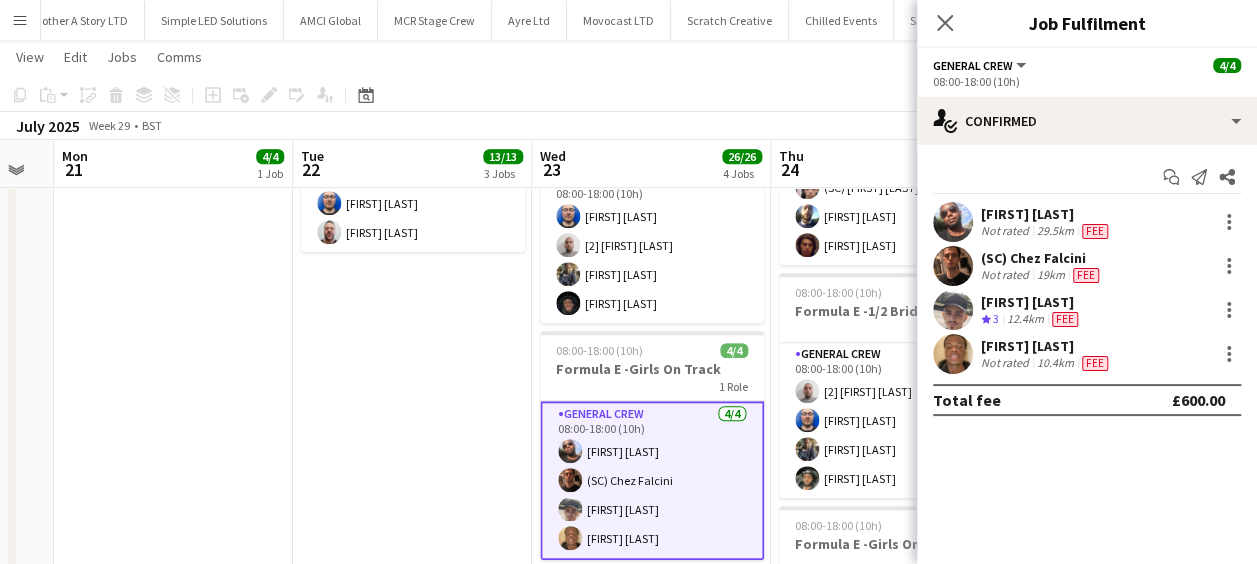 click at bounding box center (953, 222) 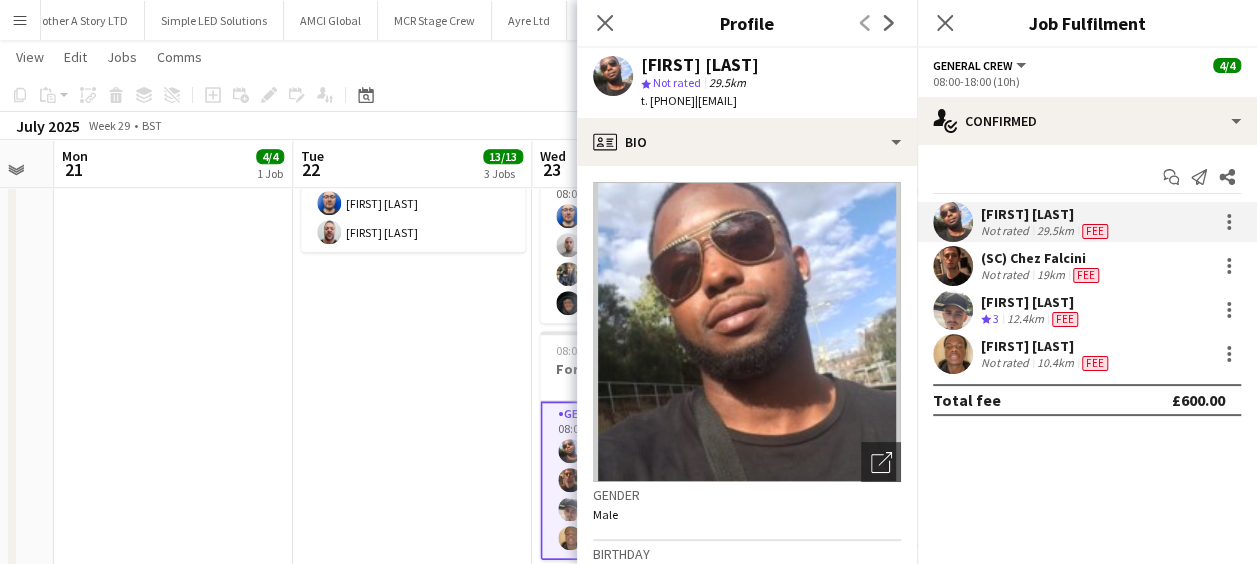 drag, startPoint x: 732, startPoint y: 98, endPoint x: 863, endPoint y: 100, distance: 131.01526 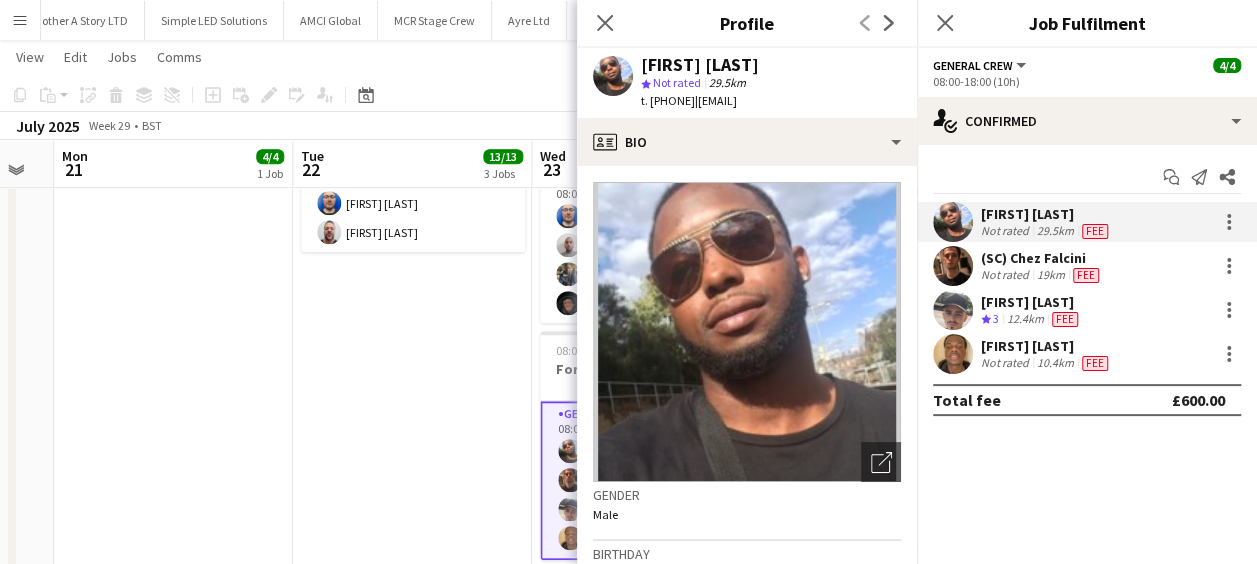click at bounding box center [953, 266] 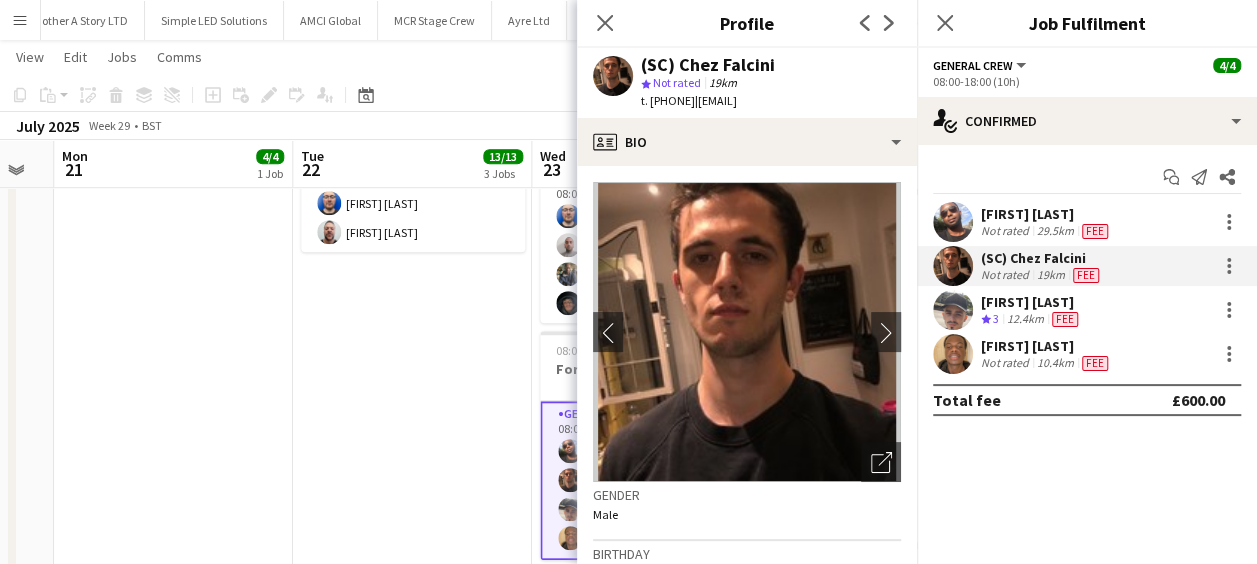 drag, startPoint x: 737, startPoint y: 102, endPoint x: 831, endPoint y: 102, distance: 94 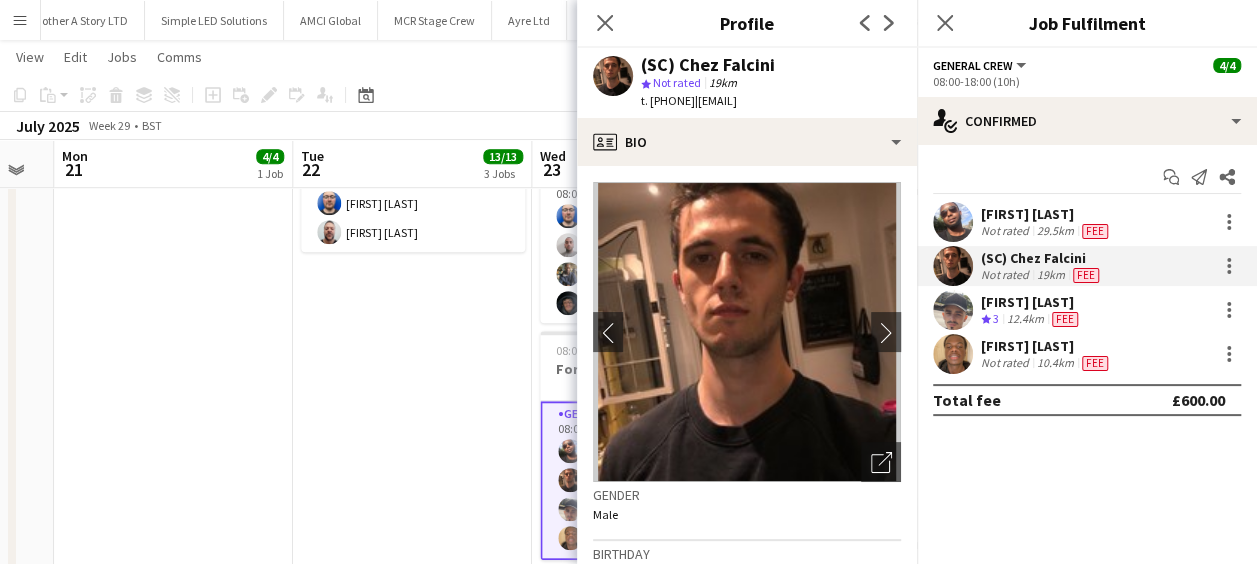 click at bounding box center [953, 310] 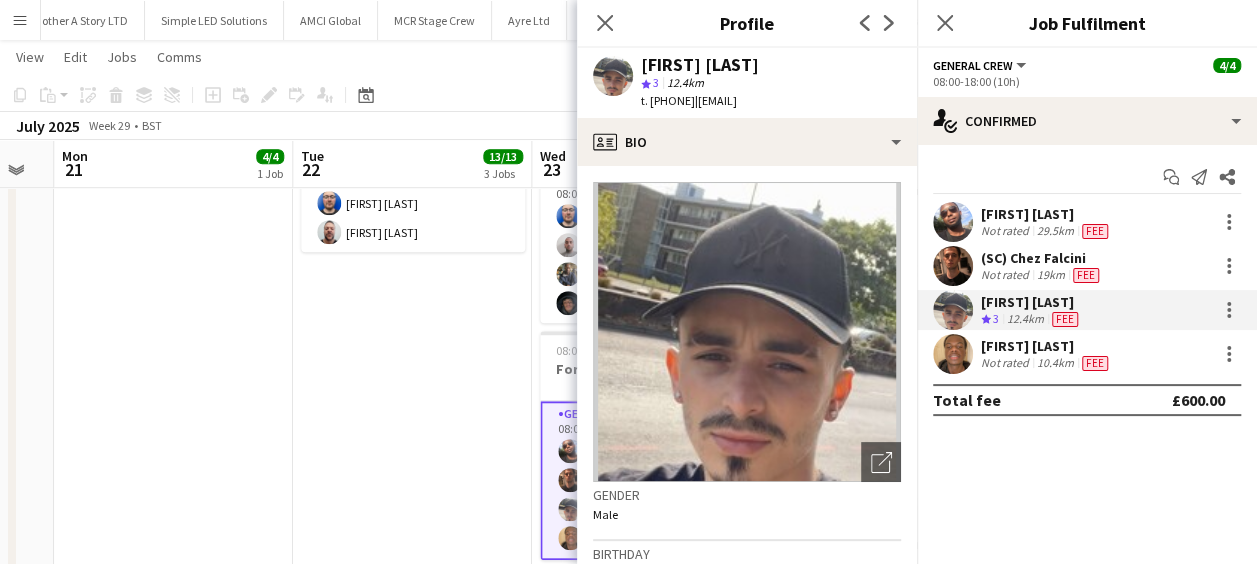 click on "08:00-18:00 (10h)    4/4   Formula E - Track Crew   1 Role   General Crew   4/4   08:00-18:00 (10h)
[FIRST] [LAST] [FIRST] [LAST] [FIRST] [LAST] [FIRST] [LAST]     08:00-18:00 (10h)    5/5   Formula E - Venue Crew   1 Role   General Crew   5/5   08:00-18:00 (10h)
[FIRST] [LAST] [FIRST] [LAST] [FIRST] [LAST] [FIRST] [LAST] [FIRST] [LAST]     08:00-18:00 (10h)    4/4   Formula E -1/2 Bridge Install   1 Role   General Crew   4/4   08:00-18:00 (10h)
[FIRST] [LAST] [FIRST] [LAST] [FIRST] [LAST] [FIRST] [LAST]" at bounding box center (412, 186) 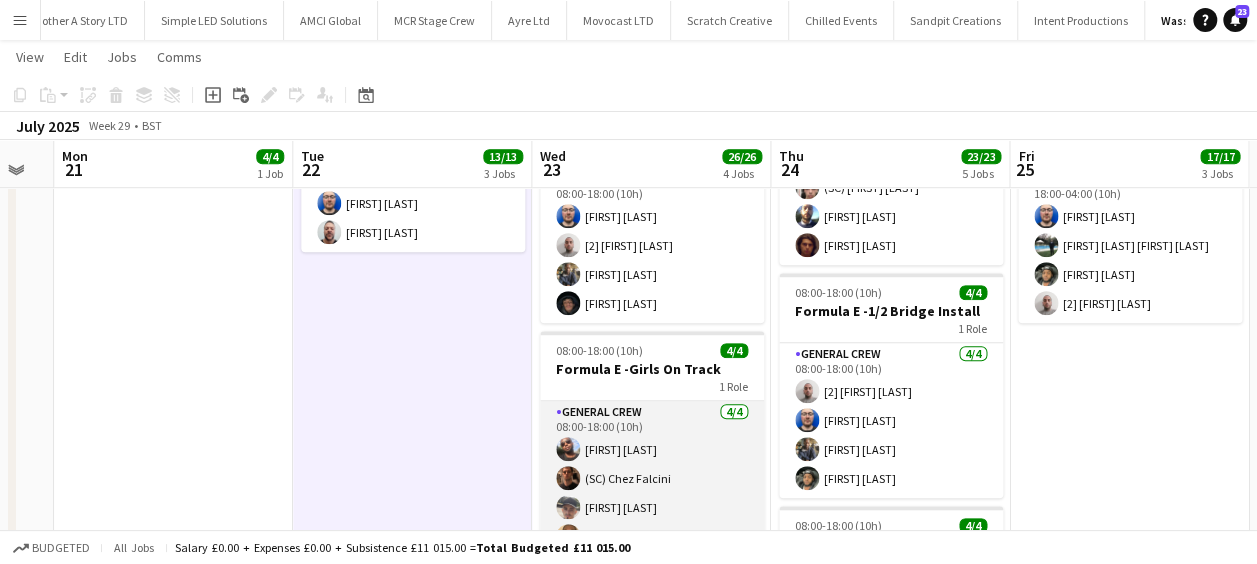 click on "General Crew   4/4   08:00-18:00 (10h)
[FIRST] [LAST] (SC) [FIRST] [LAST] [FIRST] [LAST]" at bounding box center (652, 478) 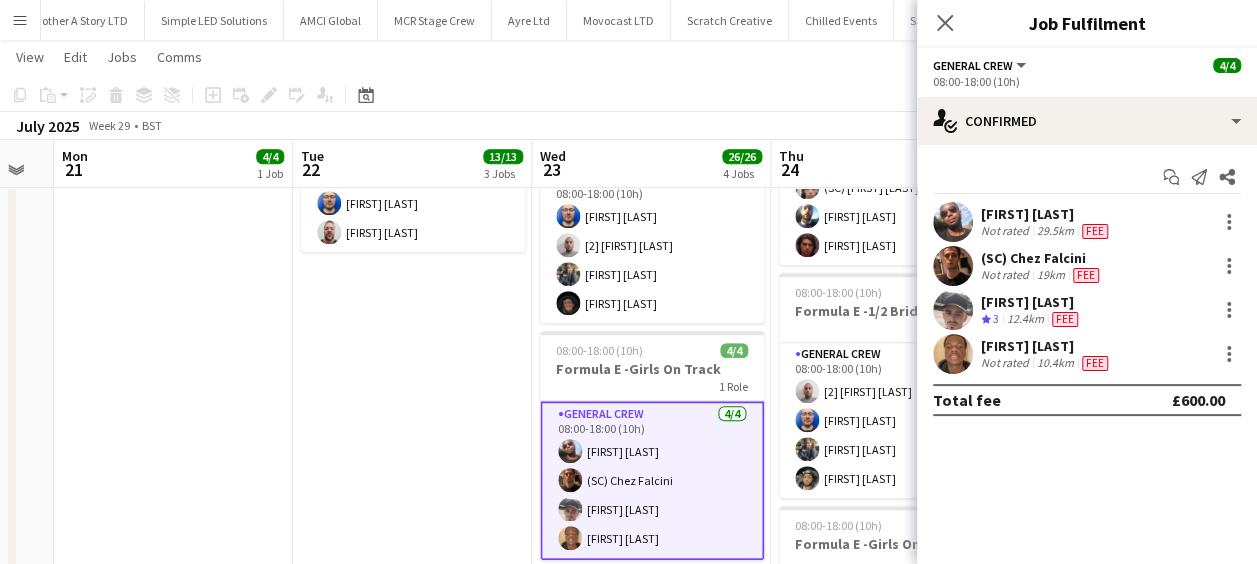 click at bounding box center [953, 310] 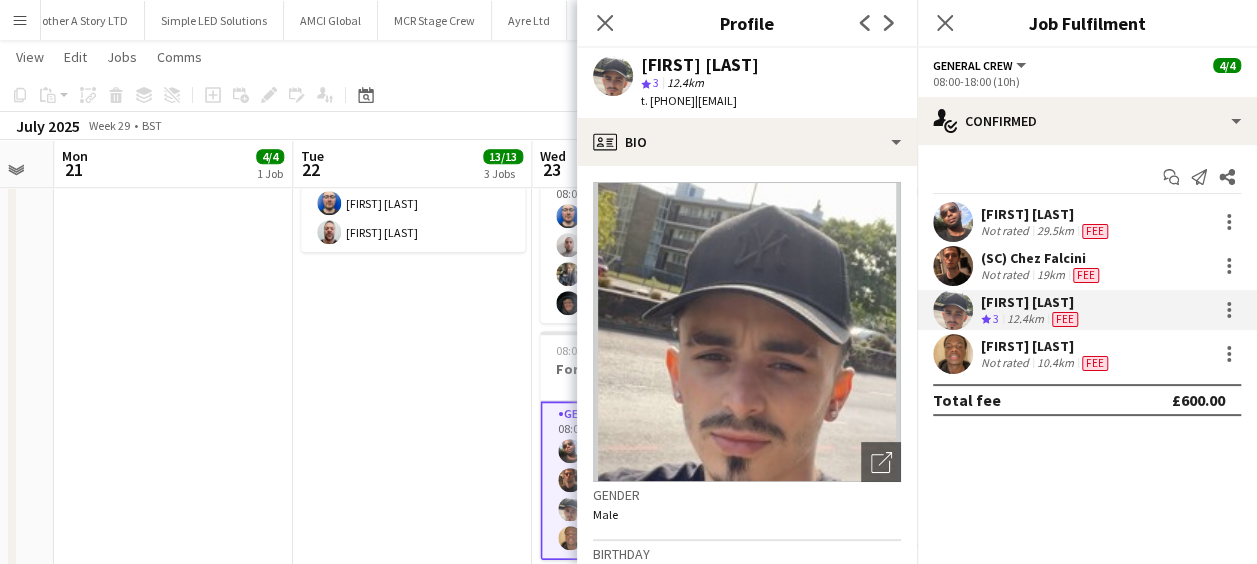 drag, startPoint x: 740, startPoint y: 100, endPoint x: 888, endPoint y: 105, distance: 148.08444 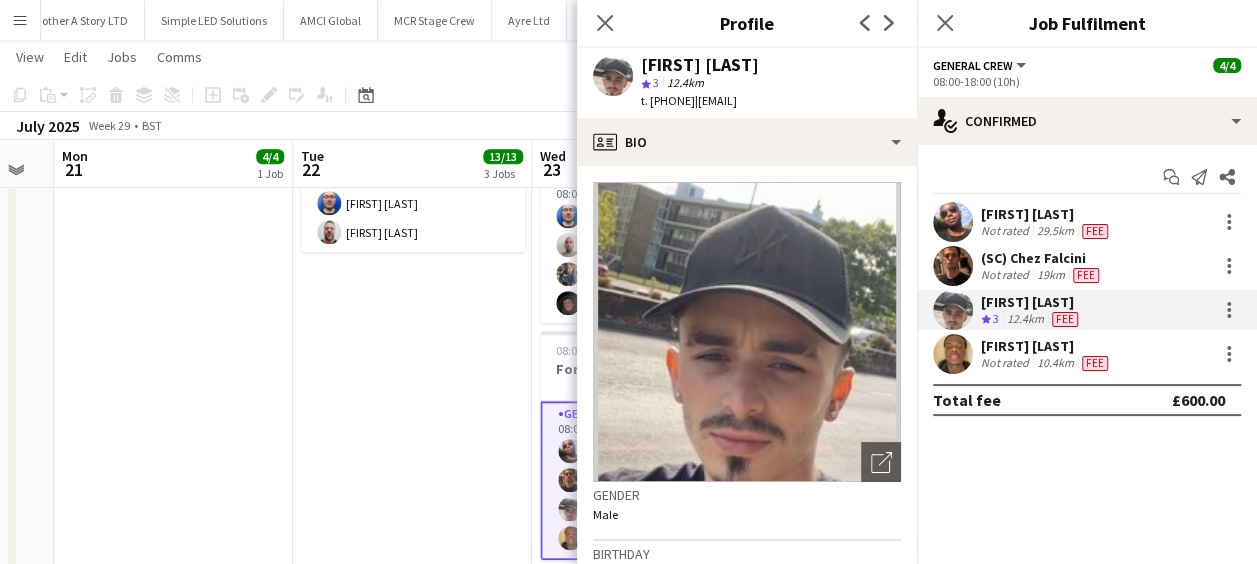 click on "[FIRST] [LAST]" at bounding box center [1046, 346] 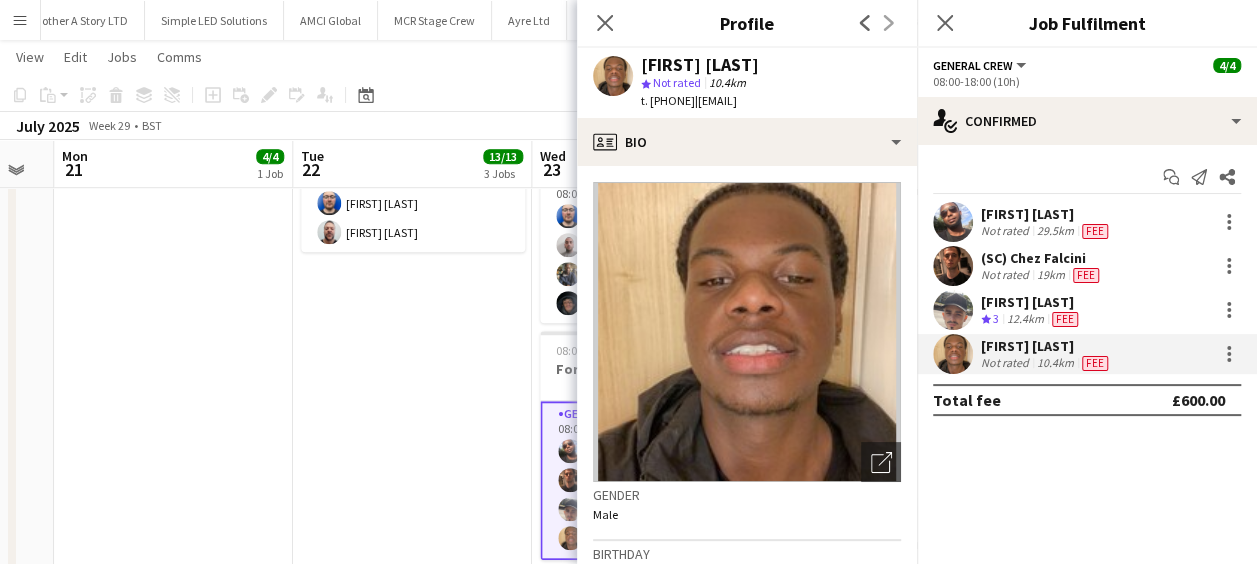 drag, startPoint x: 734, startPoint y: 102, endPoint x: 896, endPoint y: 96, distance: 162.11107 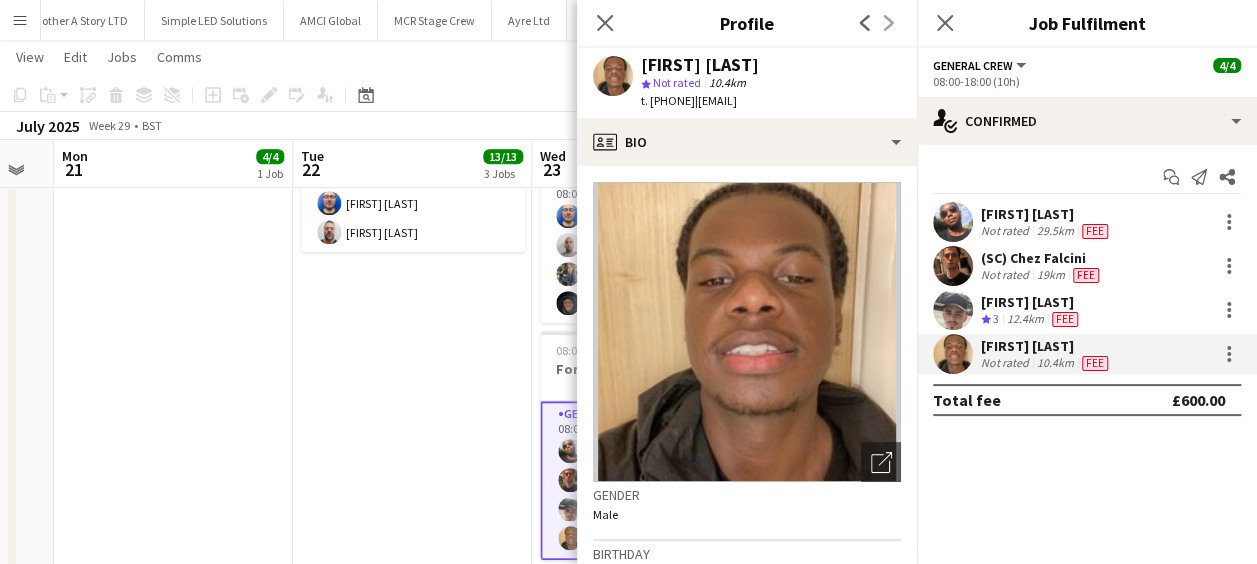 click on "t. [PHONE]   |   [EMAIL]" 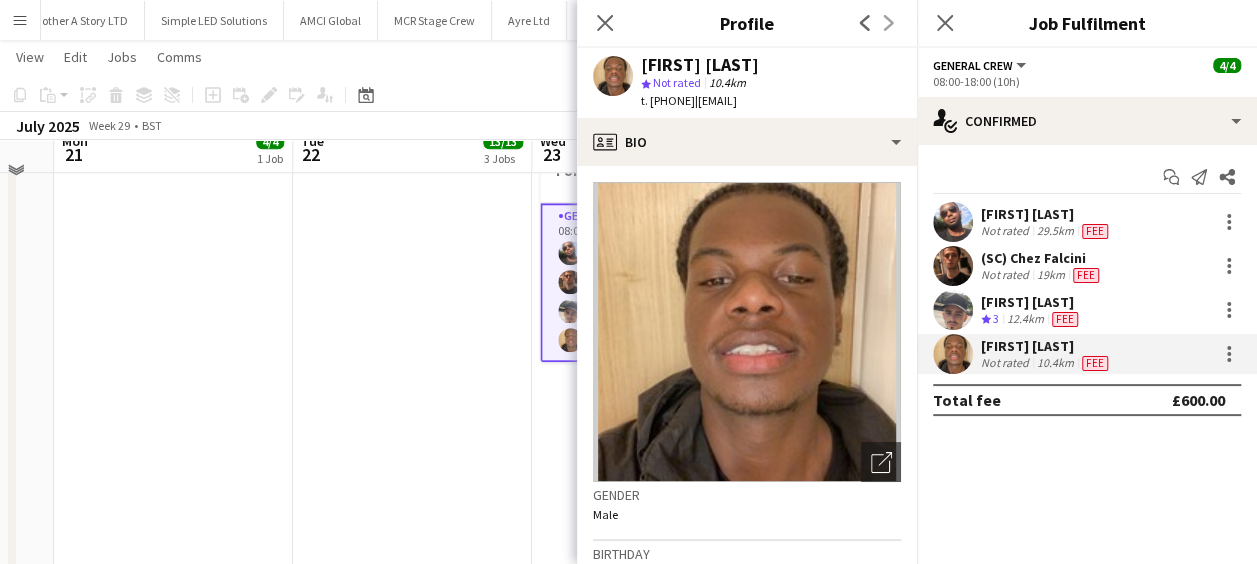 scroll, scrollTop: 900, scrollLeft: 0, axis: vertical 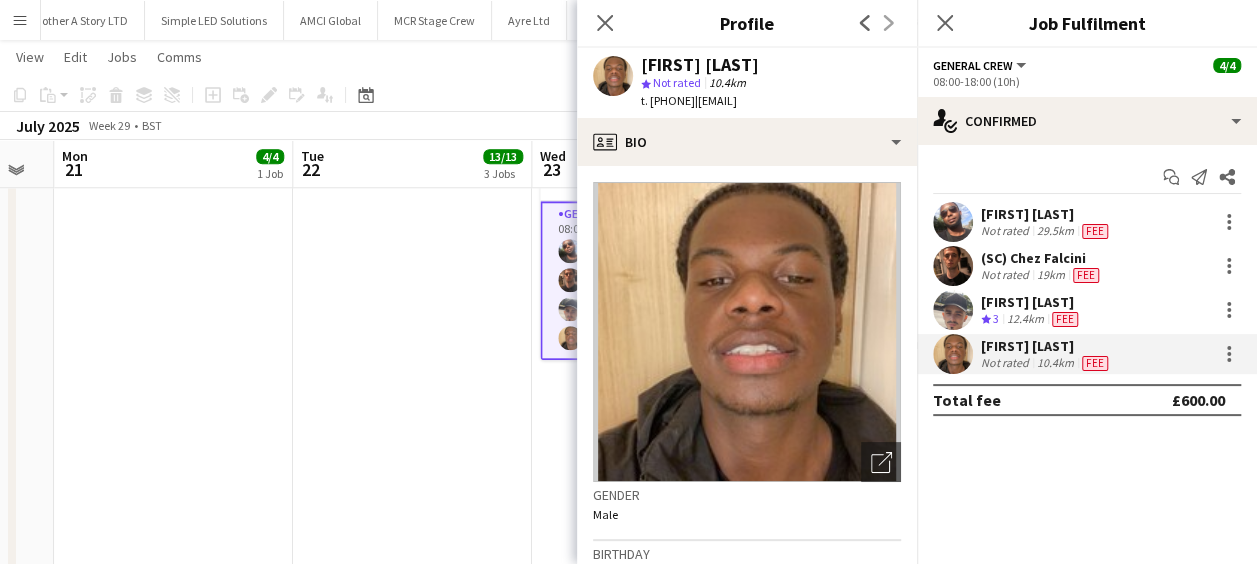 click on "08:00-18:00 (10h)    4/4   Formula E - Track Crew   1 Role   General Crew   4/4   08:00-18:00 (10h)
[FIRST] [LAST] [FIRST] [LAST] [FIRST] [LAST] [FIRST] [LAST]     08:00-18:00 (10h)    5/5   Formula E - Venue Crew   1 Role   General Crew   5/5   08:00-18:00 (10h)
[FIRST] [LAST] [FIRST] [LAST] [FIRST] [LAST] [FIRST] [LAST] [FIRST] [LAST]     08:00-18:00 (10h)    4/4   Formula E -1/2 Bridge Install   1 Role   General Crew   4/4   08:00-18:00 (10h)
[FIRST] [LAST] [FIRST] [LAST] [FIRST] [LAST] [FIRST] [LAST]" at bounding box center [412, -14] 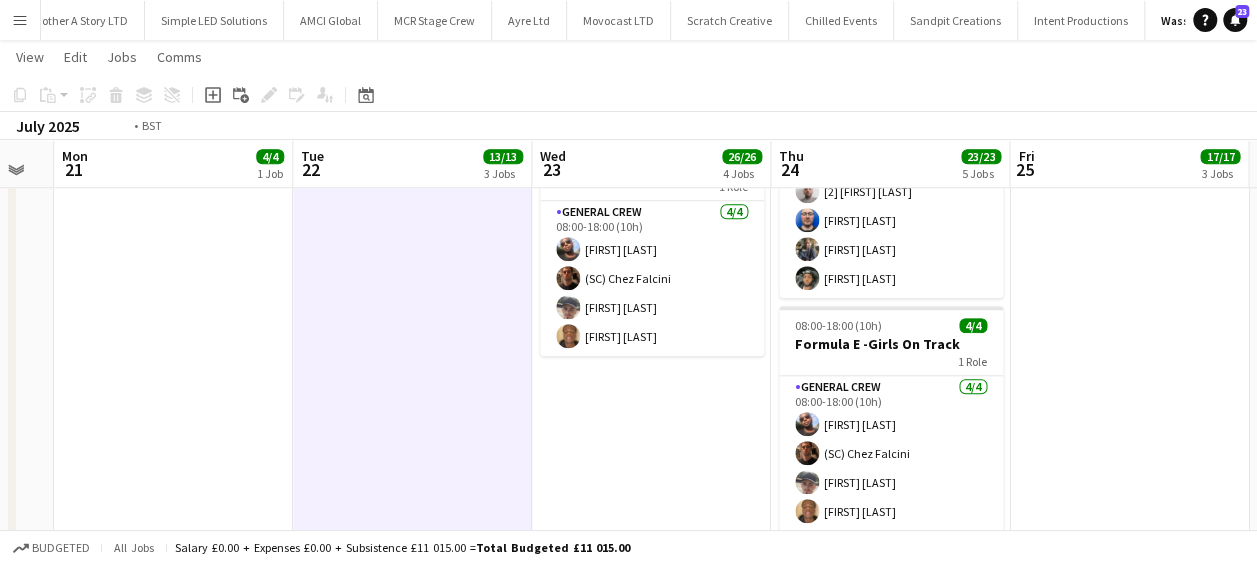 scroll, scrollTop: 0, scrollLeft: 558, axis: horizontal 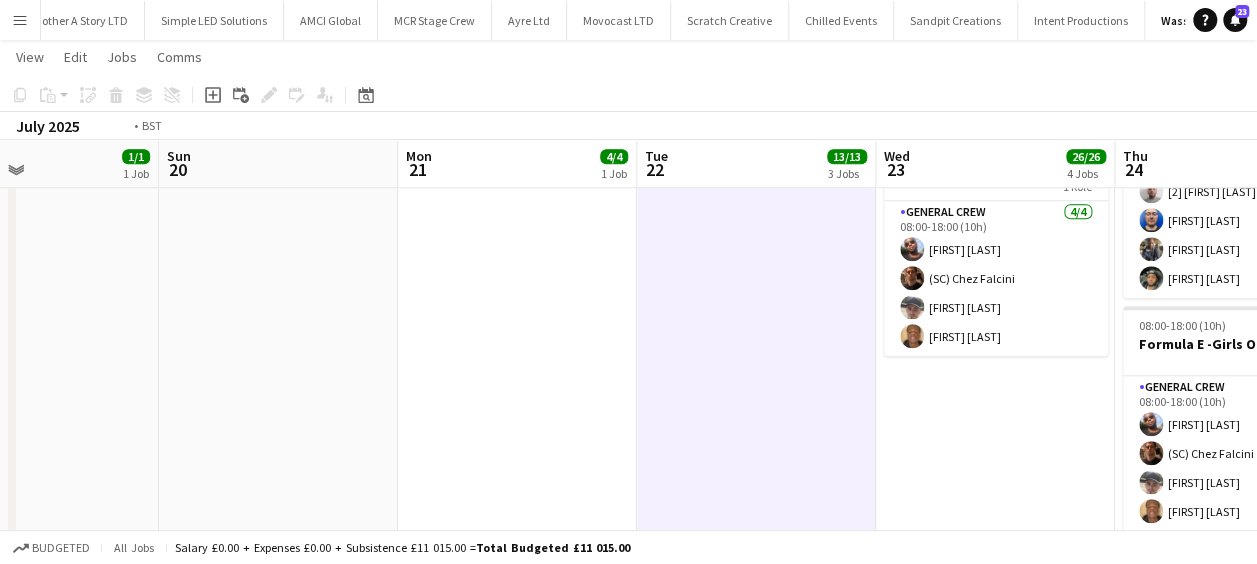 drag, startPoint x: 626, startPoint y: 400, endPoint x: 492, endPoint y: 409, distance: 134.3019 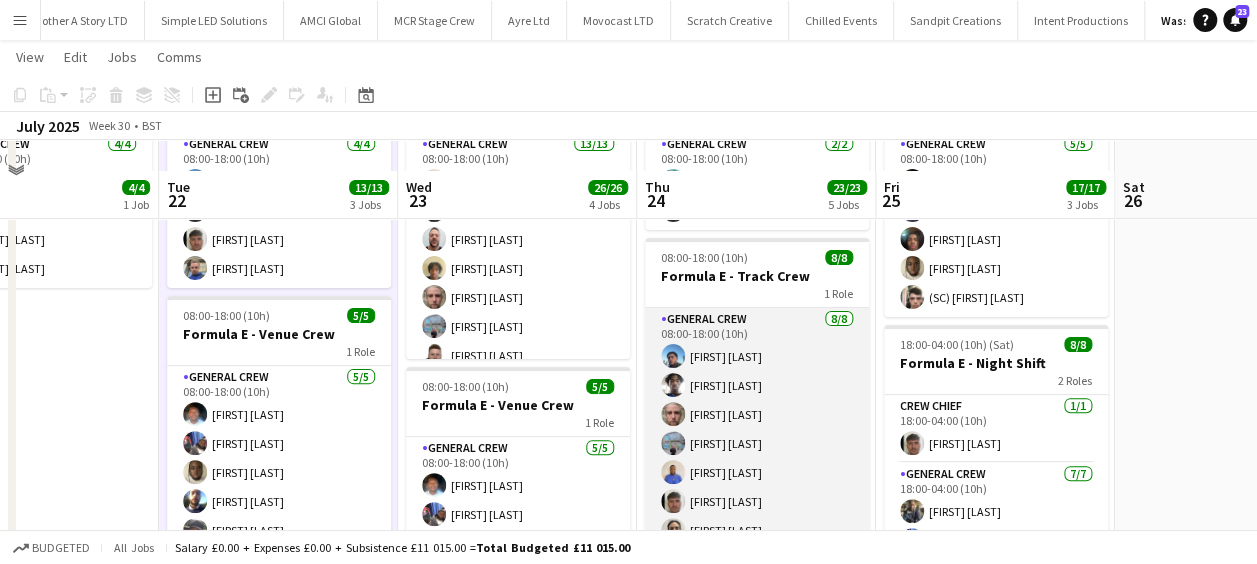 scroll, scrollTop: 200, scrollLeft: 0, axis: vertical 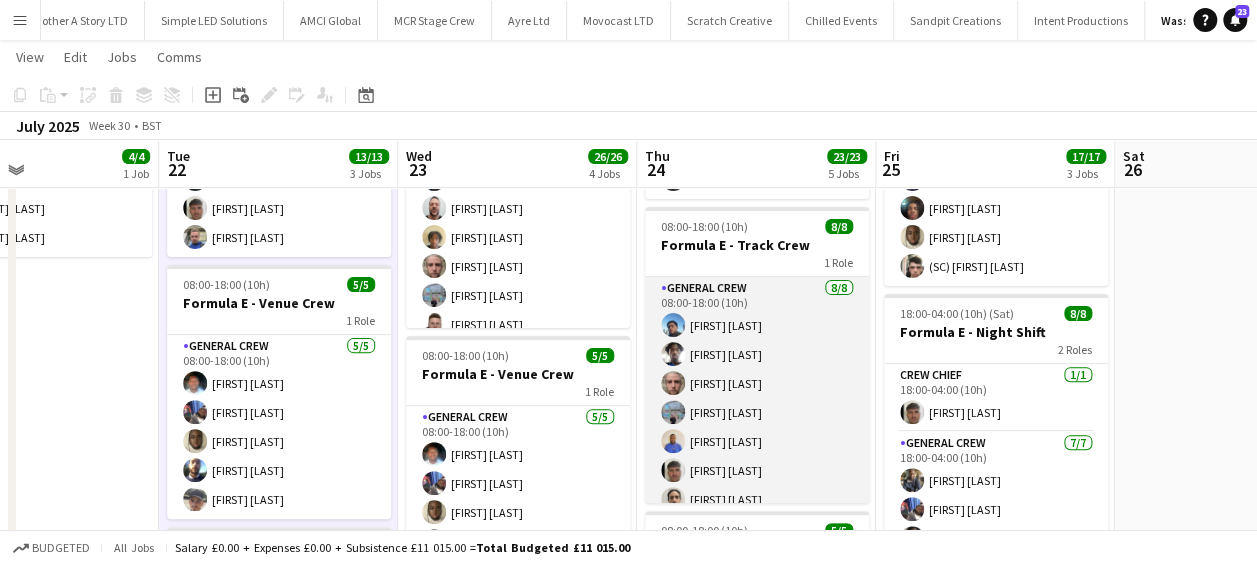 click on "General Crew   8/8   08:00-18:00 (10h)
[FIRST] [LAST] [FIRST] [LAST] [FIRST] [LAST] [FIRST] [LAST] [FIRST] [LAST] [FIRST] [LAST] [FIRST] [LAST]" at bounding box center (757, 412) 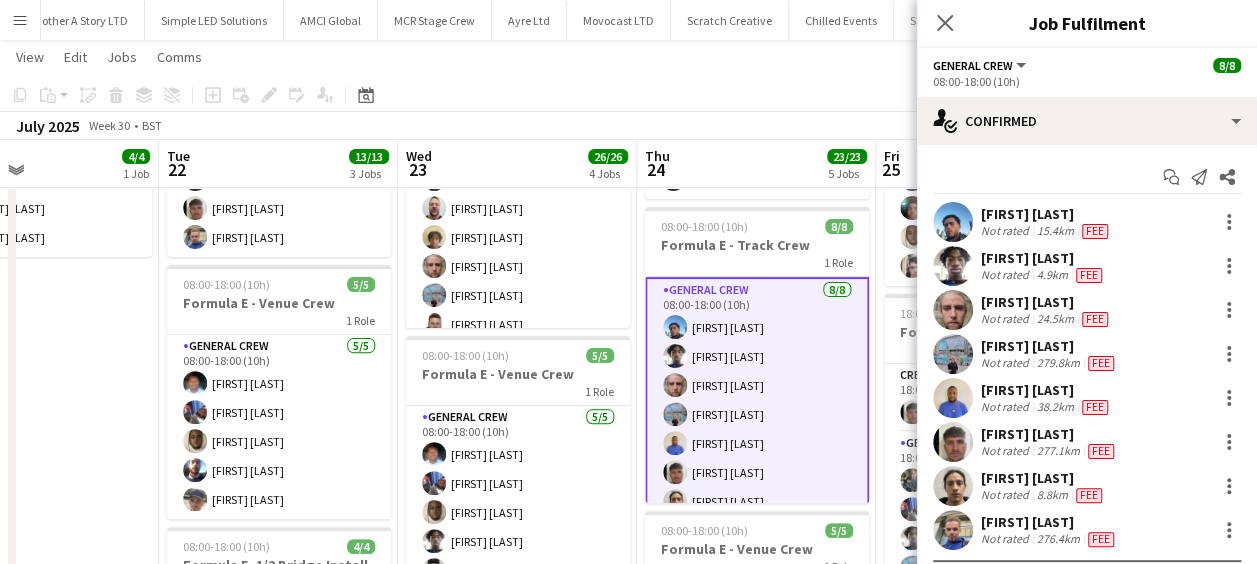 click at bounding box center [953, 398] 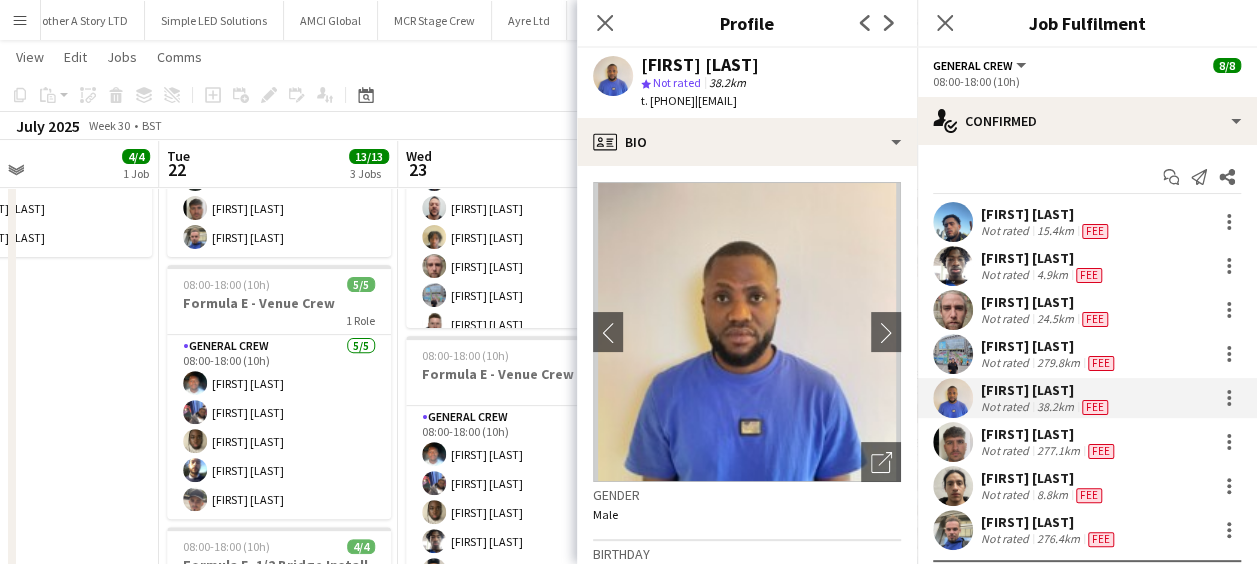 drag, startPoint x: 733, startPoint y: 100, endPoint x: 870, endPoint y: 106, distance: 137.13132 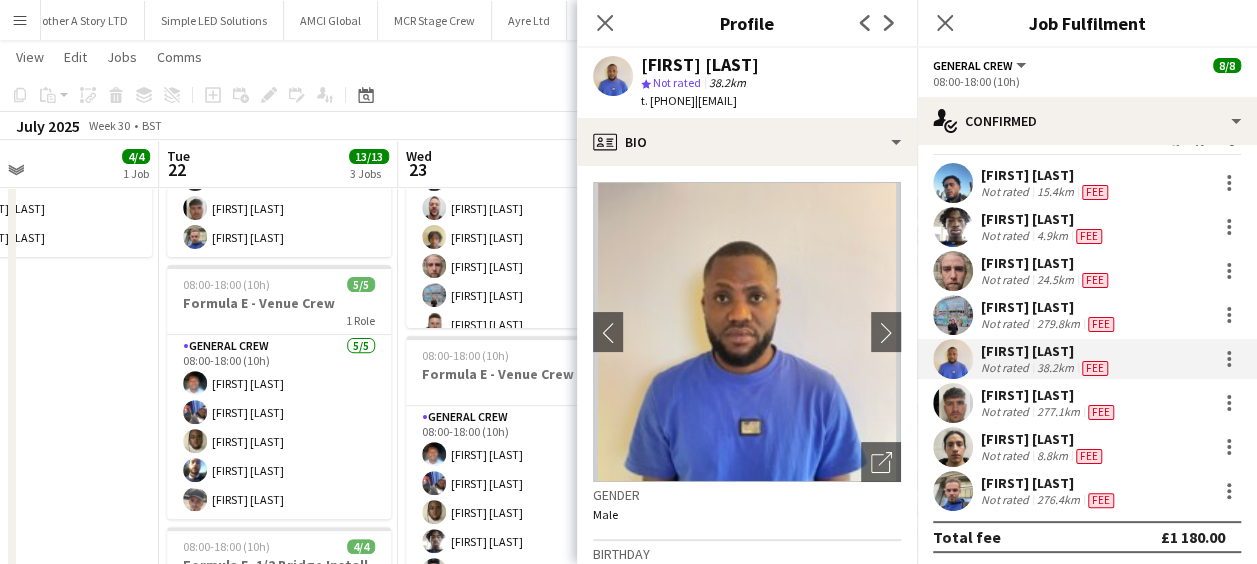 scroll, scrollTop: 44, scrollLeft: 0, axis: vertical 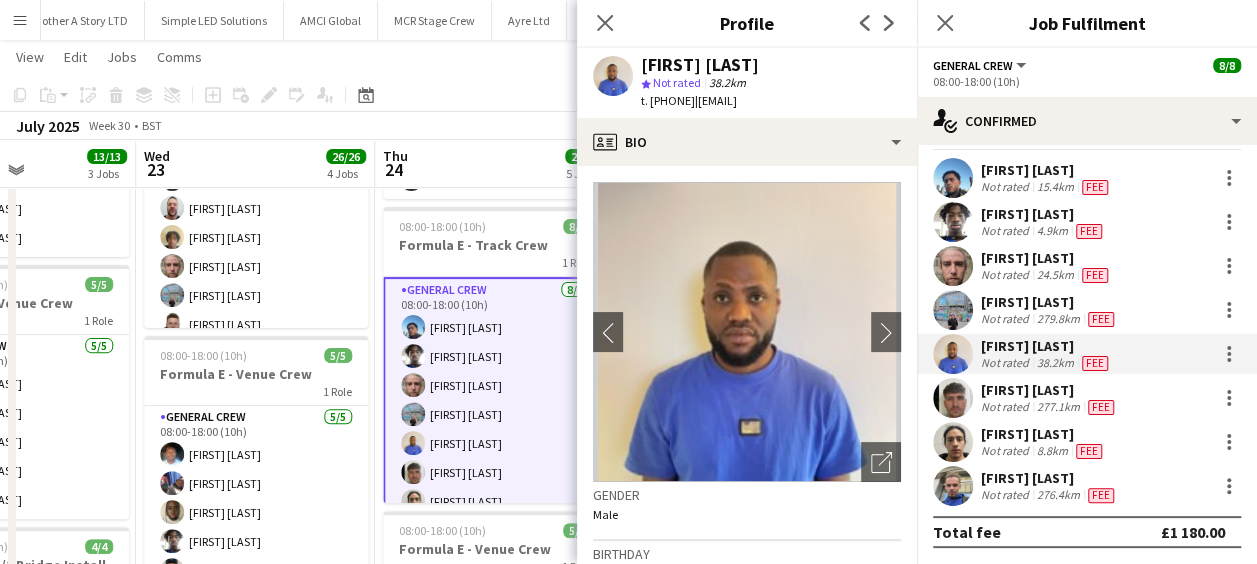 drag, startPoint x: 344, startPoint y: 379, endPoint x: 83, endPoint y: 378, distance: 261.00192 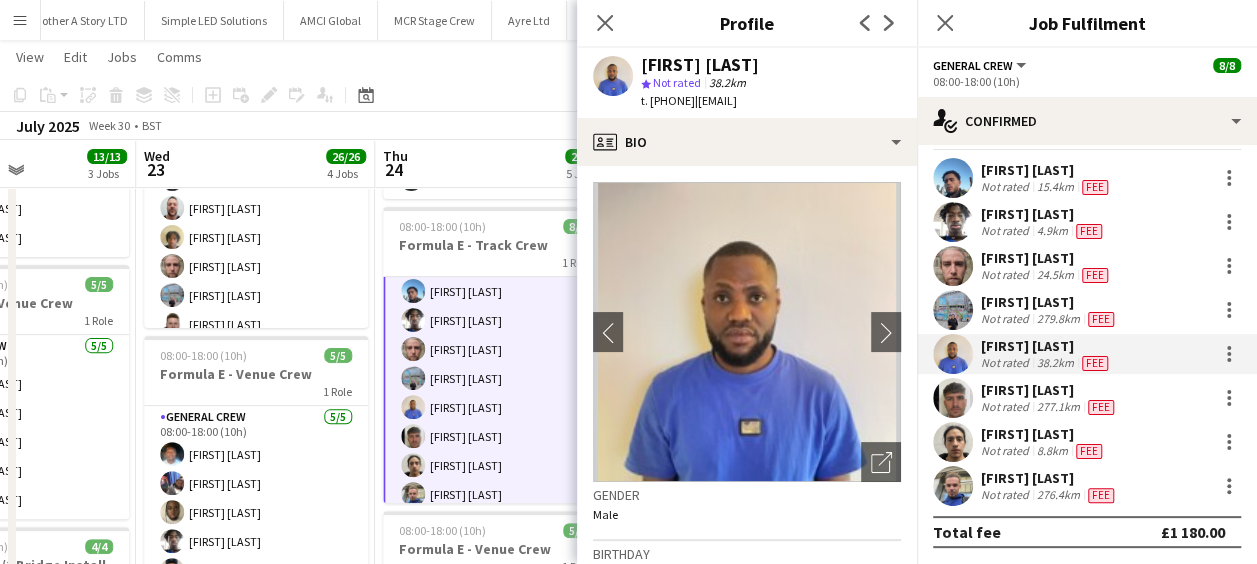 scroll, scrollTop: 48, scrollLeft: 0, axis: vertical 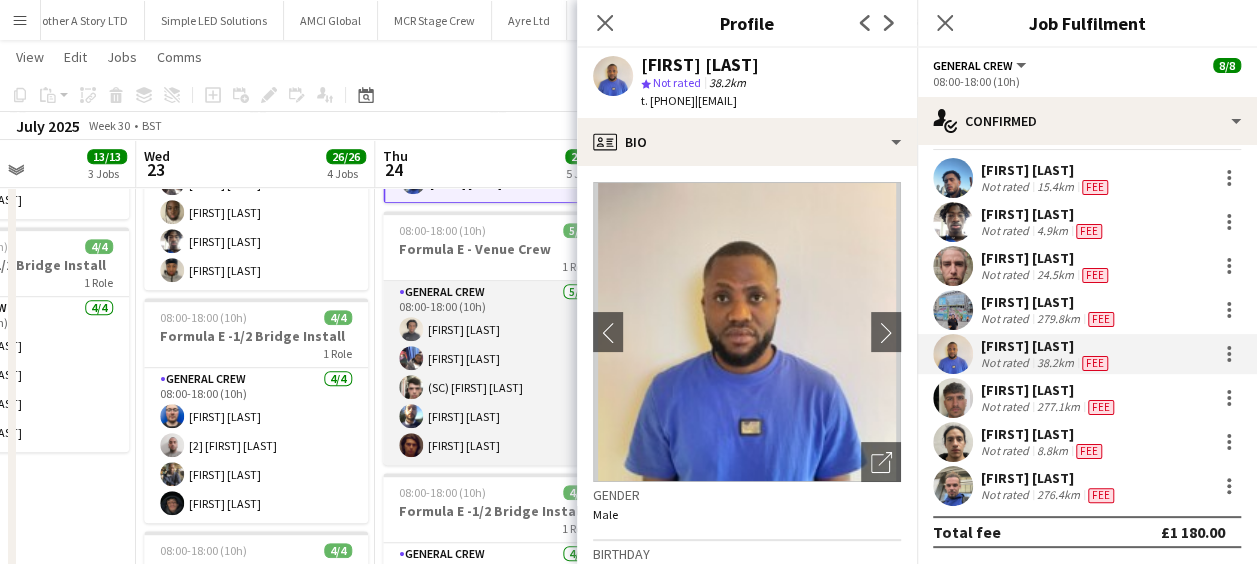 click on "General Crew   5/5   08:00-18:00 (10h)
[FIRST] [LAST] [FIRST] [LAST] (SC) [FIRST] [LAST] [FIRST] [LAST]" at bounding box center (495, 373) 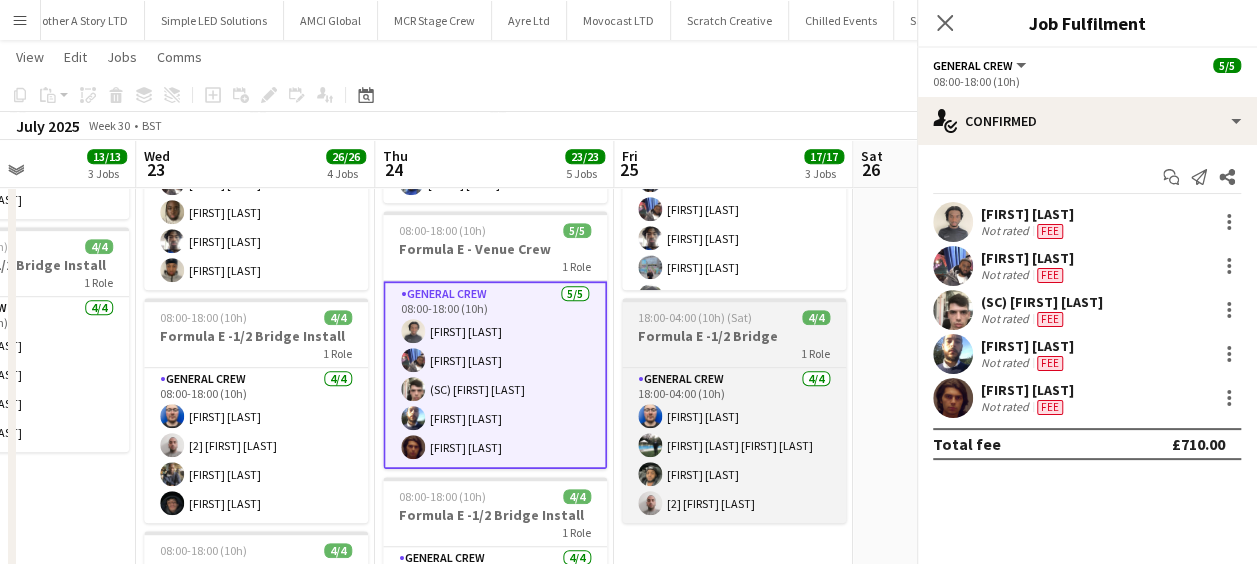 scroll, scrollTop: 0, scrollLeft: 0, axis: both 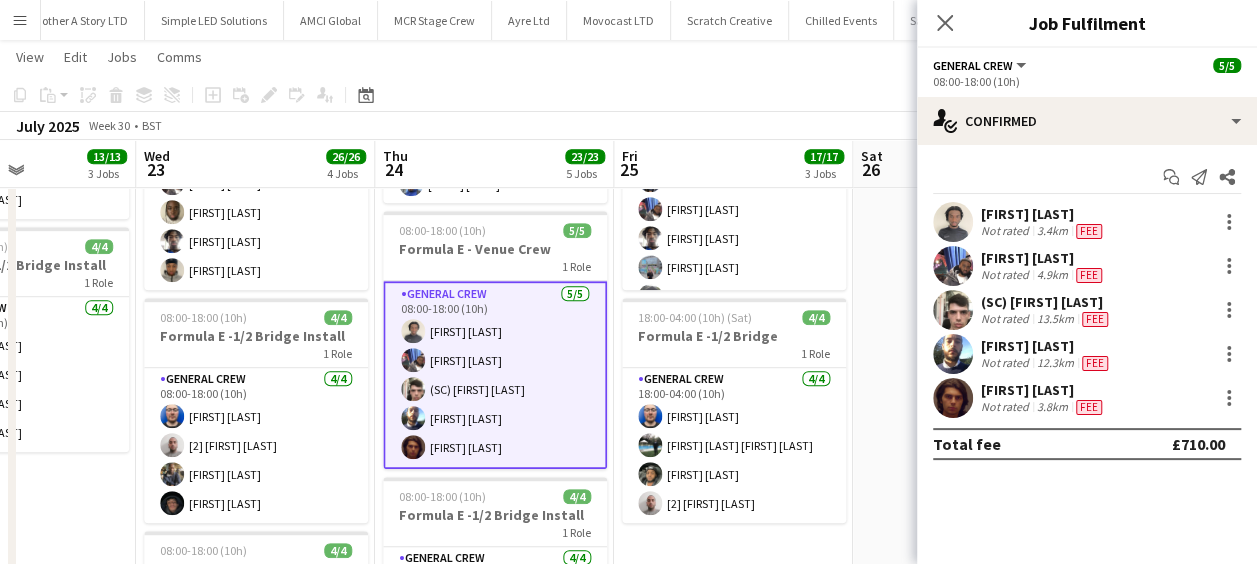 click at bounding box center [953, 310] 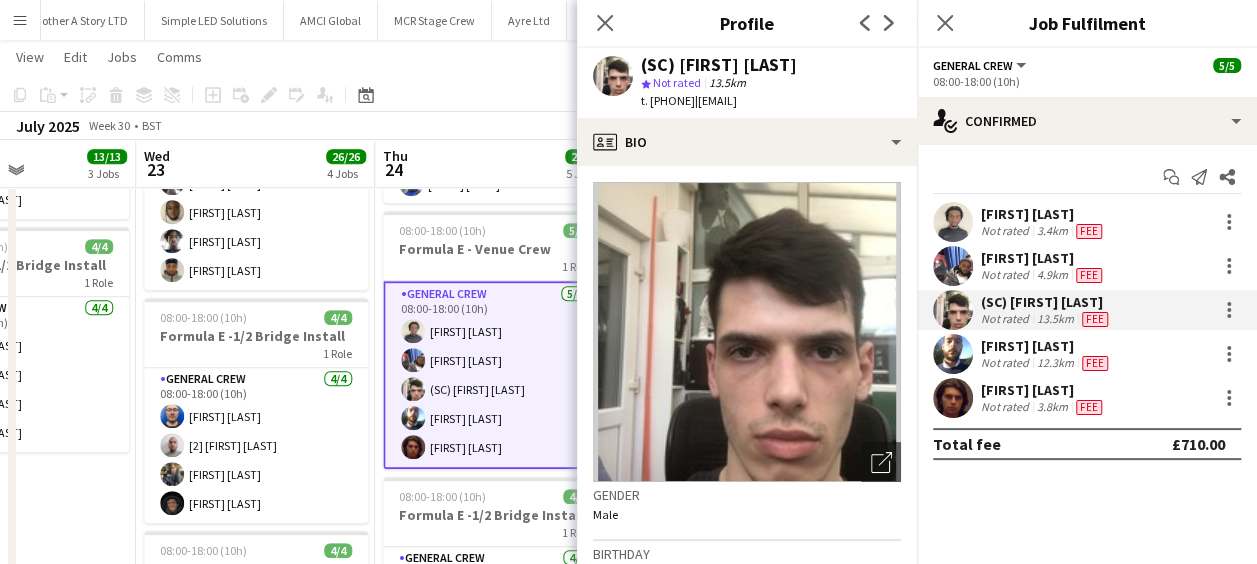 click on "|   [EMAIL]" 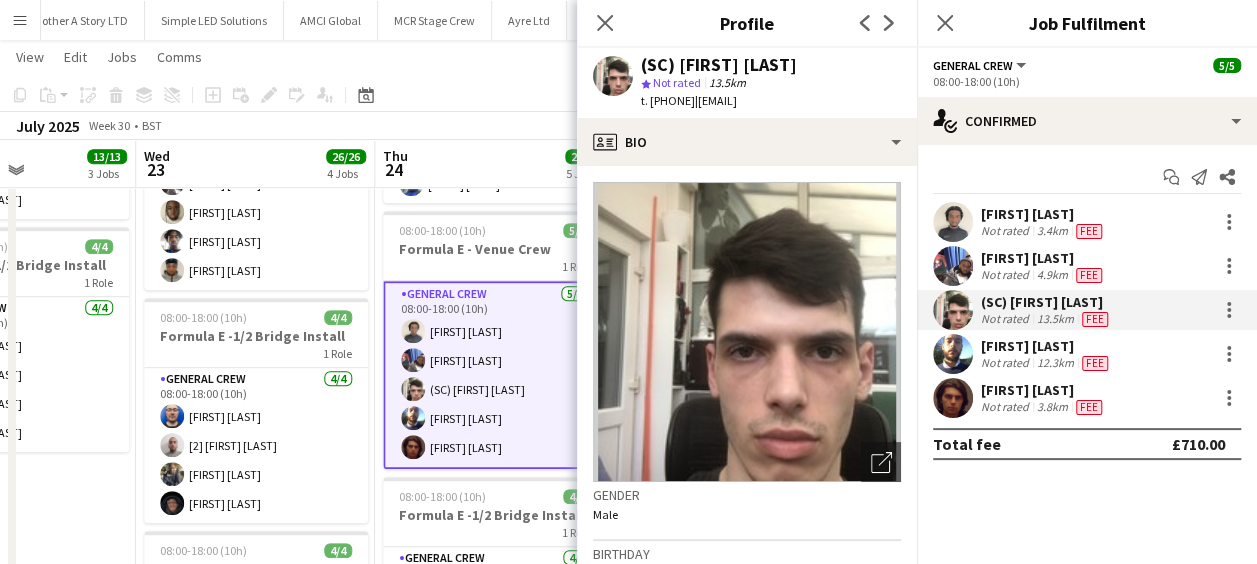 click at bounding box center [953, 354] 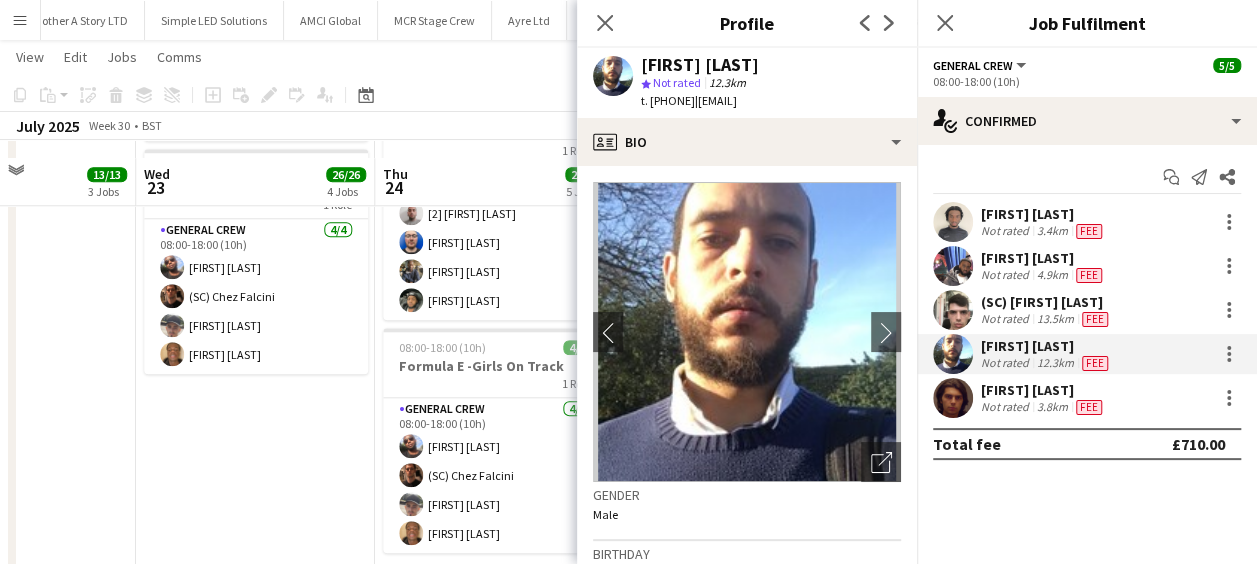 scroll, scrollTop: 900, scrollLeft: 0, axis: vertical 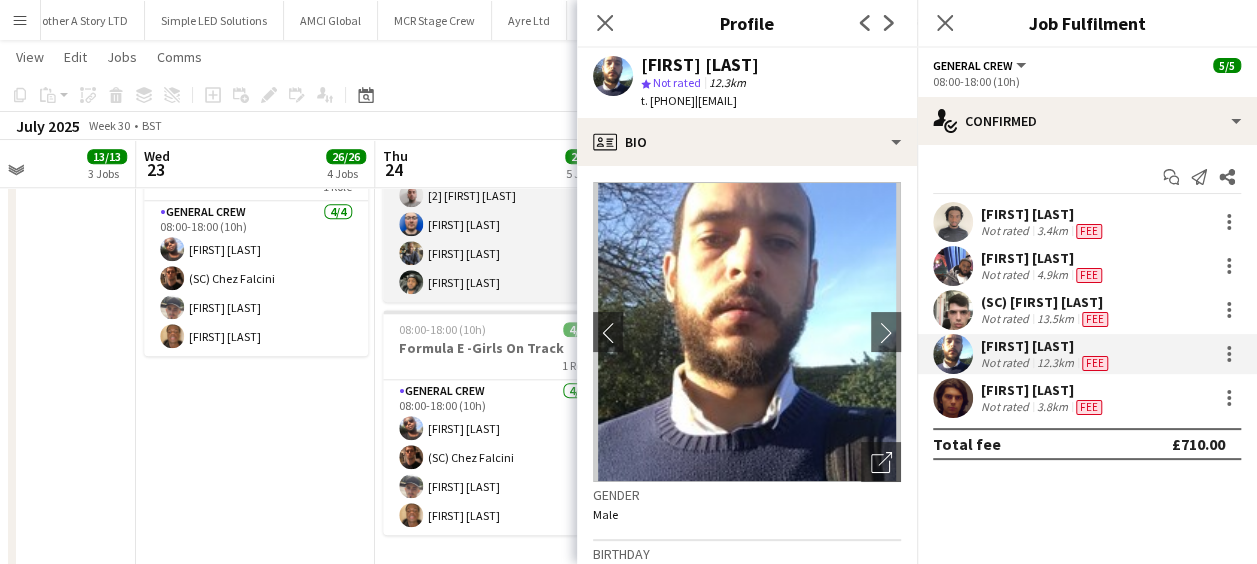 click at bounding box center [411, 282] 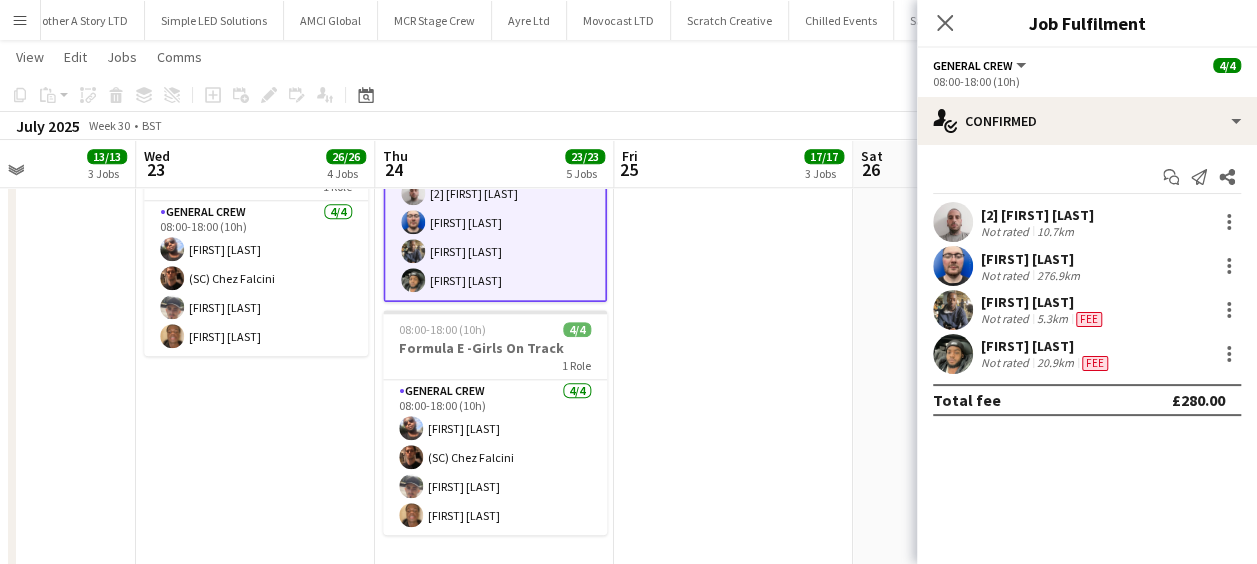 click at bounding box center (953, 354) 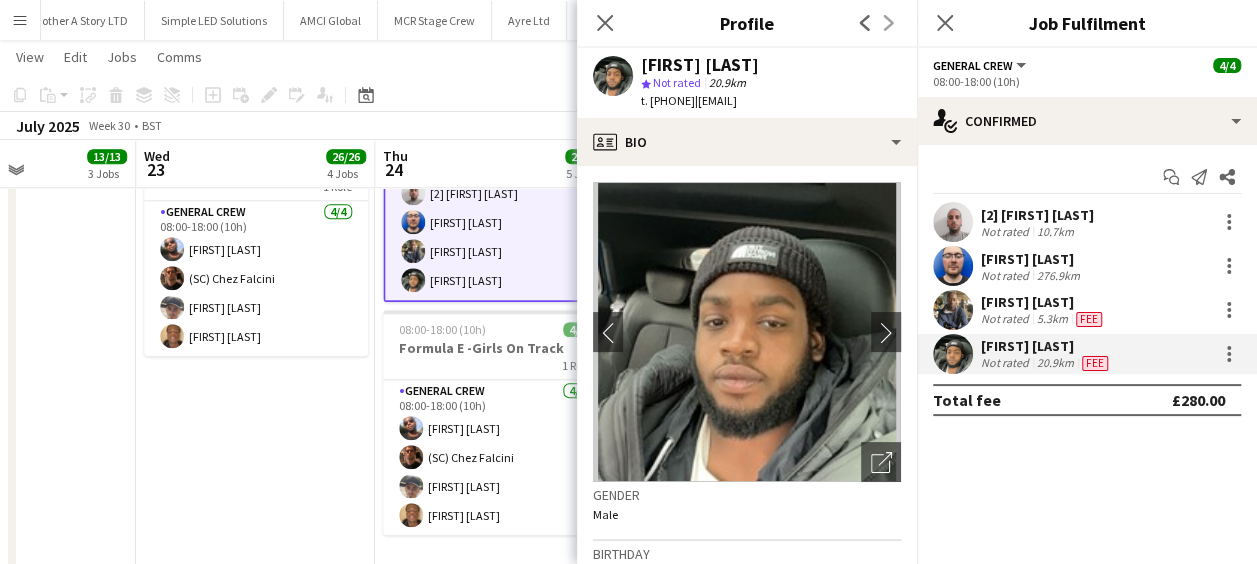 drag, startPoint x: 736, startPoint y: 101, endPoint x: 896, endPoint y: 99, distance: 160.0125 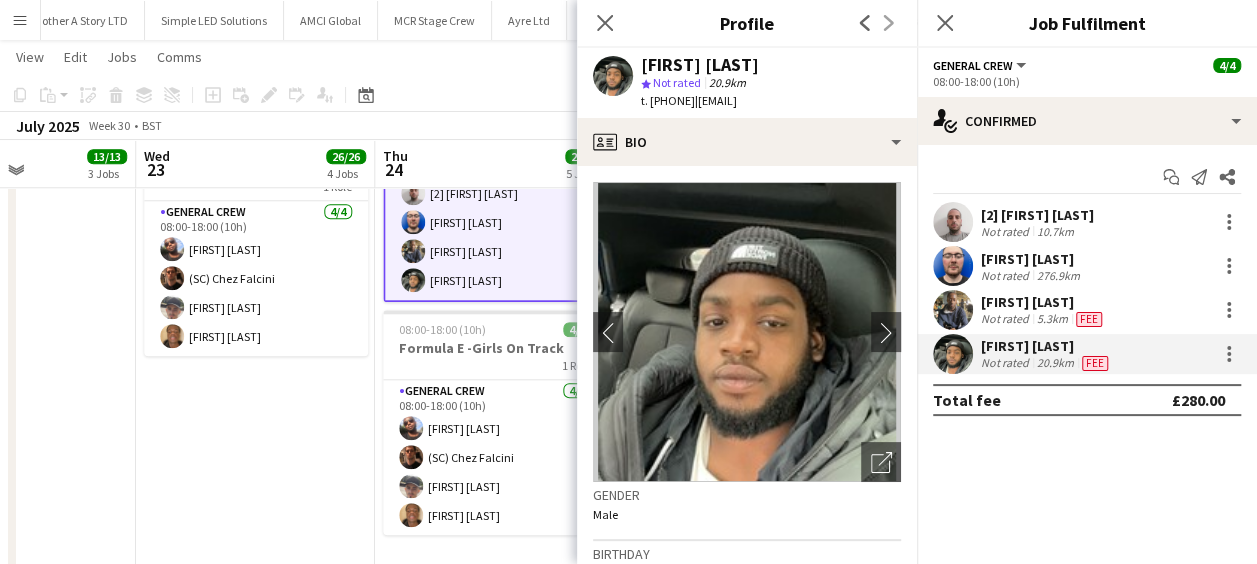 click on "08:00-18:00 (10h)    13/13   Formula E - Track Crew   1 Role   General Crew   13/13   08:00-18:00 (10h)
[FIRST] [LAST] [FIRST] [LAST] [FIRST] [LAST] [FIRST] [LAST] [FIRST] [LAST] [FIRST] [LAST] [FIRST] [LAST] [FIRST] [LAST] [FIRST] [LAST] [FIRST] [LAST] [FIRST] [LAST] [FIRST] [LAST] [FIRST] [LAST]     08:00-18:00 (10h)    5/5   Formula E - Venue Crew   1 Role   General Crew   5/5   08:00-18:00 (10h)
[FIRST] [LAST]-[LAST] [FIRST] [LAST] [FIRST] [LAST] [FIRST] [LAST] [FIRST] [LAST]     08:00-18:00 (10h)    4/4   Formula E -1/2 Bridge Install   1 Role   General Crew   4/4   08:00-18:00 (10h)
[FIRST] [LAST] [2] [FIRST] [LAST] [FIRST] [LAST] [FIRST] [LAST]     08:00-18:00 (10h)    4/4   Formula E -Girls On Track   1 Role   General Crew   4/4   08:00-18:00 (10h)
[FIRST] [LAST] (SC) [FIRST] [LAST] [FIRST] [LAST] [FIRST] [LAST]" at bounding box center (255, -14) 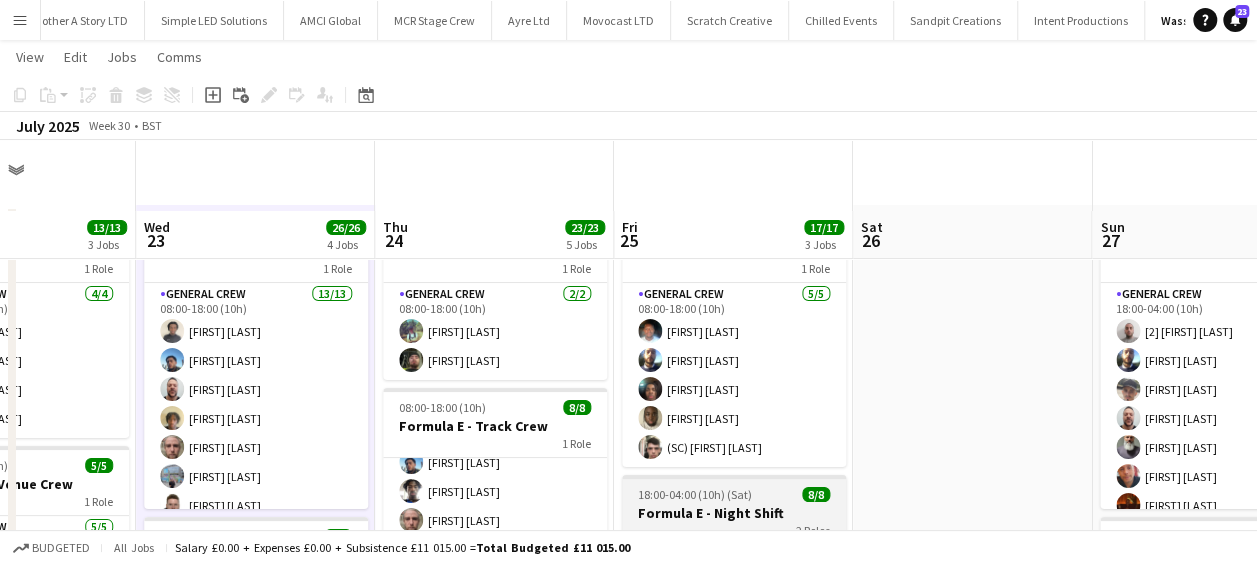 scroll, scrollTop: 119, scrollLeft: 0, axis: vertical 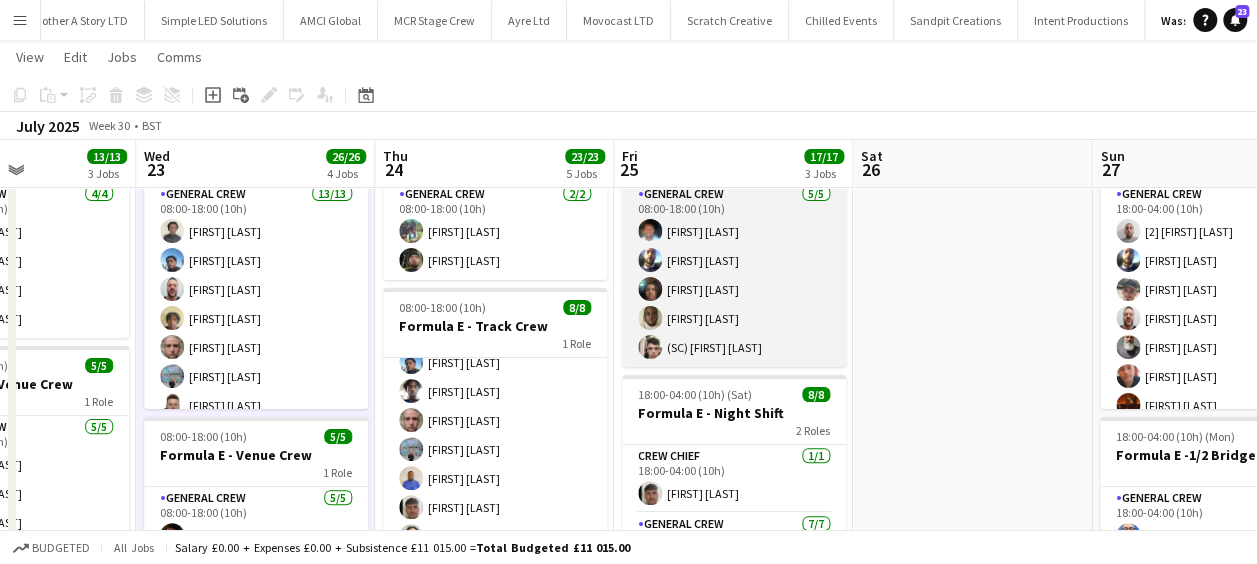 click at bounding box center (650, 289) 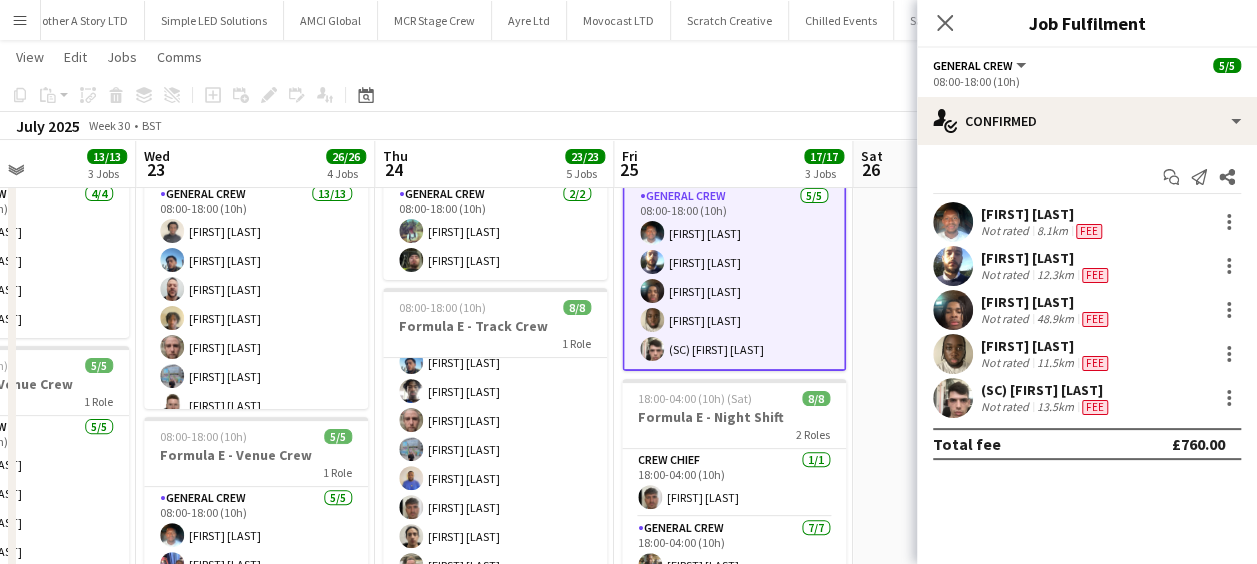 click at bounding box center [953, 310] 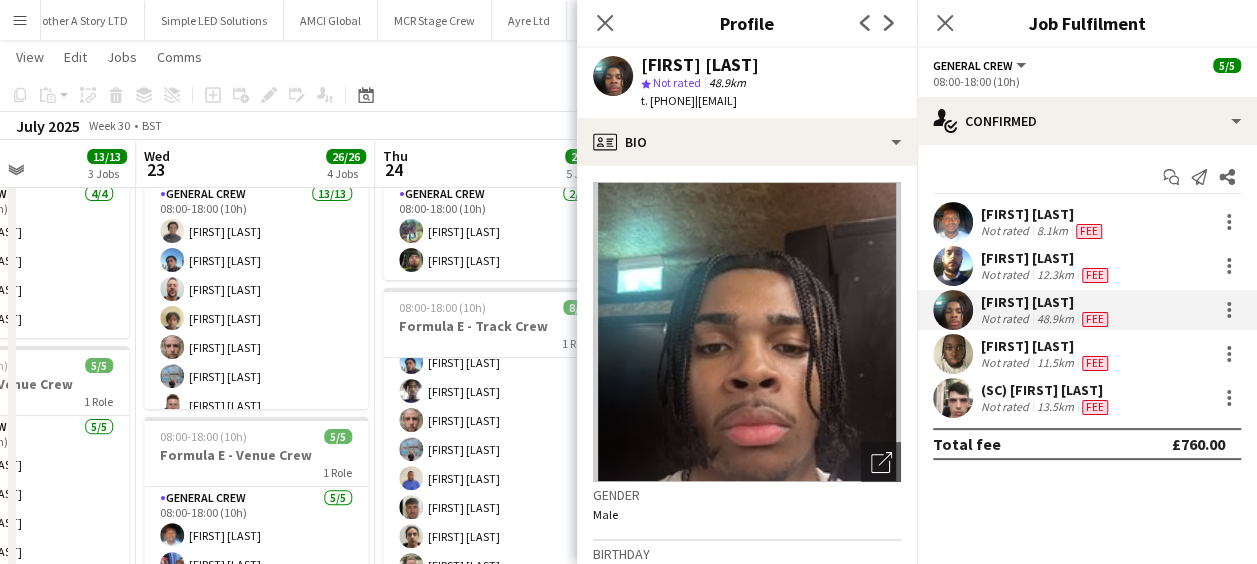 drag, startPoint x: 743, startPoint y: 100, endPoint x: 899, endPoint y: 108, distance: 156.20499 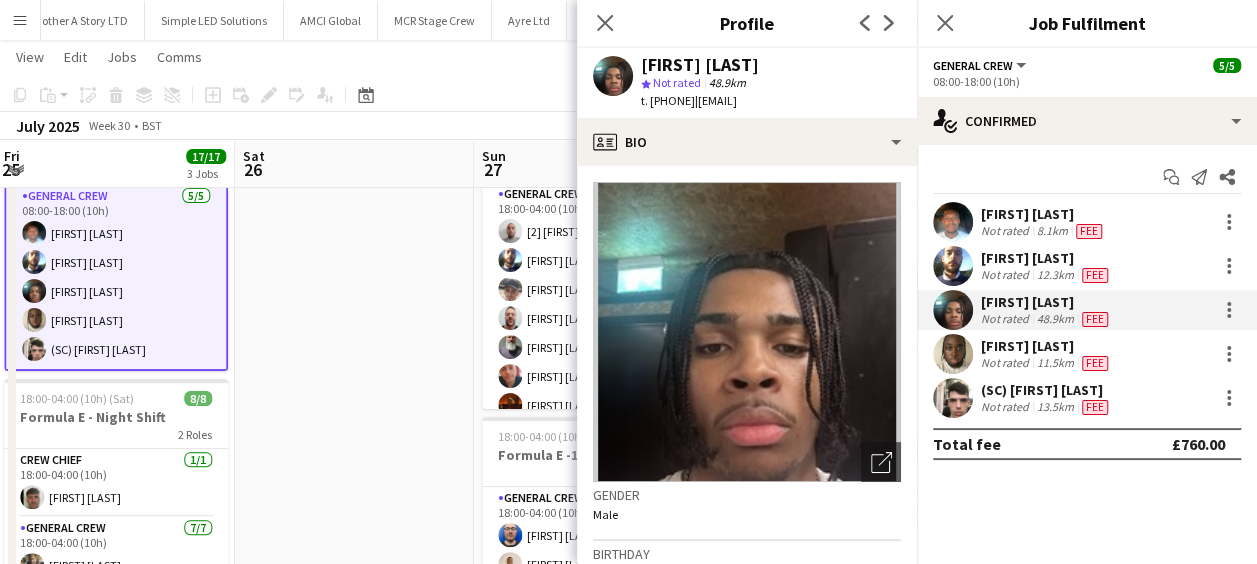 scroll, scrollTop: 0, scrollLeft: 547, axis: horizontal 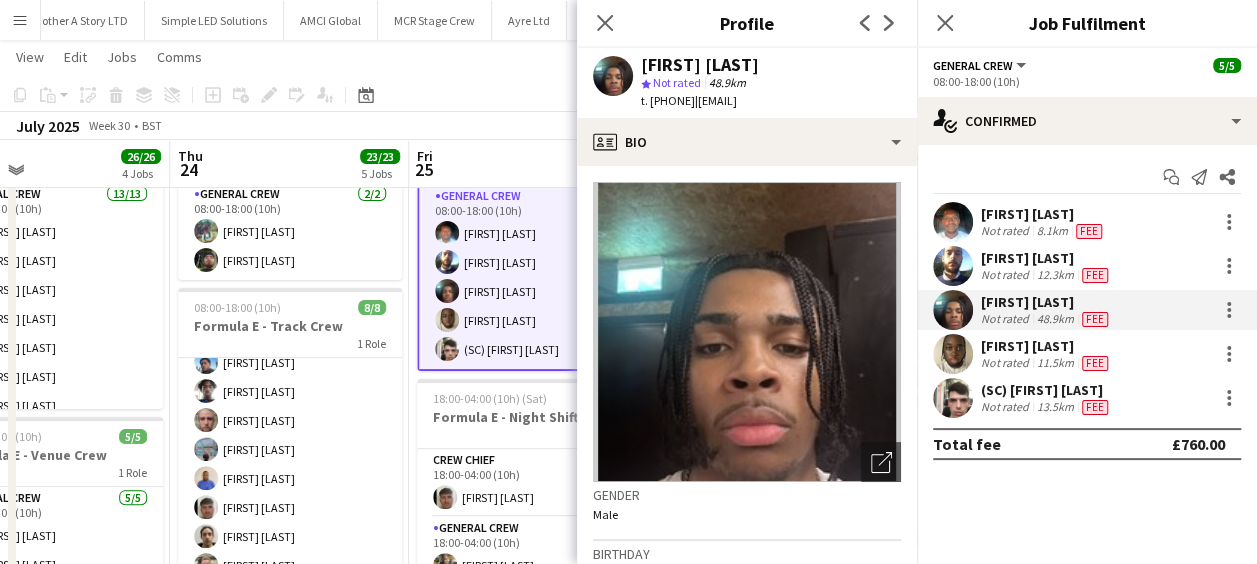 drag, startPoint x: 488, startPoint y: 336, endPoint x: 283, endPoint y: 338, distance: 205.00975 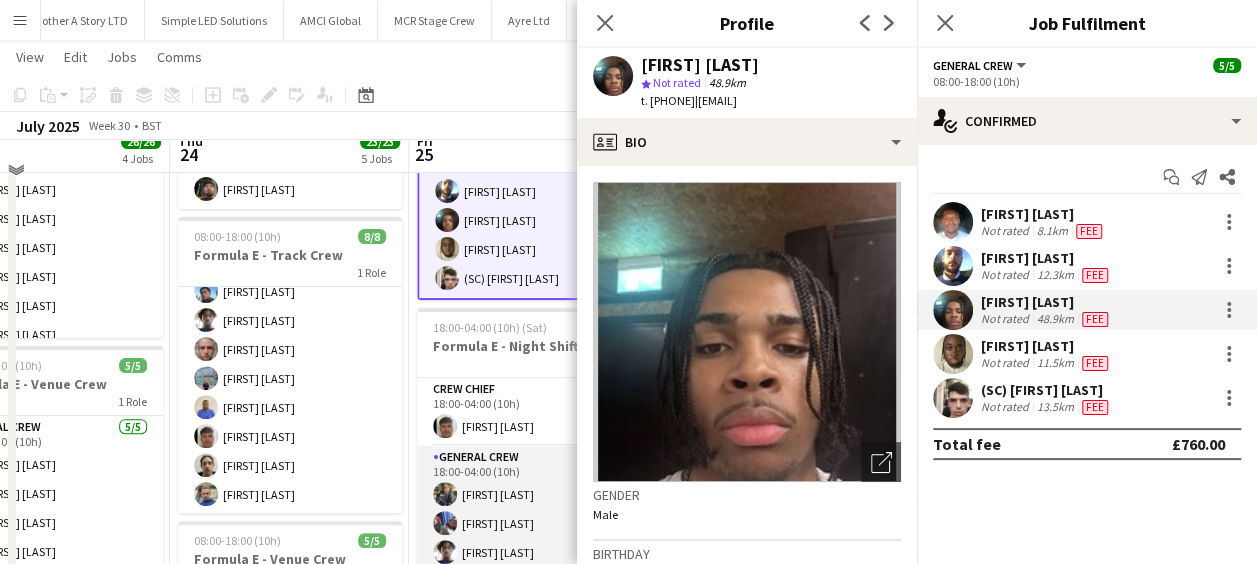 scroll, scrollTop: 319, scrollLeft: 0, axis: vertical 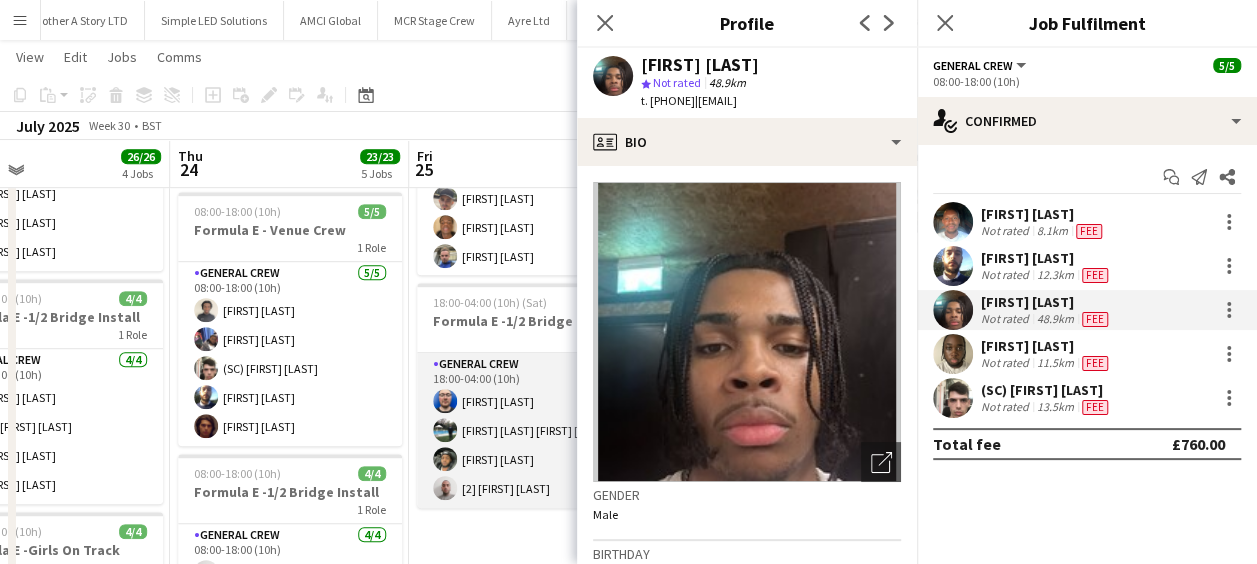 click on "General Crew   4/4   18:00-04:00 (10h)
[FIRST] [LAST] [FIRST] [LAST] [FIRST] [LAST] [2] [FIRST] [LAST]" at bounding box center [529, 430] 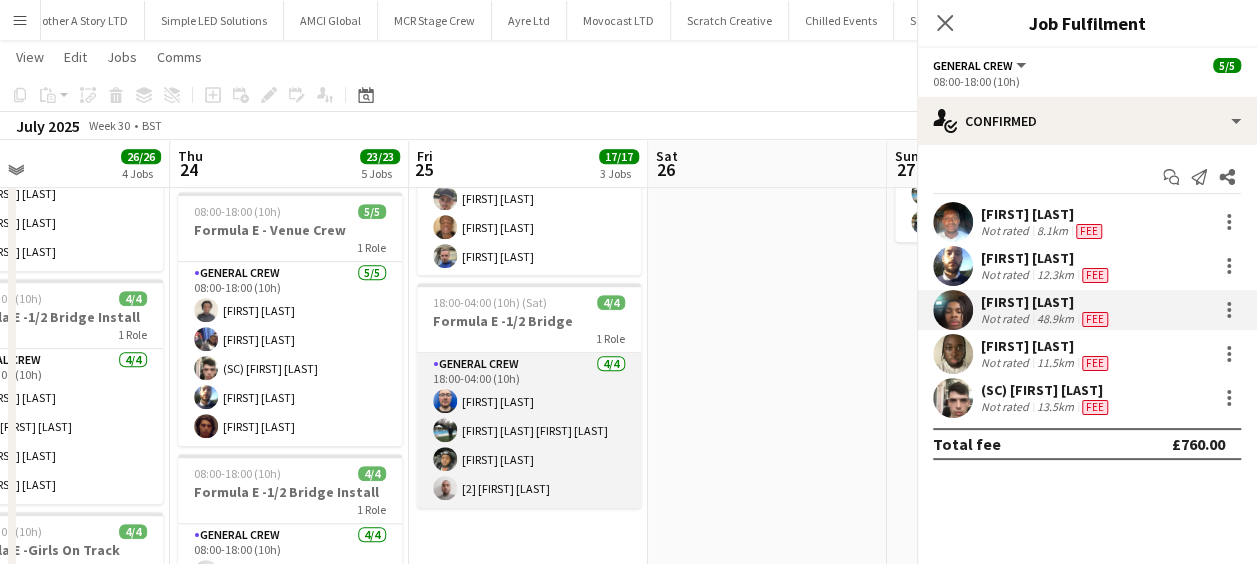 scroll, scrollTop: 0, scrollLeft: 546, axis: horizontal 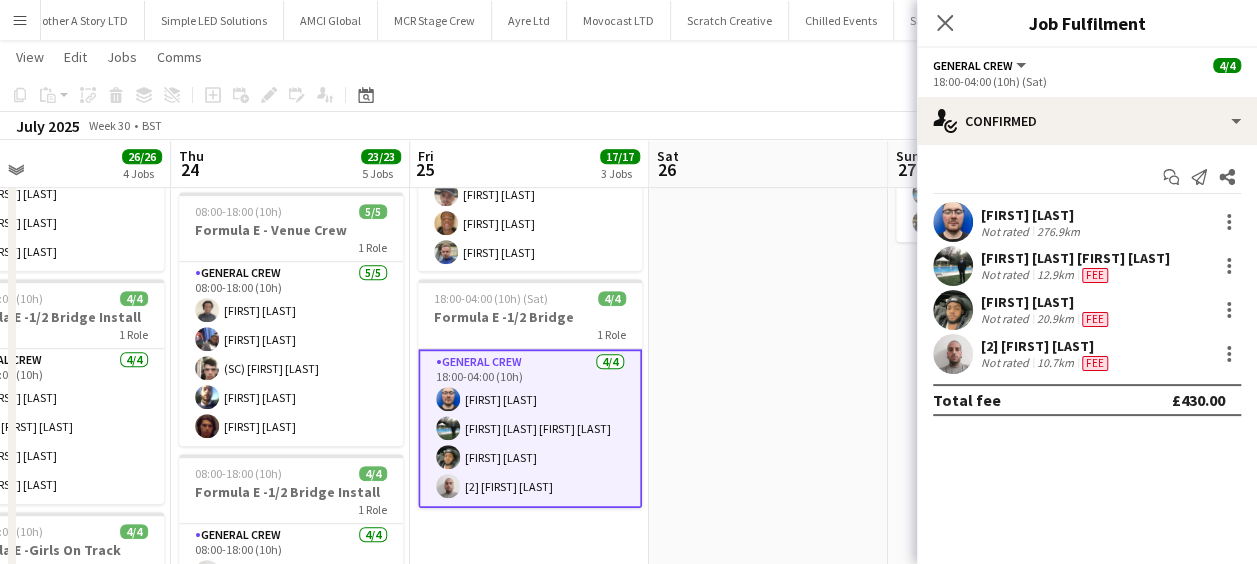 click on "[FIRST] [LAST]   Not rated   12.9km   Fee" at bounding box center (1087, 266) 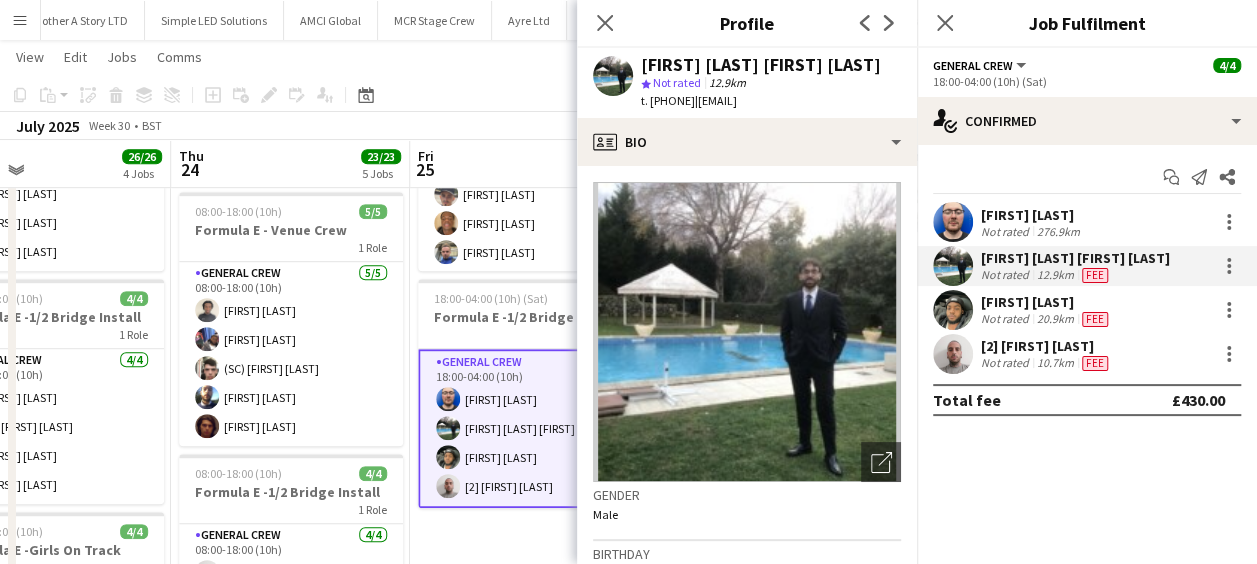 drag, startPoint x: 733, startPoint y: 100, endPoint x: 889, endPoint y: 101, distance: 156.0032 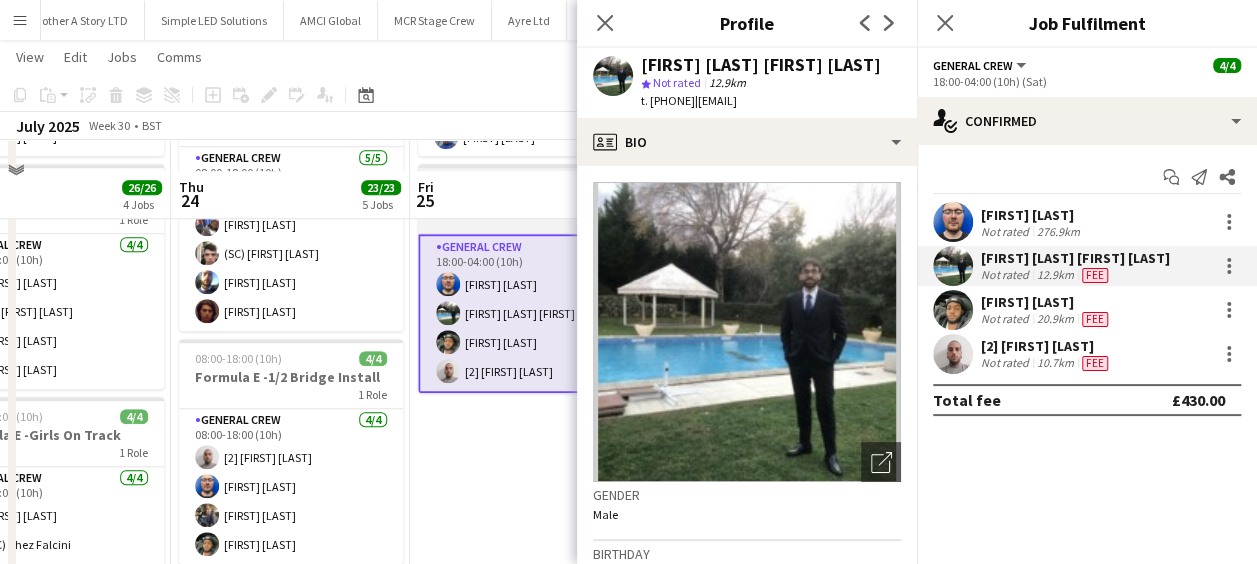 scroll, scrollTop: 719, scrollLeft: 0, axis: vertical 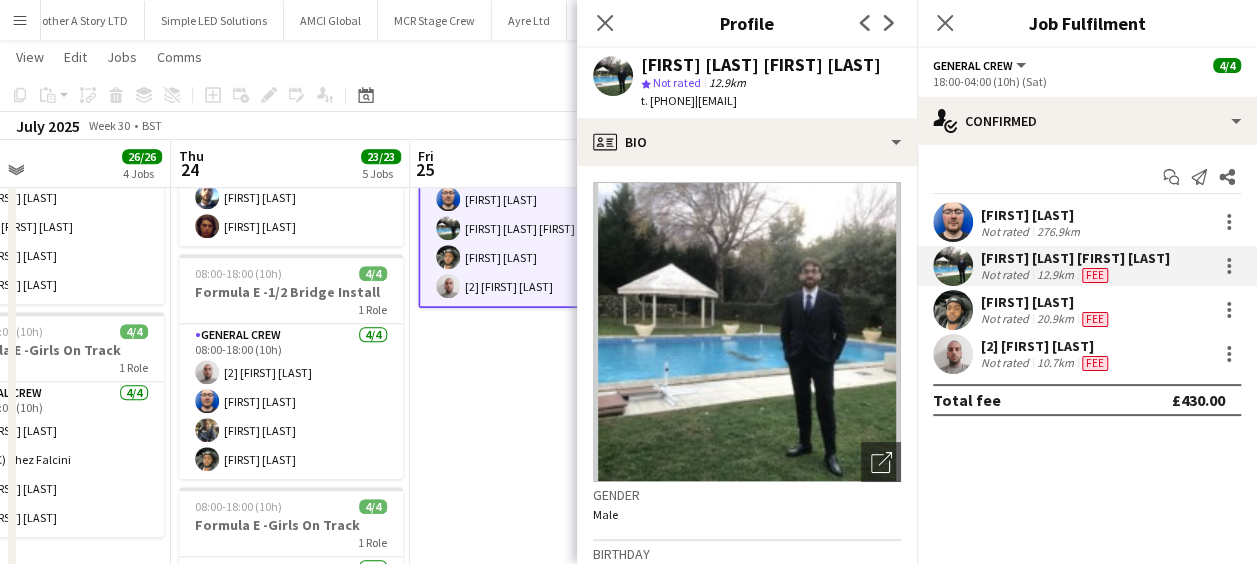 click on "08:00-18:00 (10h)    5/5   Formula E - Venue Crew   1 Role   General Crew   5/5   08:00-18:00 (10h)
[FIRST] [LAST]-[LAST] [FIRST] [LAST] [FIRST] [LAST] [FIRST] [LAST] (SC) [FIRST] [LAST]     18:00-04:00 (10h) (Sat)   8/8   Formula E - Night Shift   2 Roles   Crew Chief   1/1   18:00-04:00 (10h)
[FIRST] [LAST]  General Crew   7/7   18:00-04:00 (10h)
[FIRST] [LAST] [FIRST] [LAST] [FIRST] [LAST] [FIRST] [LAST] [FIRST] [LAST] [FIRST] [LAST] [FIRST] [LAST]     18:00-04:00 (10h) (Sat)   4/4   Formula E -1/2 Bridge    1 Role   General Crew   4/4   18:00-04:00 (10h)
[FIRST] [LAST] [FIRST] [LAST] [FIRST] [LAST] [2] [FIRST] [LAST]" at bounding box center [529, 167] 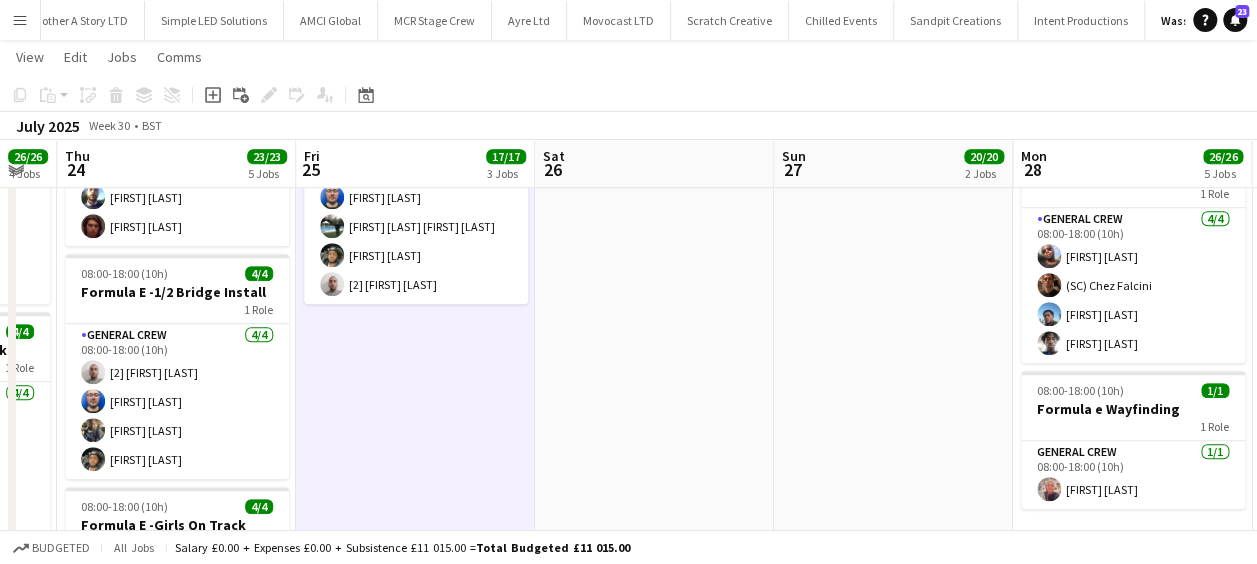 scroll, scrollTop: 0, scrollLeft: 798, axis: horizontal 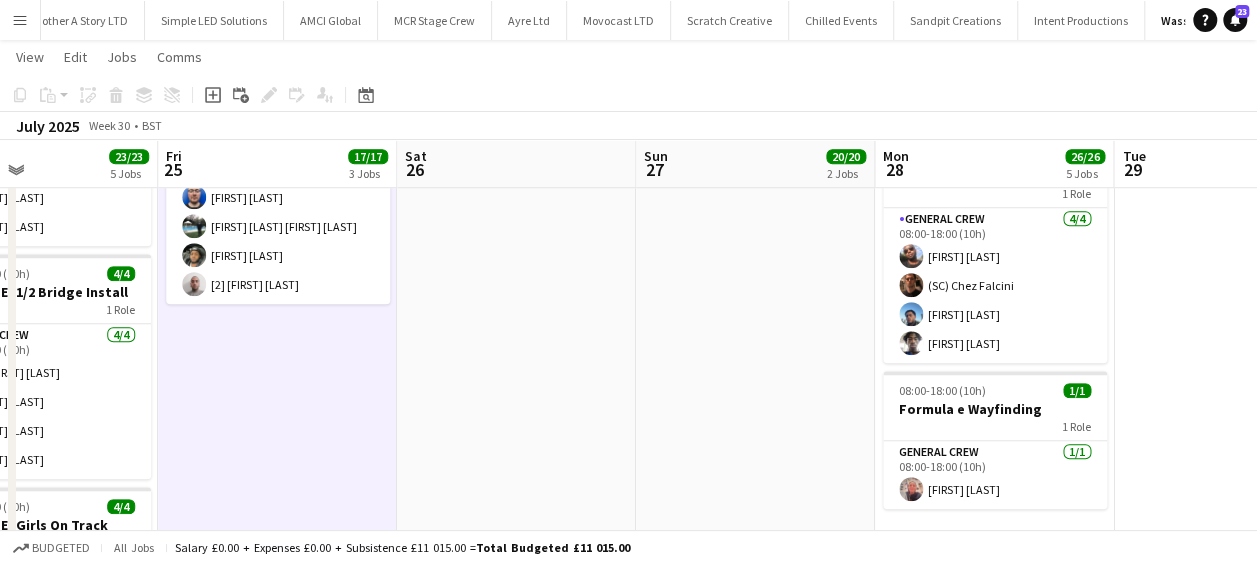 drag, startPoint x: 566, startPoint y: 385, endPoint x: 315, endPoint y: 375, distance: 251.19913 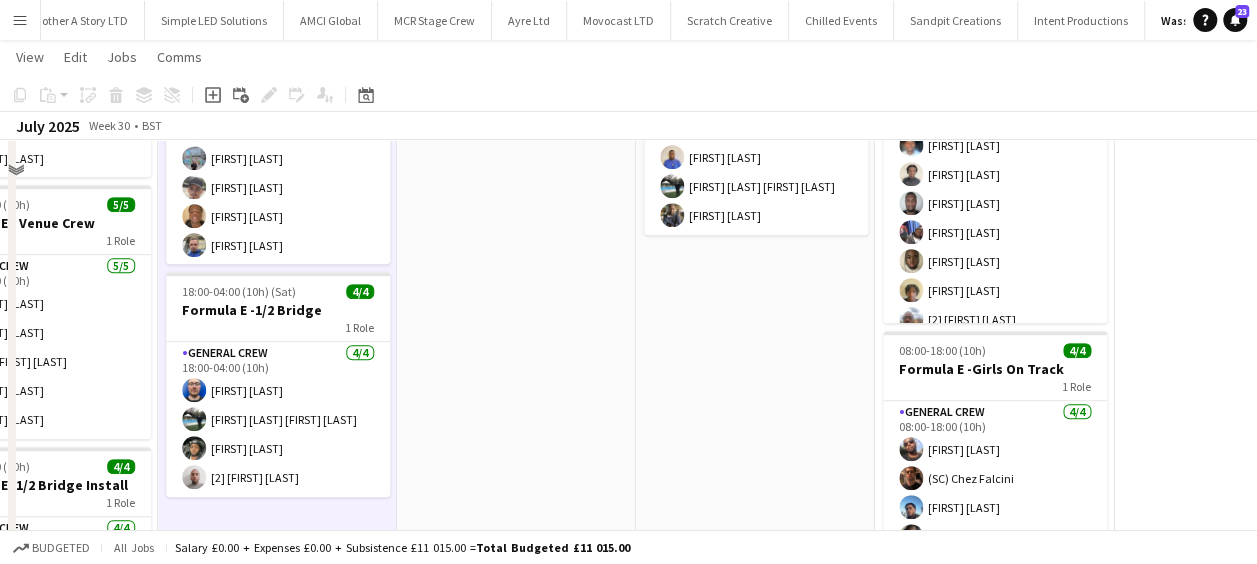 scroll, scrollTop: 419, scrollLeft: 0, axis: vertical 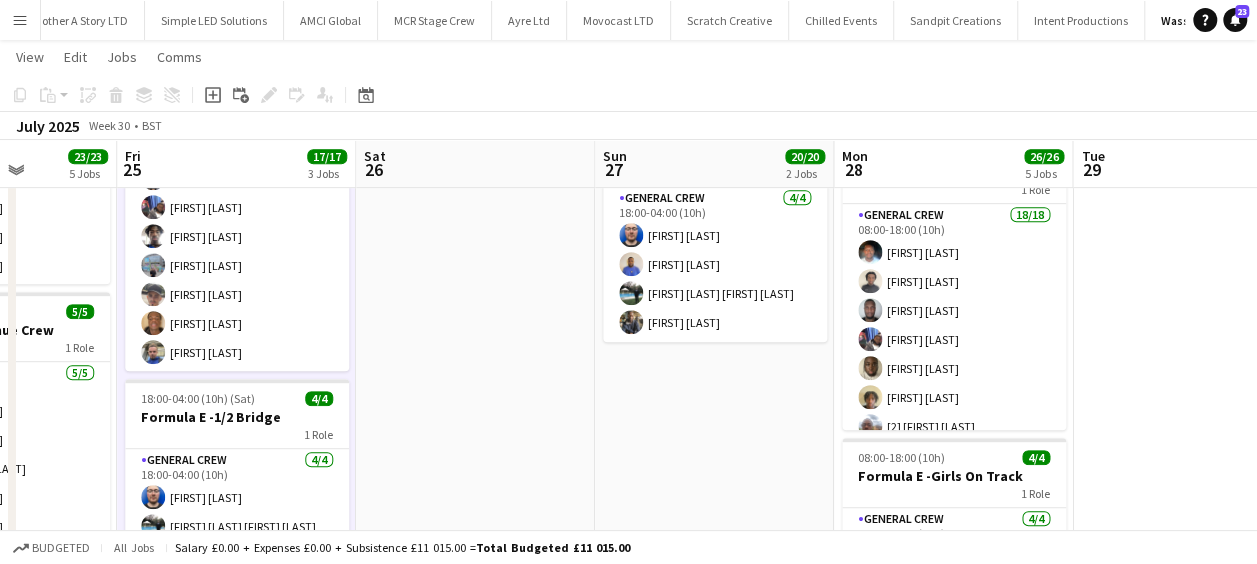 drag, startPoint x: 520, startPoint y: 398, endPoint x: 505, endPoint y: 400, distance: 15.132746 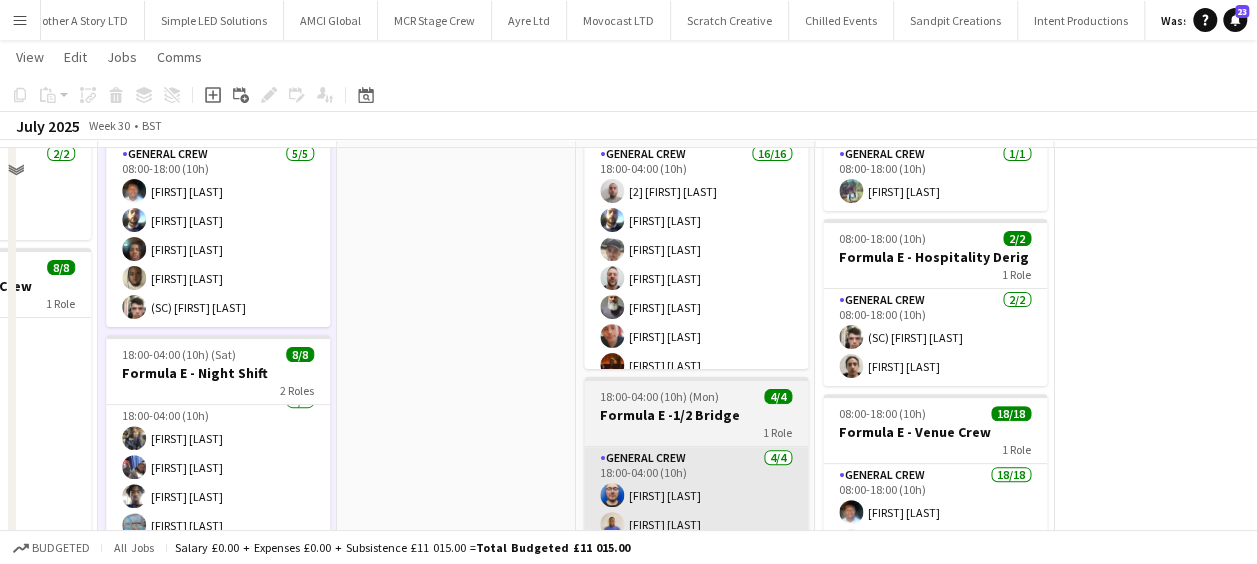 scroll, scrollTop: 119, scrollLeft: 0, axis: vertical 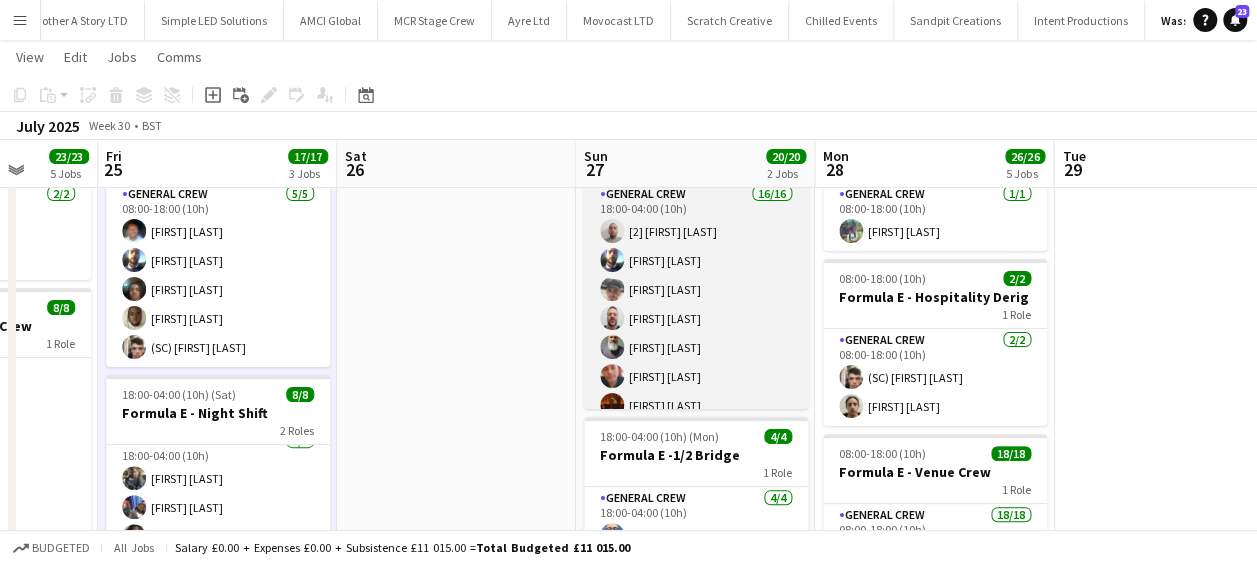 click on "General Crew   16/16   18:00-04:00 (10h)
[2] [FIRST] [LAST] [FIRST] [LAST] [FIRST] [LAST] [FIRST] [LAST] [FIRST] [LAST] [FIRST] [LAST] [FIRST] [LAST] [FIRST] [LAST] [FIRST] [LAST] [FIRST] [LAST] [FIRST] [LAST] [FIRST] [LAST] [FIRST] [LAST]" at bounding box center (696, 434) 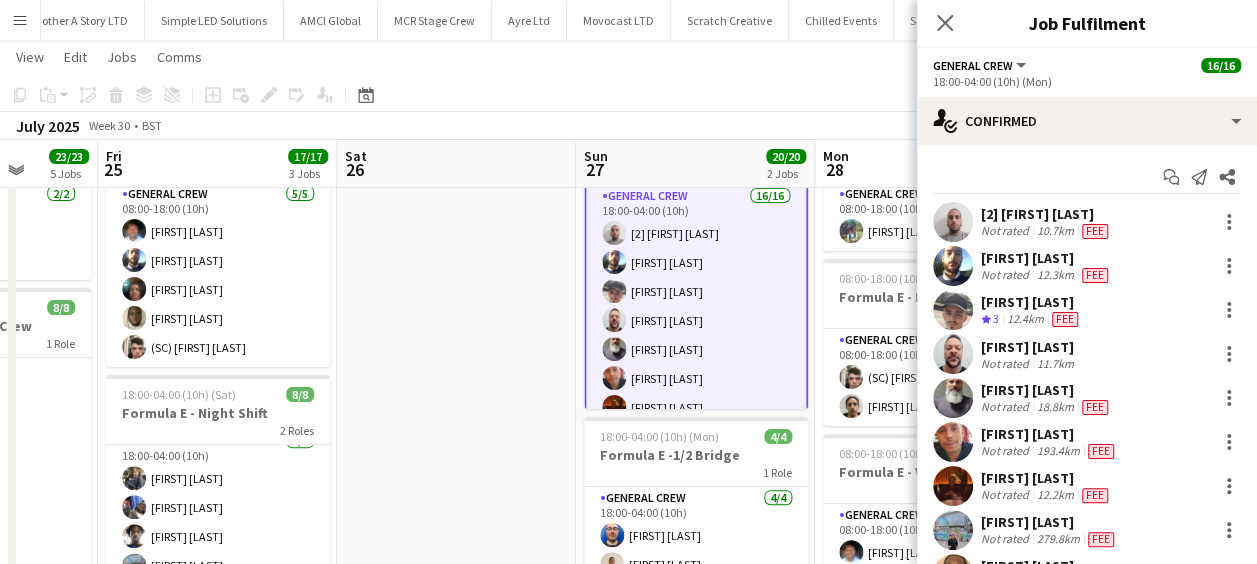 click at bounding box center (953, 398) 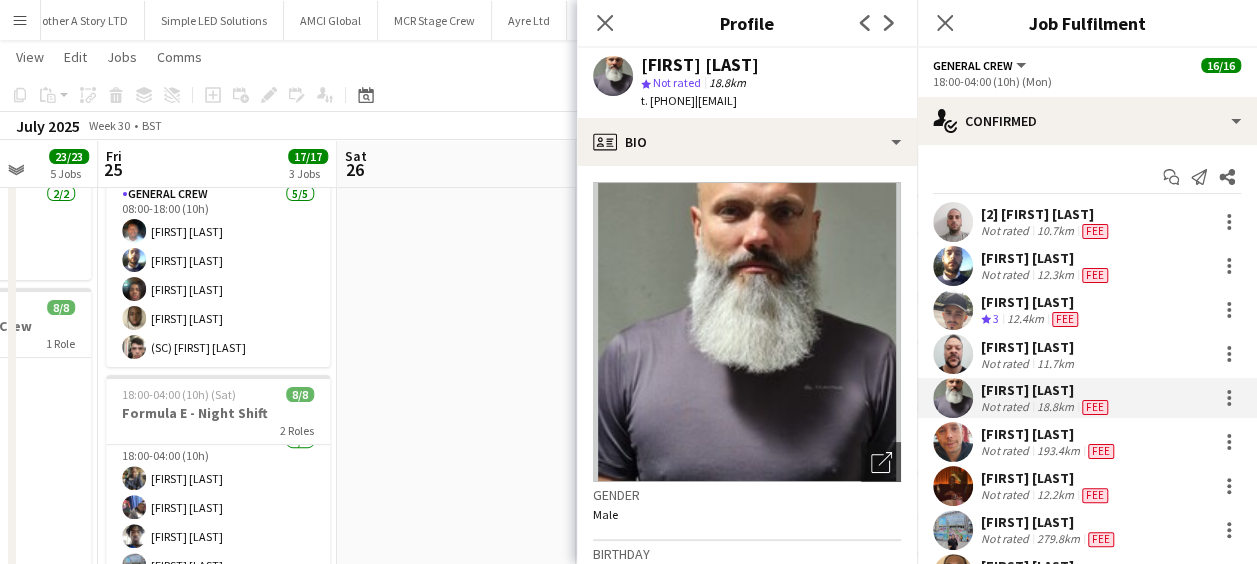 drag, startPoint x: 736, startPoint y: 96, endPoint x: 898, endPoint y: 101, distance: 162.07715 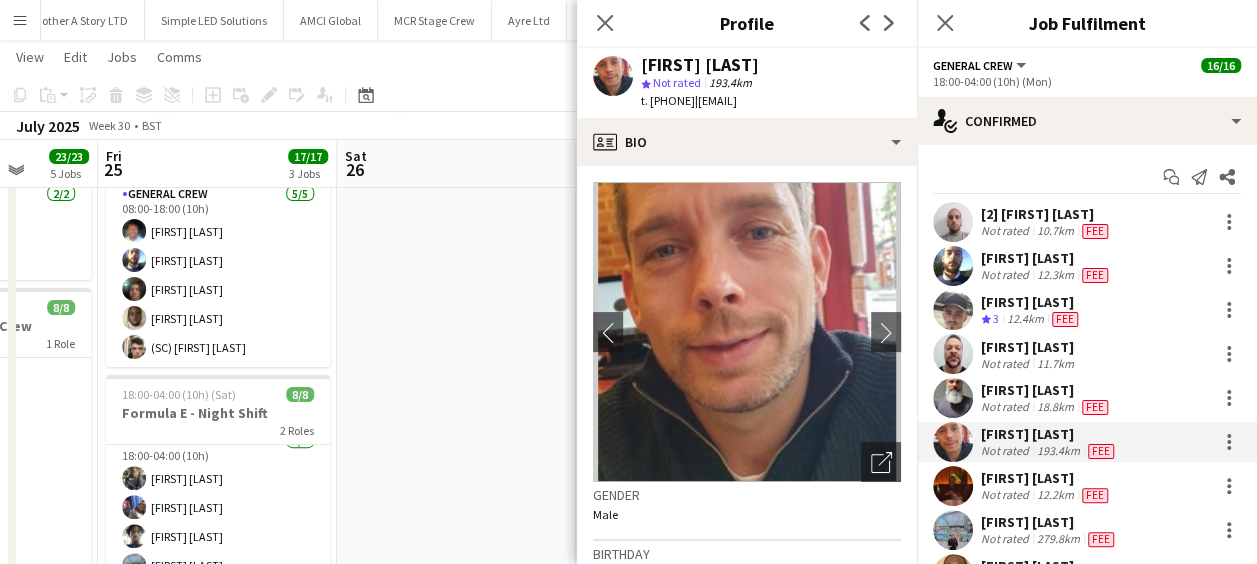 drag, startPoint x: 738, startPoint y: 98, endPoint x: 870, endPoint y: 99, distance: 132.00378 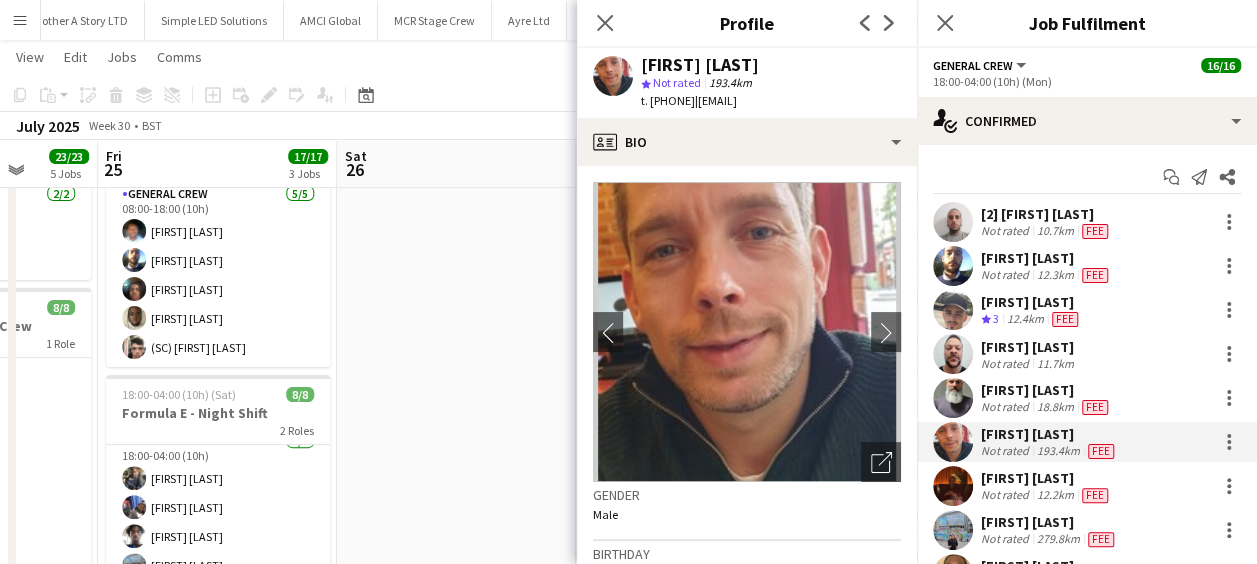 click at bounding box center (953, 486) 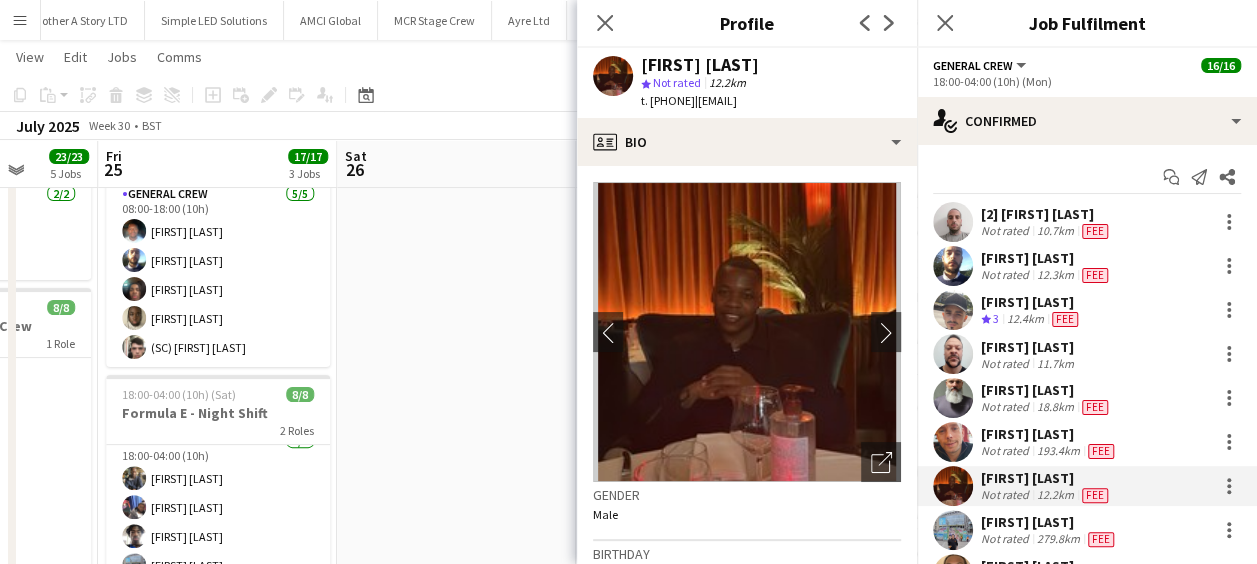 drag, startPoint x: 734, startPoint y: 102, endPoint x: 896, endPoint y: 102, distance: 162 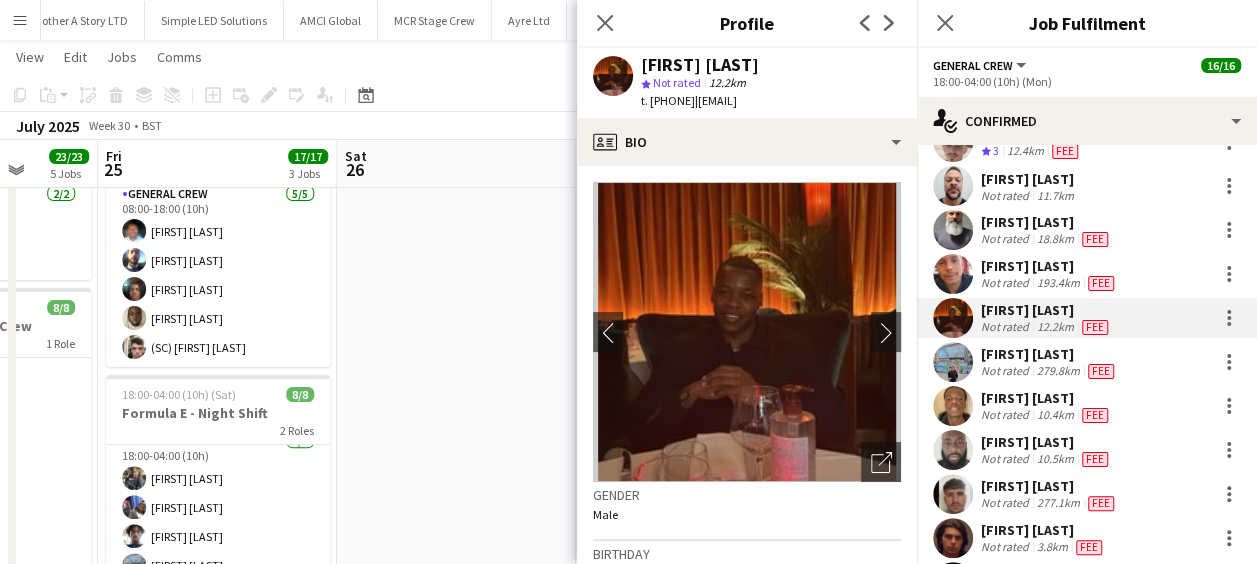 scroll, scrollTop: 200, scrollLeft: 0, axis: vertical 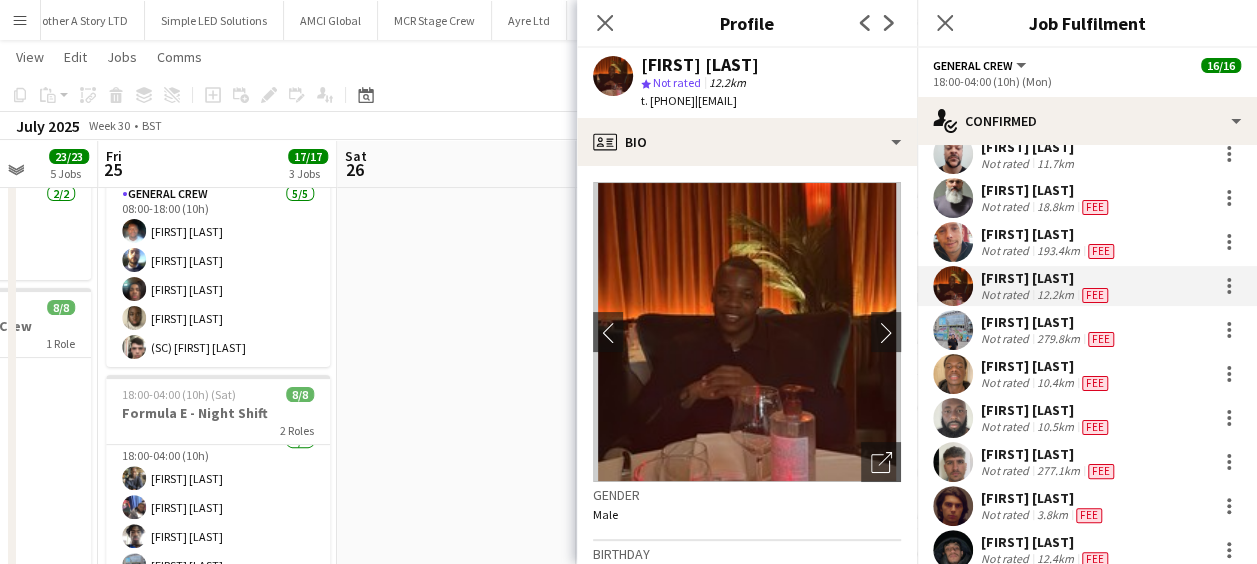 click at bounding box center (953, 418) 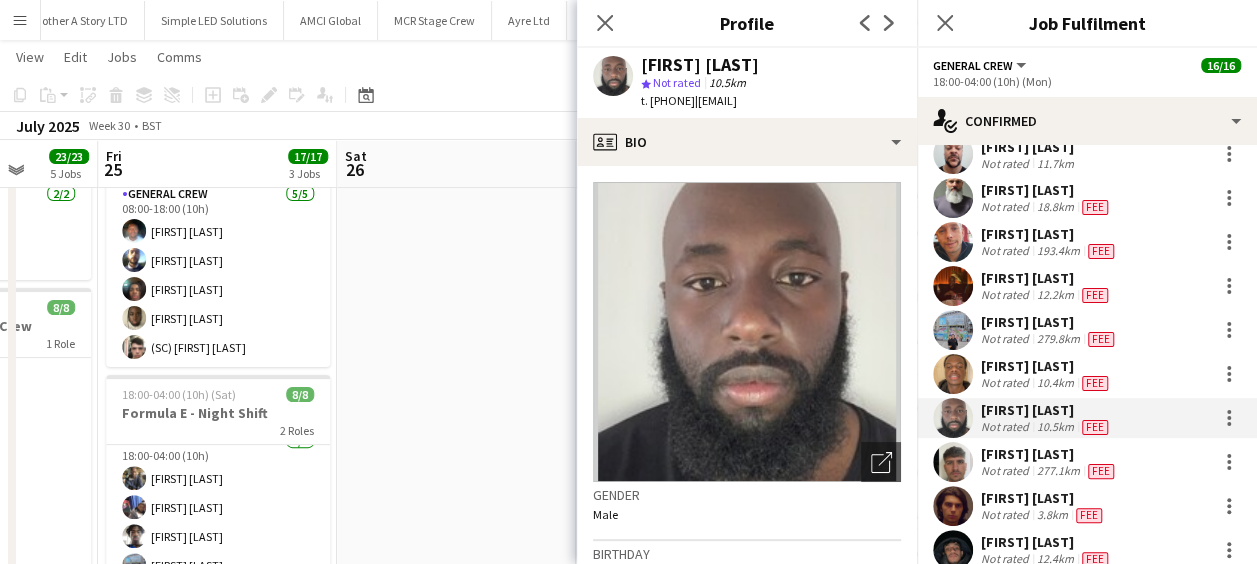 drag, startPoint x: 734, startPoint y: 98, endPoint x: 886, endPoint y: 99, distance: 152.0033 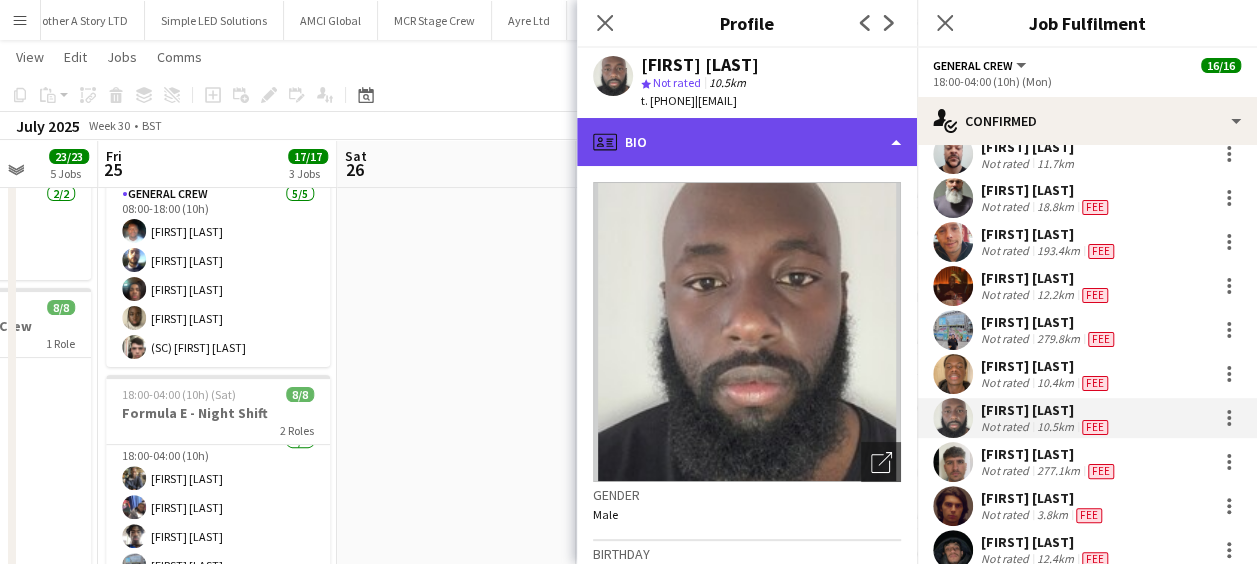 drag, startPoint x: 884, startPoint y: 131, endPoint x: 872, endPoint y: 165, distance: 36.05551 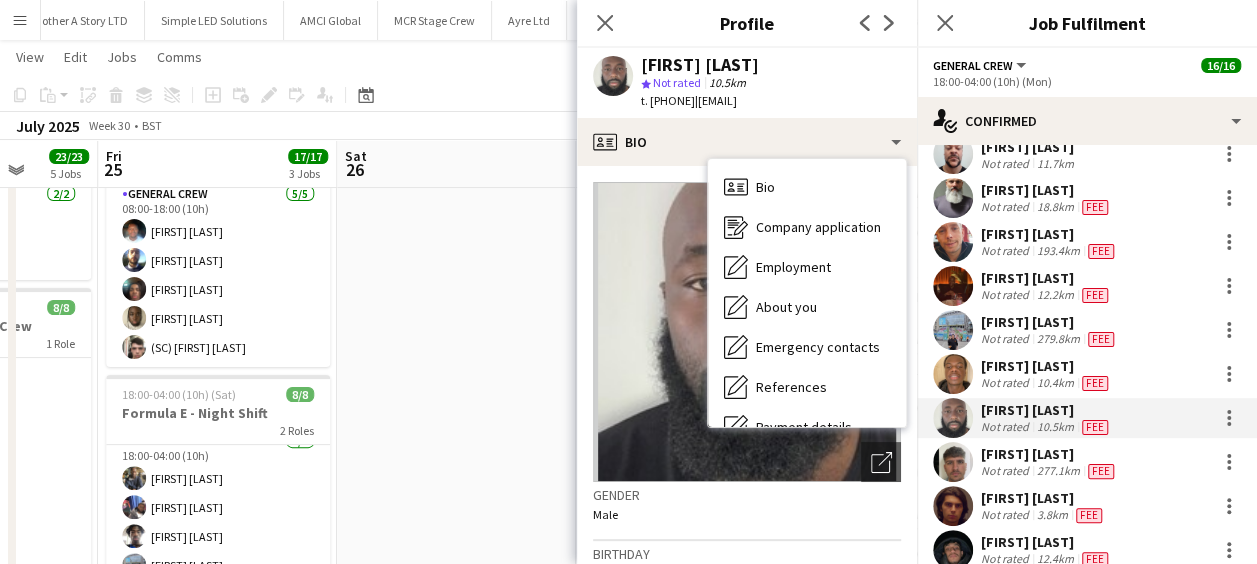 click on "|   [EMAIL]" 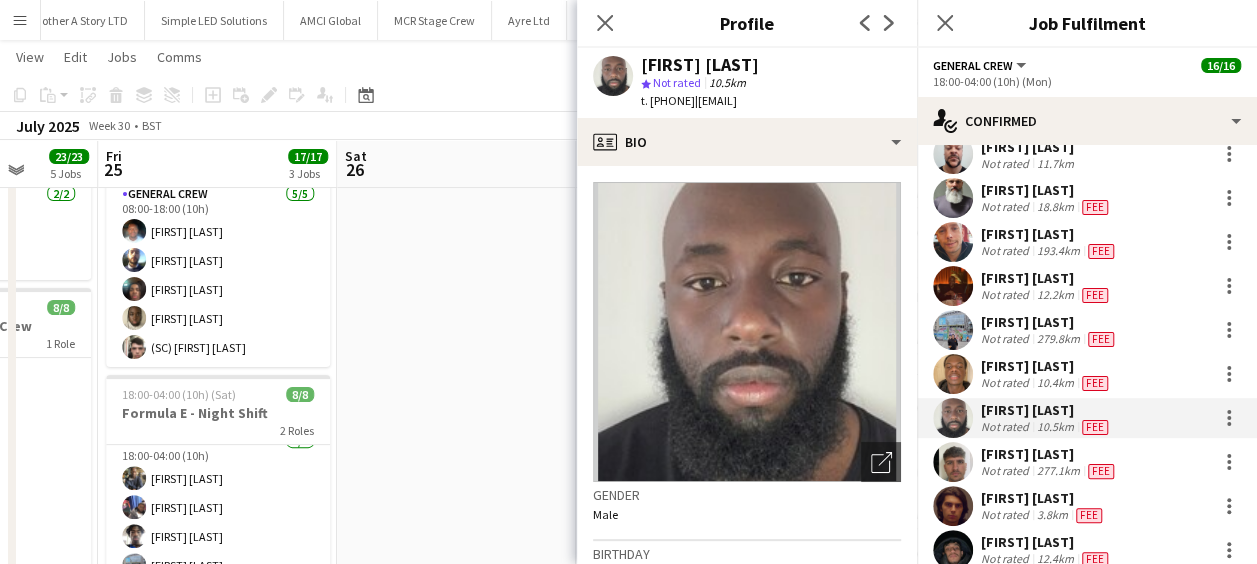 drag, startPoint x: 734, startPoint y: 102, endPoint x: 830, endPoint y: 100, distance: 96.02083 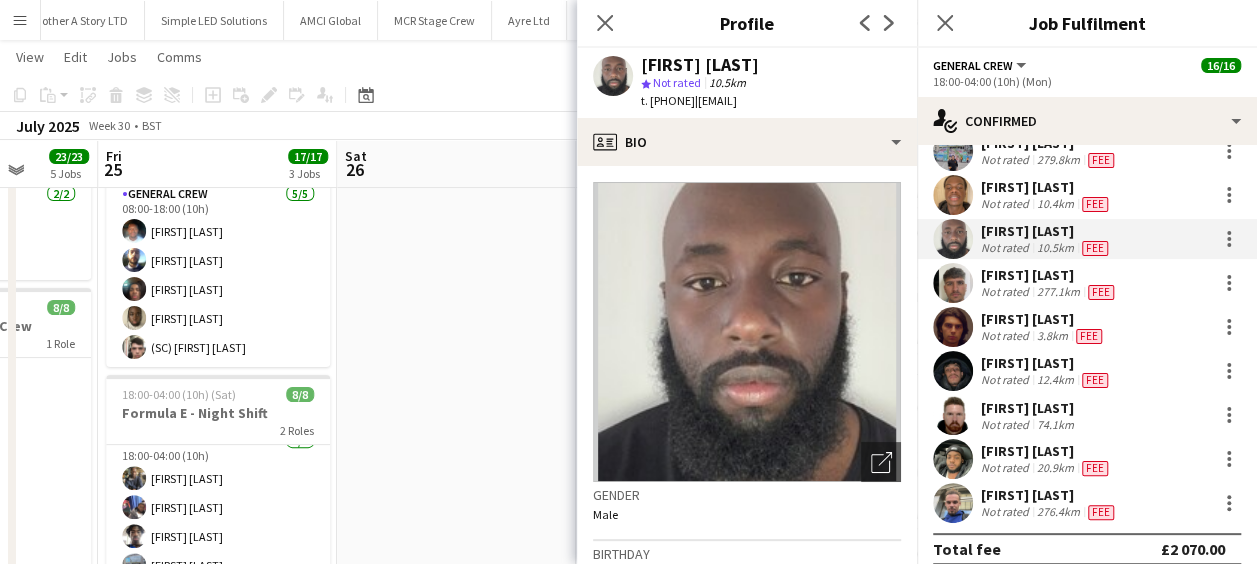 scroll, scrollTop: 396, scrollLeft: 0, axis: vertical 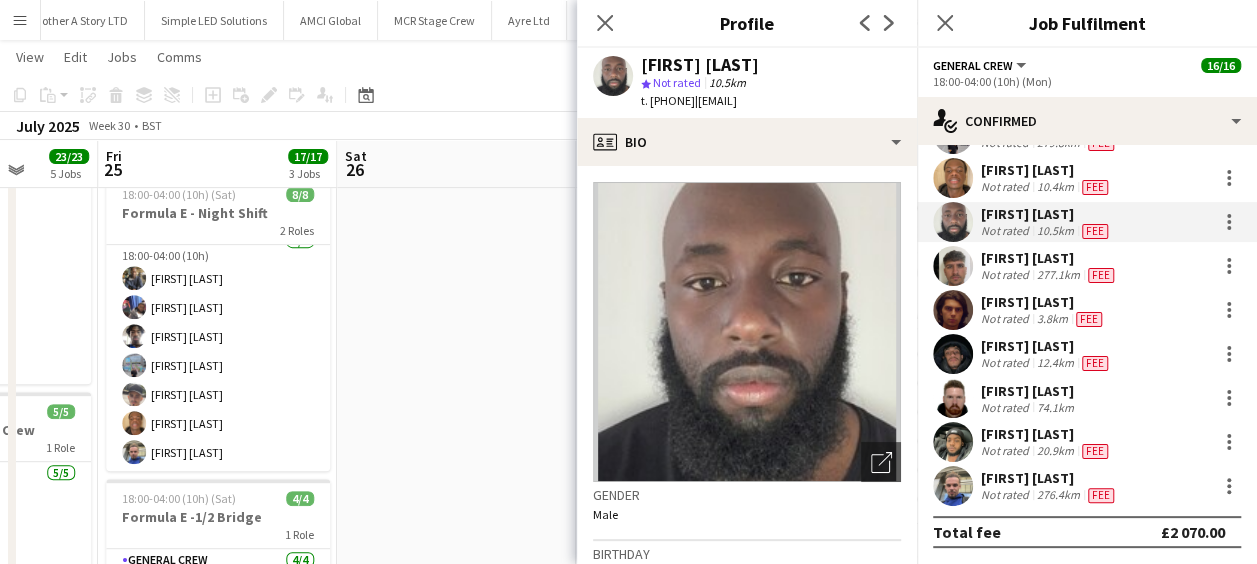 click at bounding box center (456, 567) 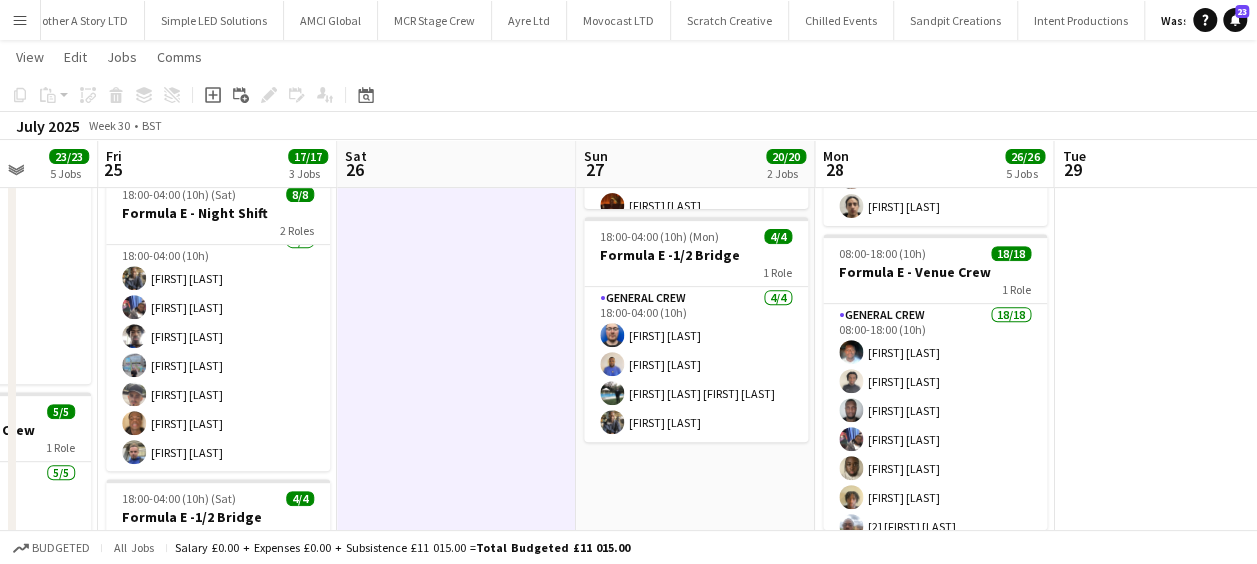 scroll, scrollTop: 0, scrollLeft: 518, axis: horizontal 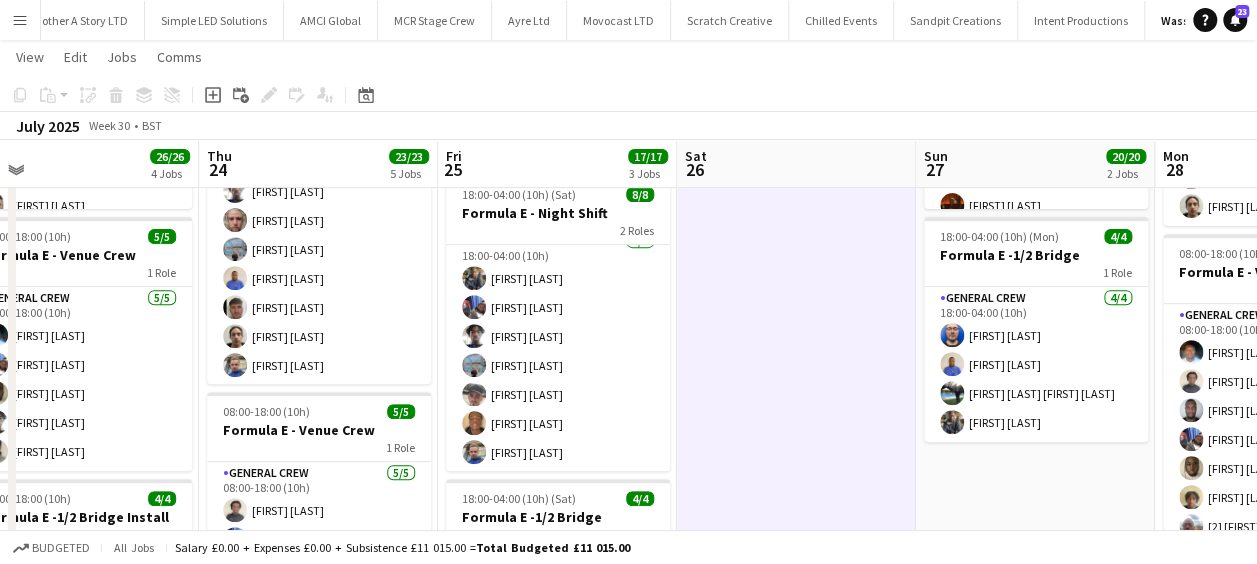 drag, startPoint x: 664, startPoint y: 415, endPoint x: 594, endPoint y: 406, distance: 70.5762 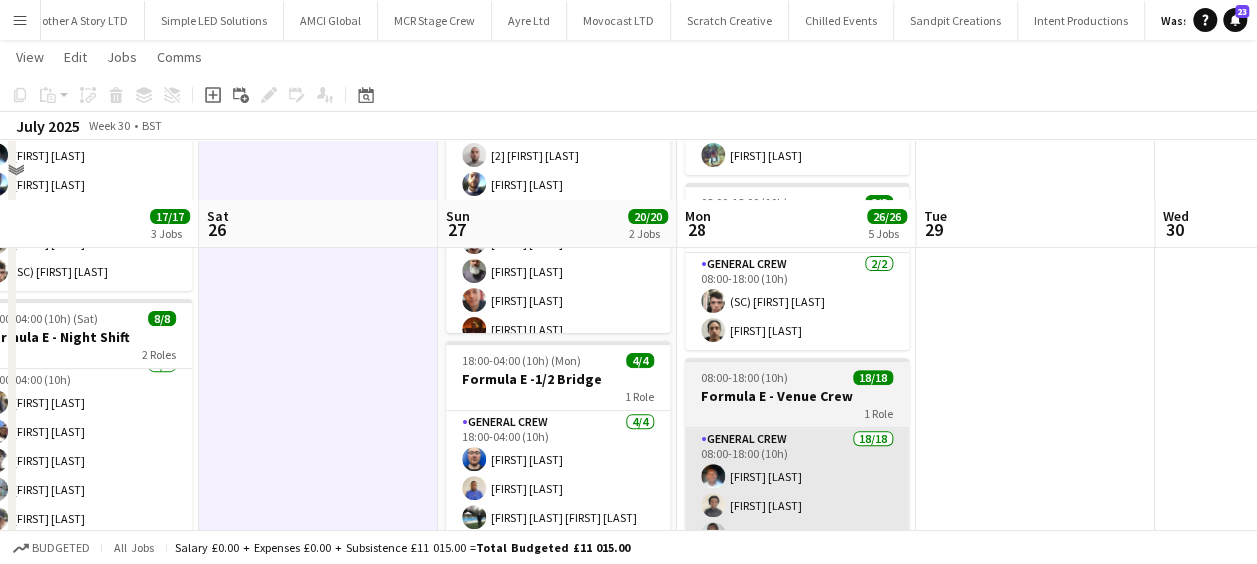 scroll, scrollTop: 319, scrollLeft: 0, axis: vertical 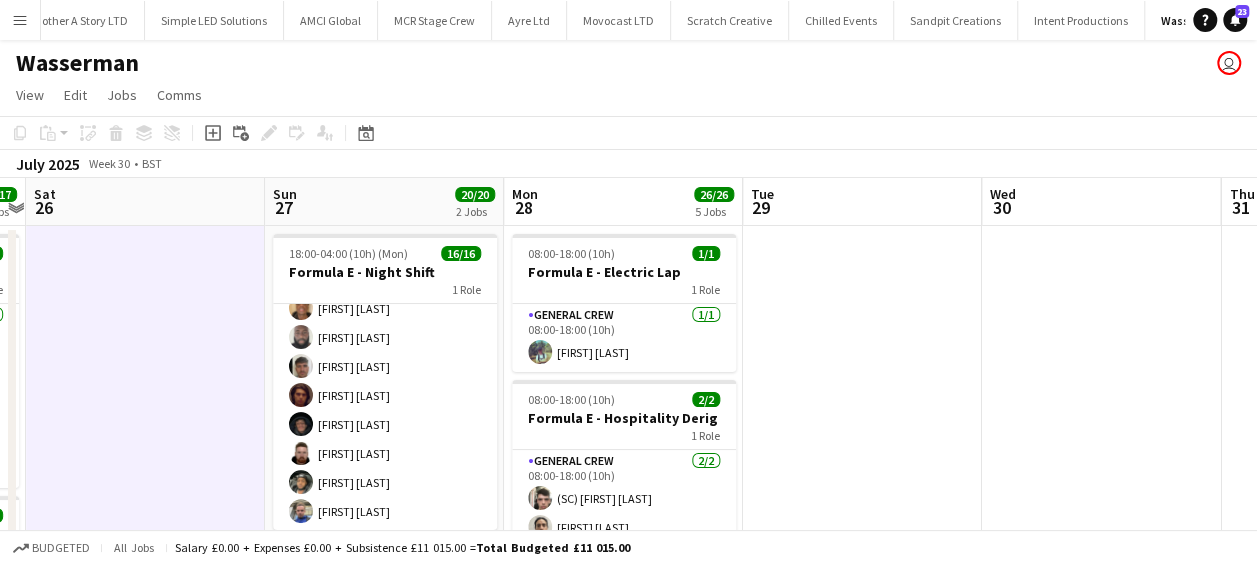 drag, startPoint x: 1210, startPoint y: 382, endPoint x: 1037, endPoint y: 388, distance: 173.10402 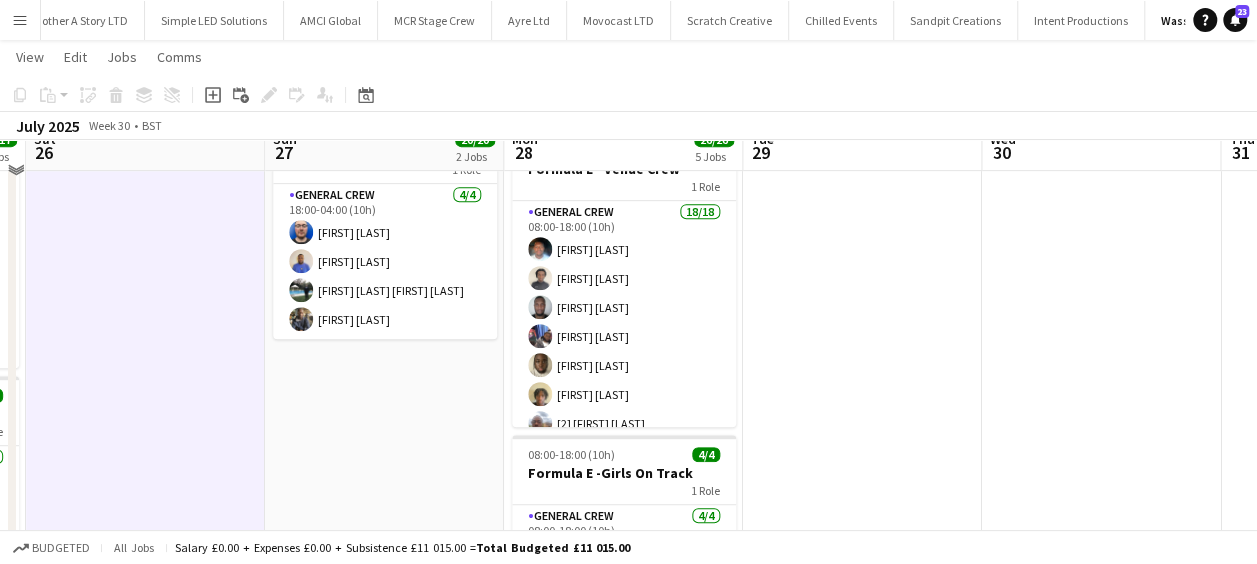 scroll, scrollTop: 400, scrollLeft: 0, axis: vertical 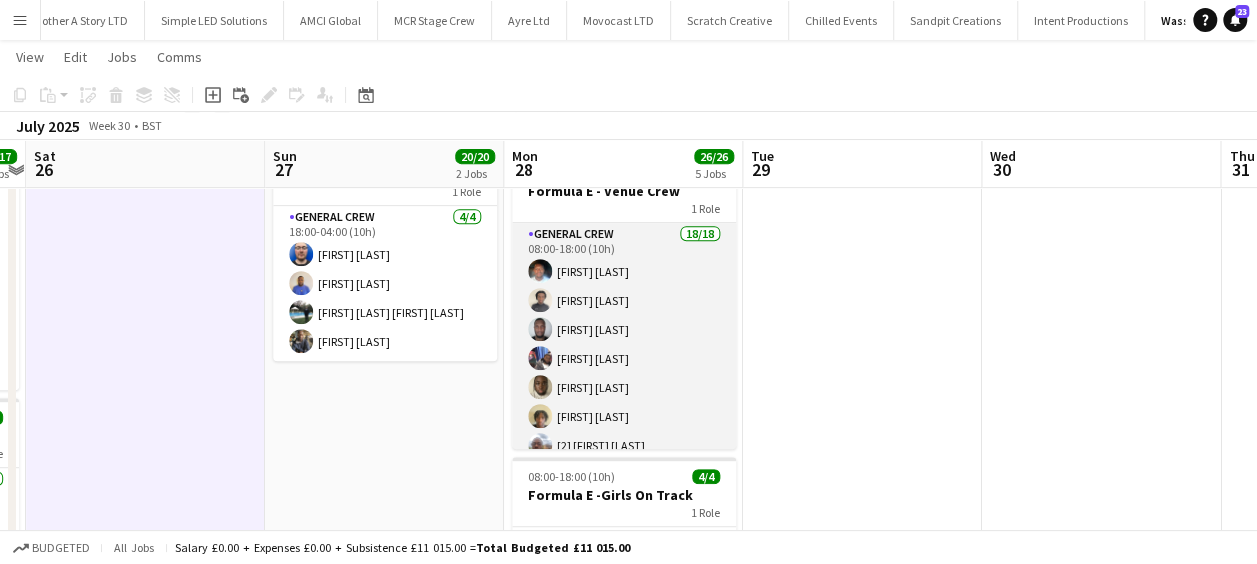 click at bounding box center [540, 329] 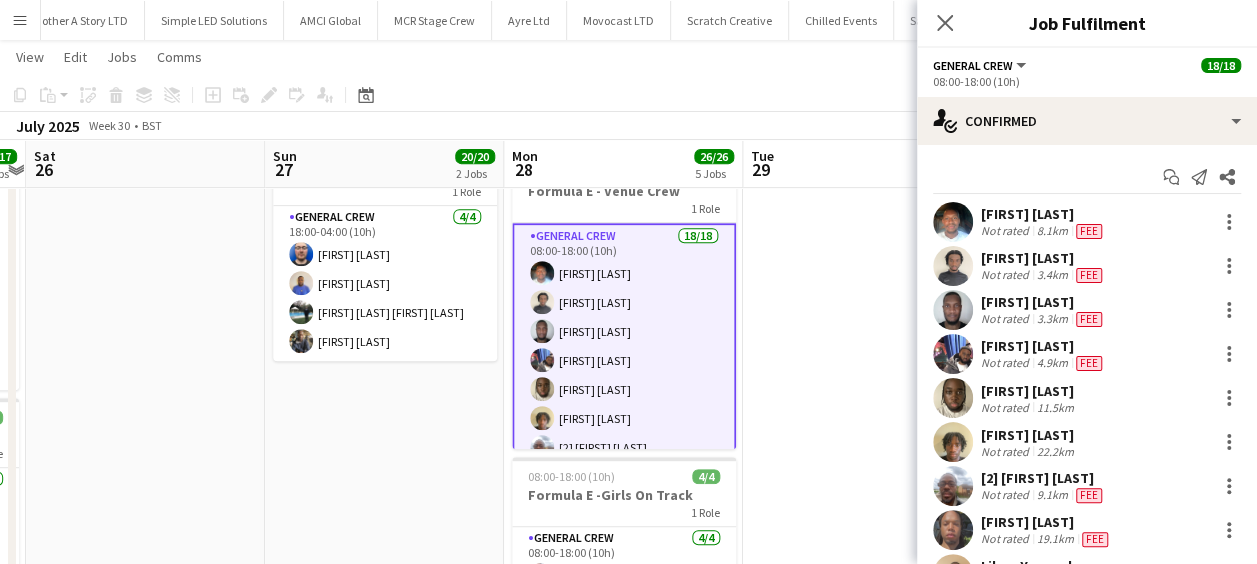 click at bounding box center [953, 310] 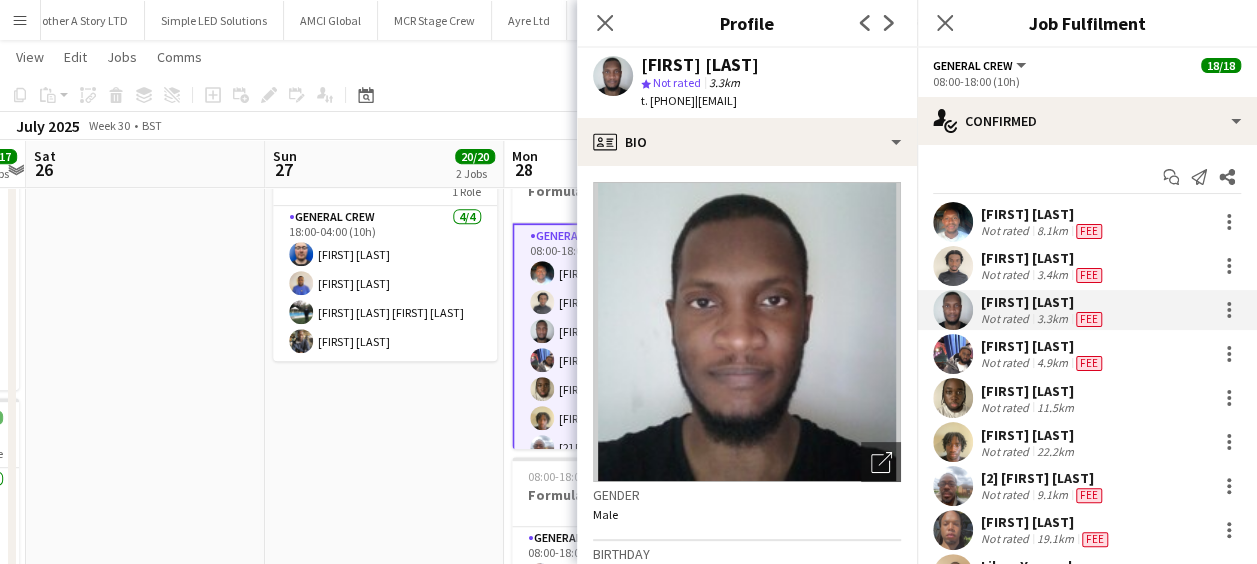 drag, startPoint x: 736, startPoint y: 104, endPoint x: 886, endPoint y: 106, distance: 150.01334 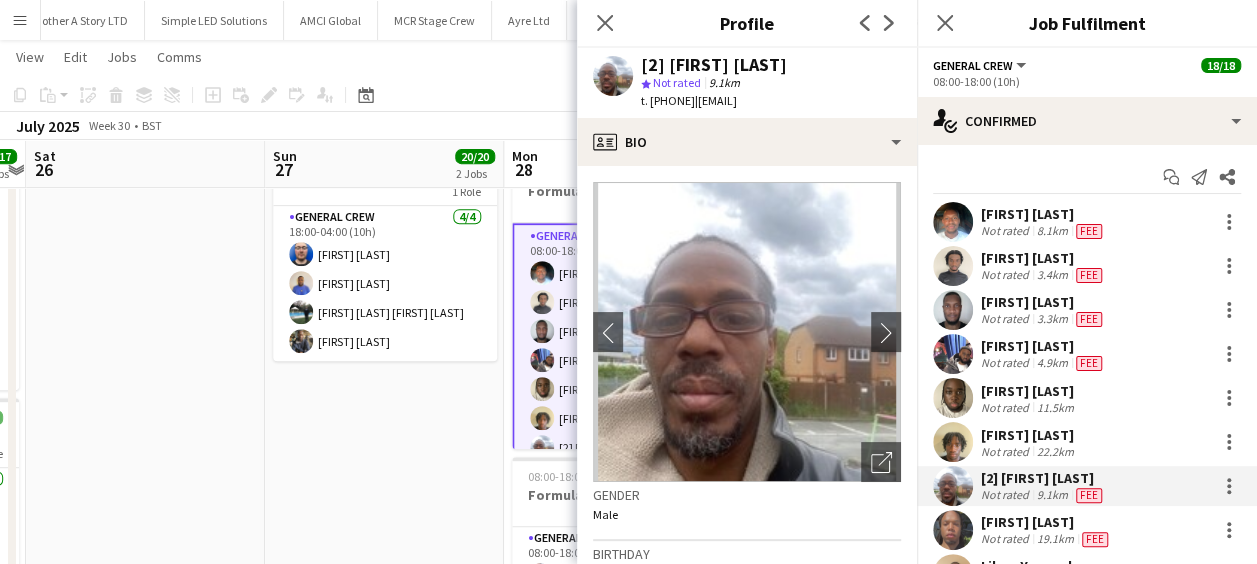 drag, startPoint x: 741, startPoint y: 99, endPoint x: 880, endPoint y: 102, distance: 139.03236 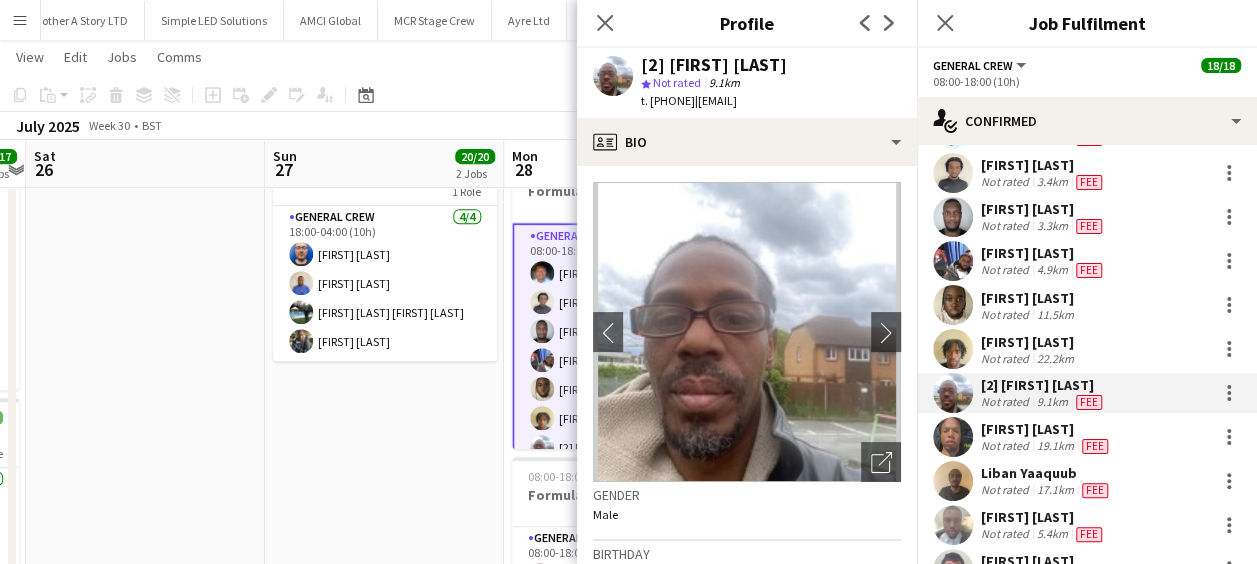 scroll, scrollTop: 100, scrollLeft: 0, axis: vertical 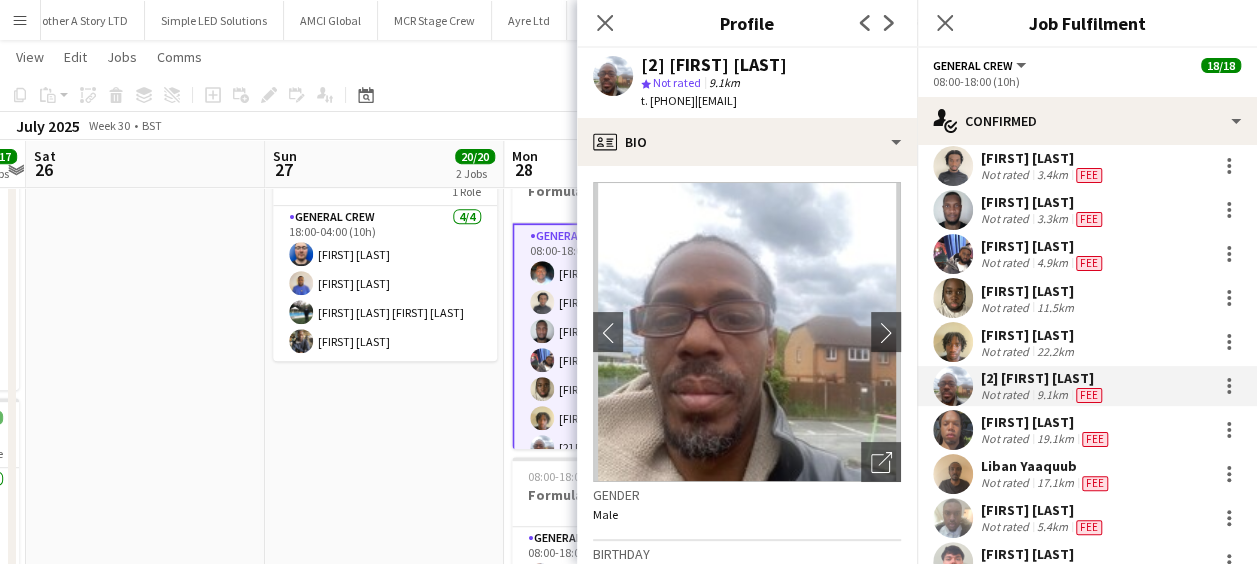 click at bounding box center (953, 430) 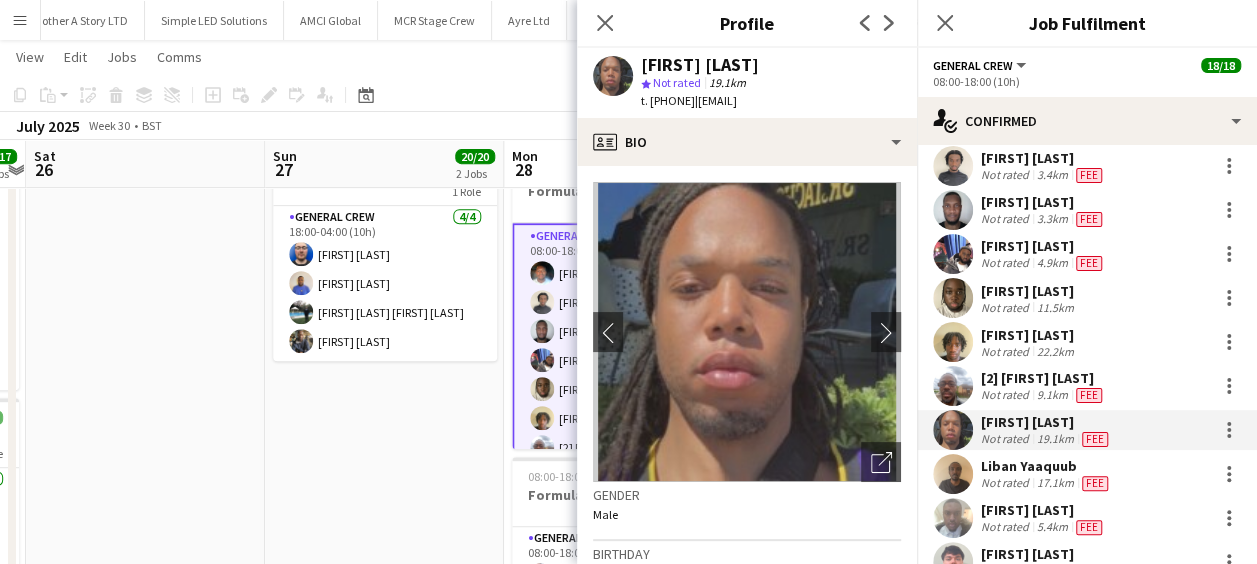 drag, startPoint x: 736, startPoint y: 97, endPoint x: 888, endPoint y: 98, distance: 152.0033 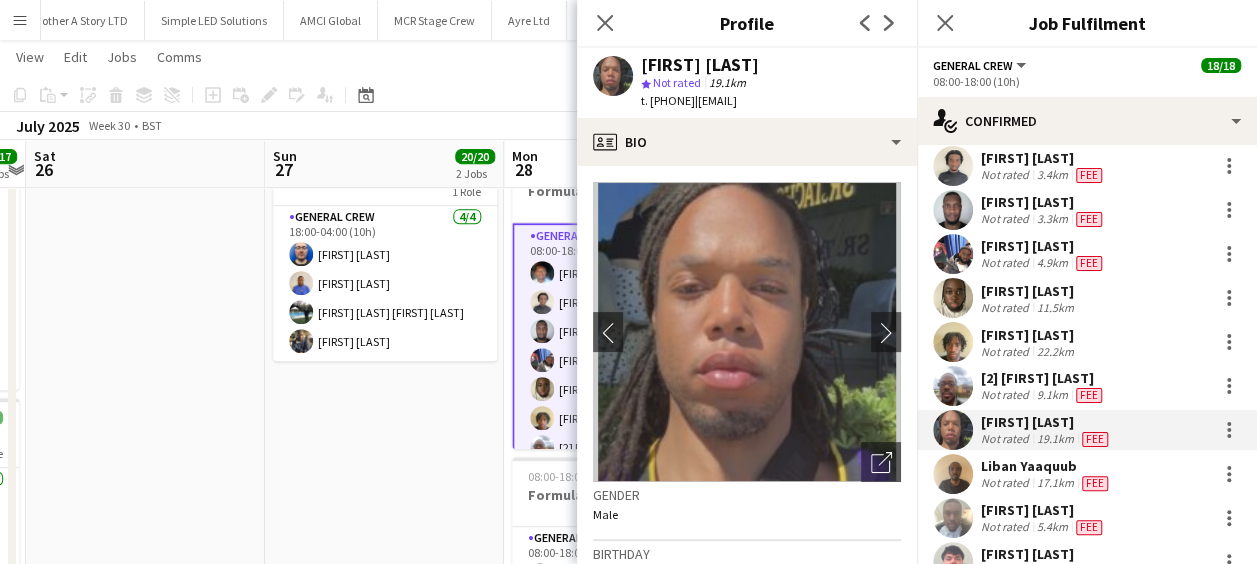 scroll, scrollTop: 200, scrollLeft: 0, axis: vertical 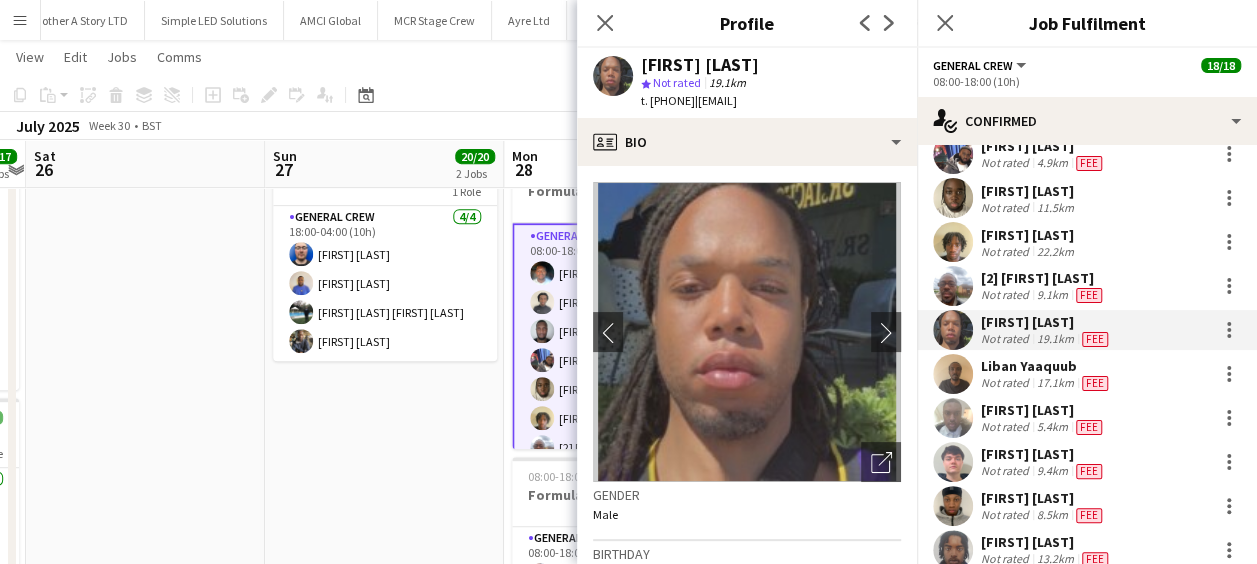 click at bounding box center [953, 374] 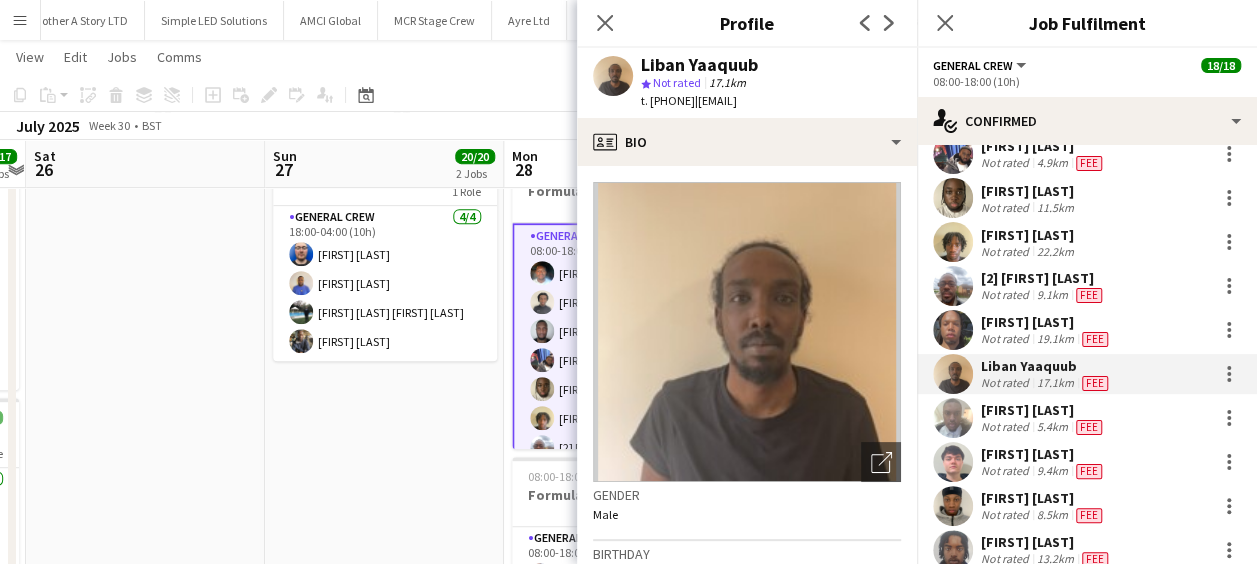 drag, startPoint x: 733, startPoint y: 99, endPoint x: 873, endPoint y: 111, distance: 140.51335 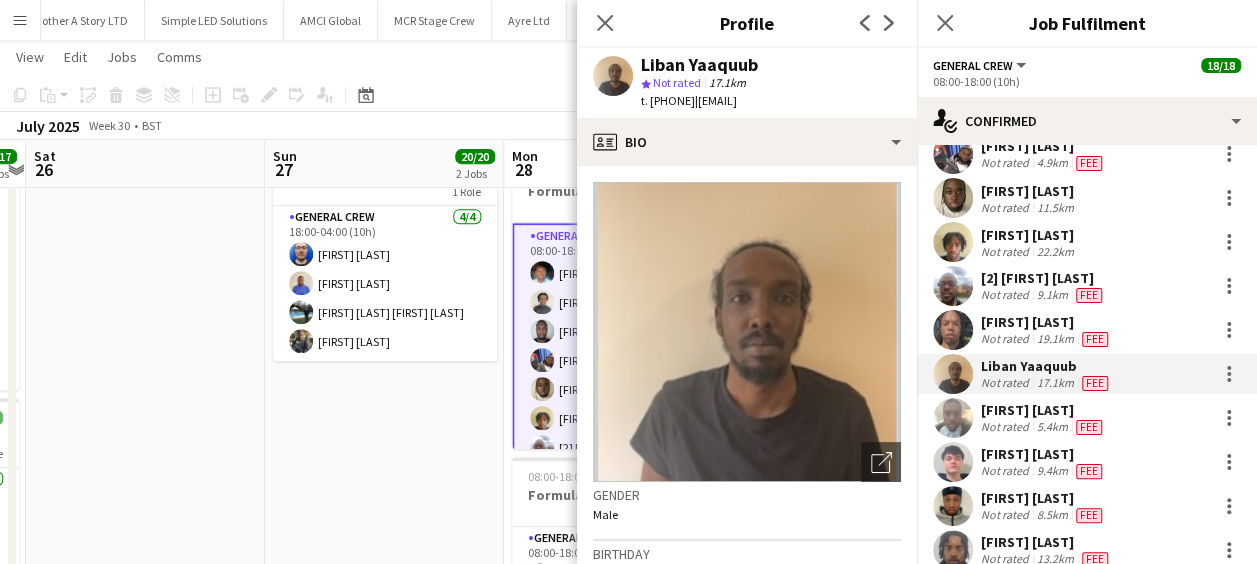 click at bounding box center [953, 418] 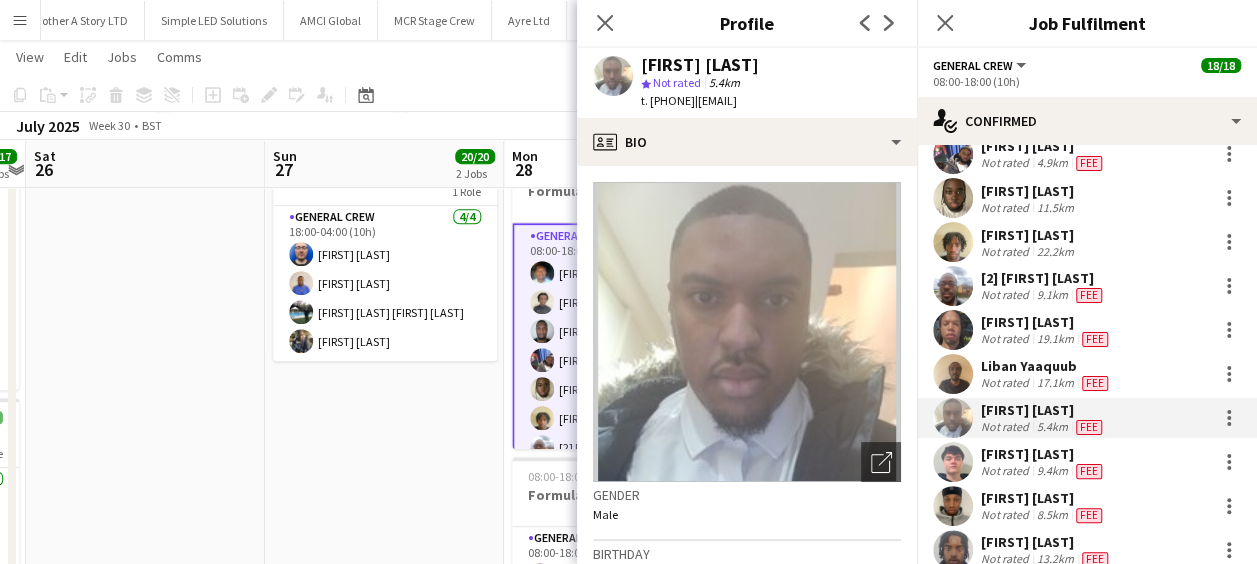 drag, startPoint x: 736, startPoint y: 102, endPoint x: 900, endPoint y: 103, distance: 164.00305 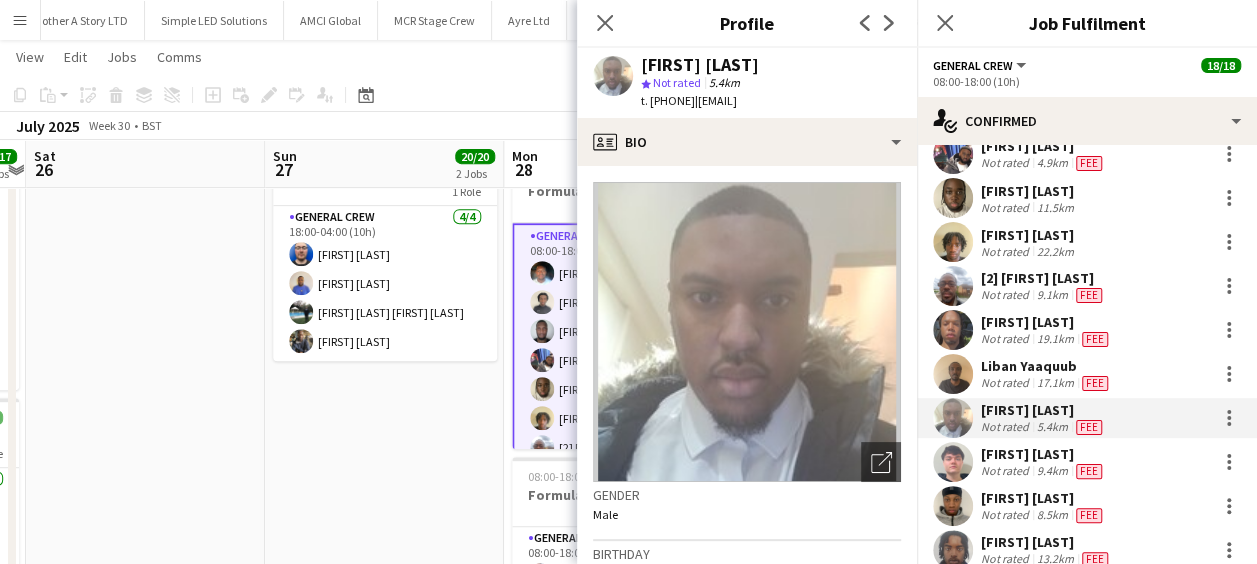 click at bounding box center (953, 462) 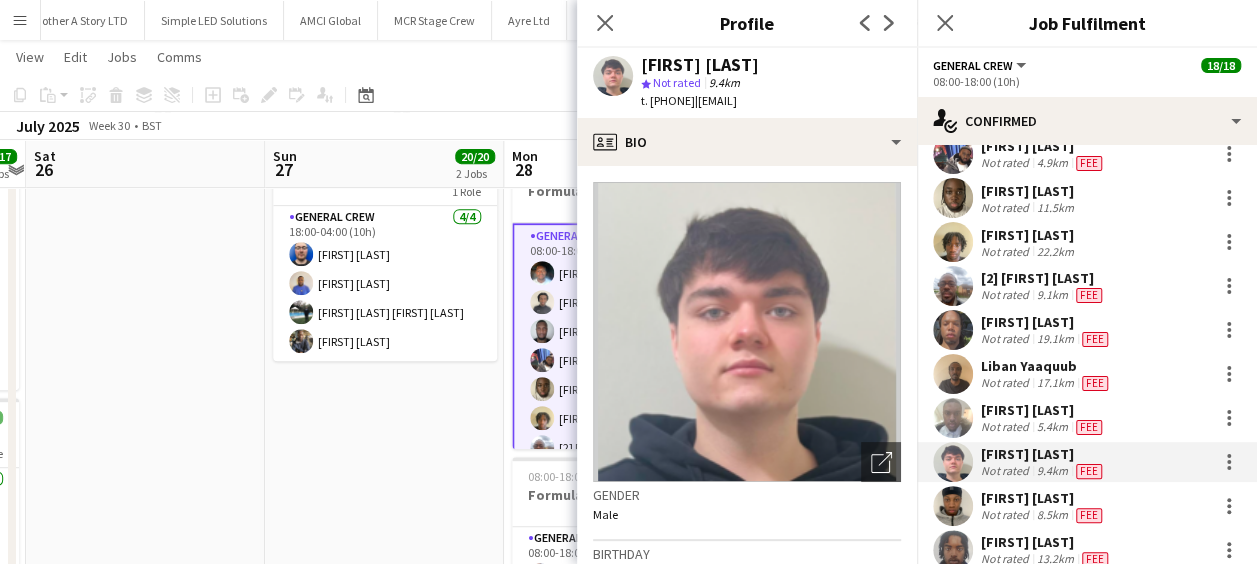 drag, startPoint x: 741, startPoint y: 98, endPoint x: 903, endPoint y: 96, distance: 162.01234 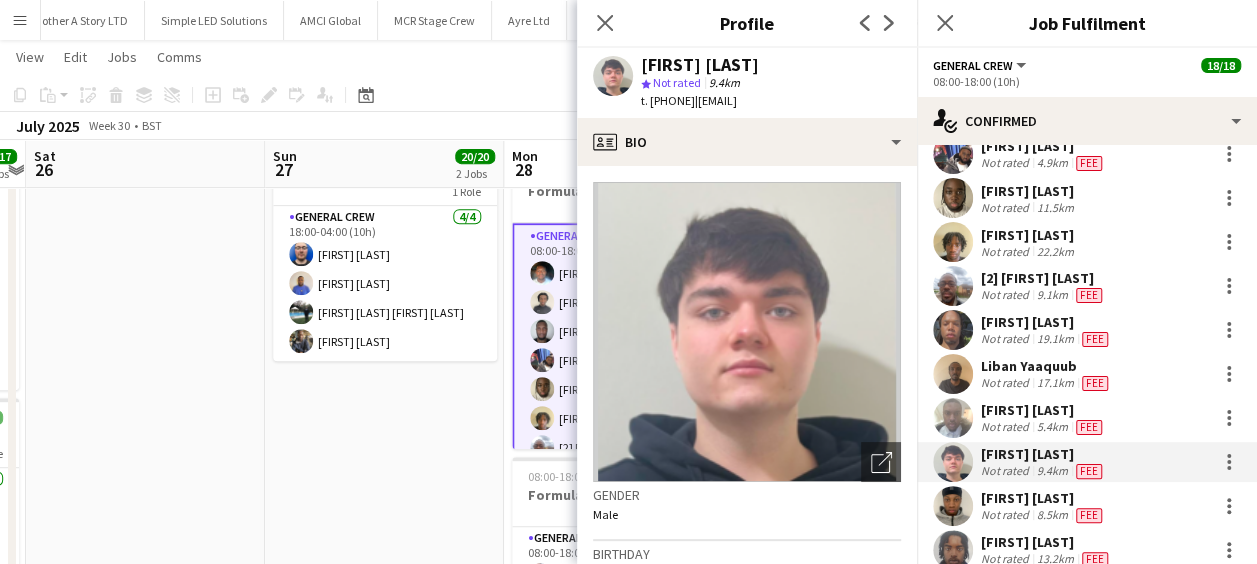 click at bounding box center [953, 506] 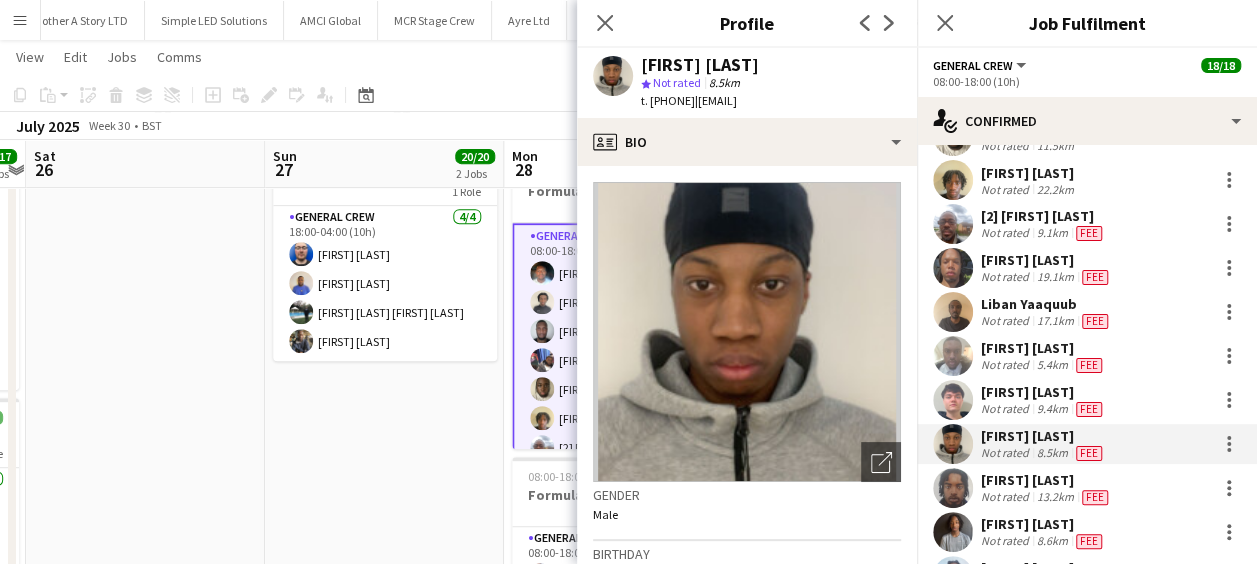 scroll, scrollTop: 300, scrollLeft: 0, axis: vertical 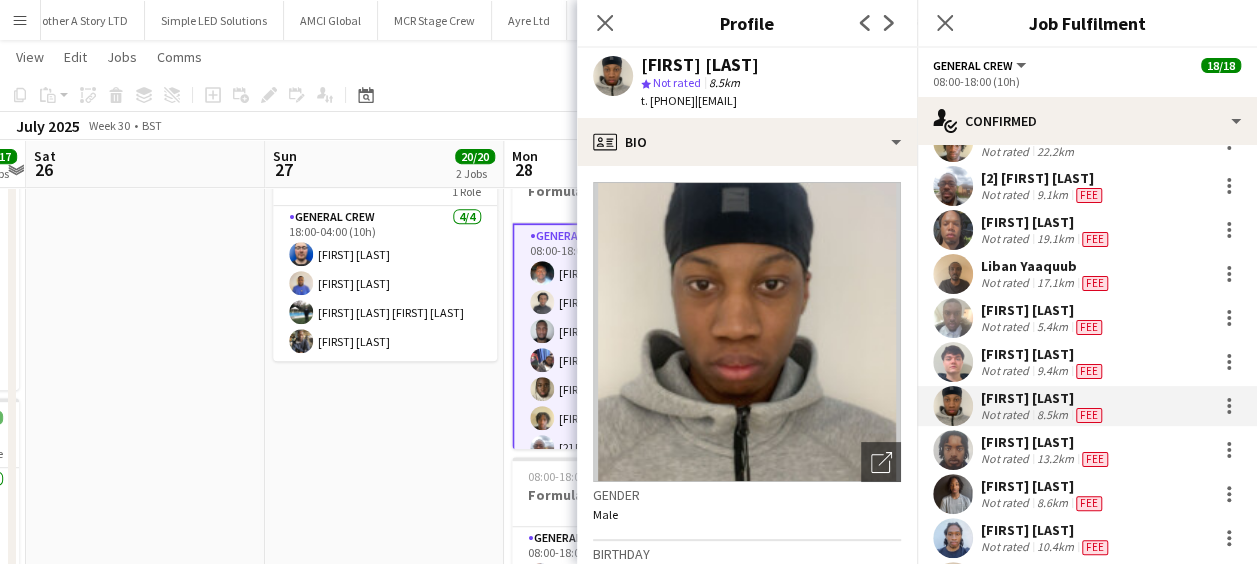 click at bounding box center (953, 450) 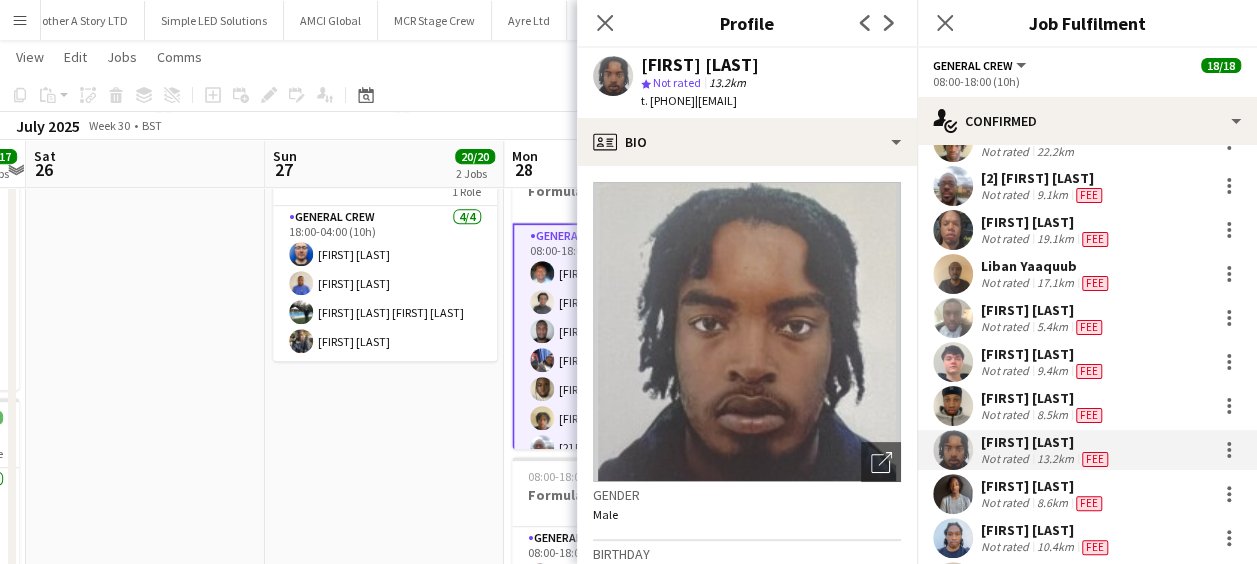 drag, startPoint x: 734, startPoint y: 104, endPoint x: 886, endPoint y: 100, distance: 152.05263 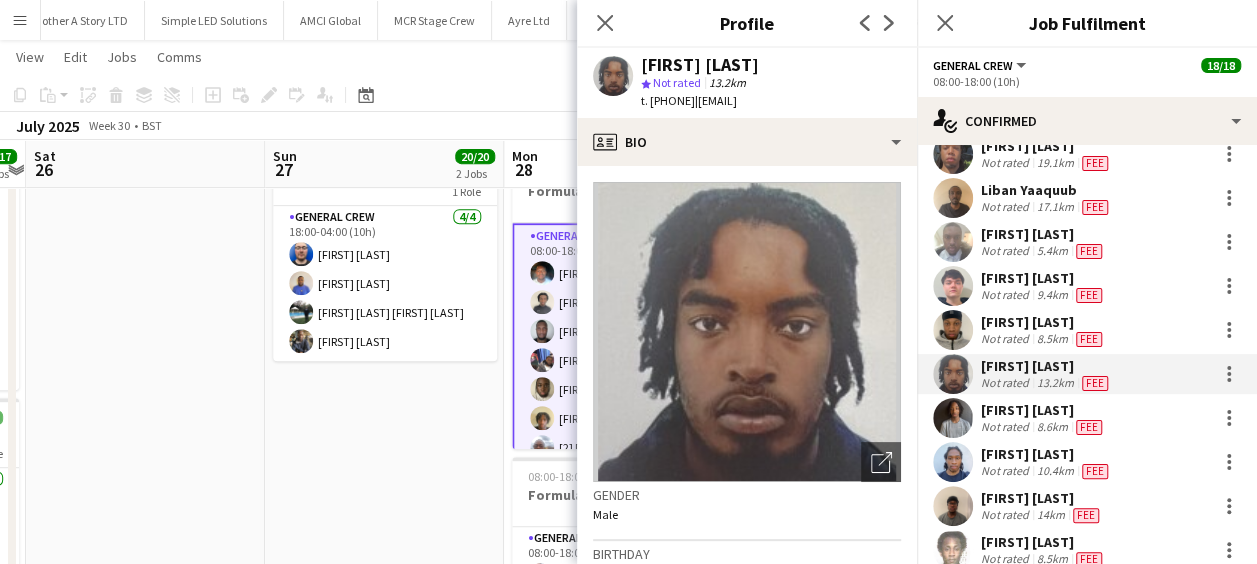 scroll, scrollTop: 400, scrollLeft: 0, axis: vertical 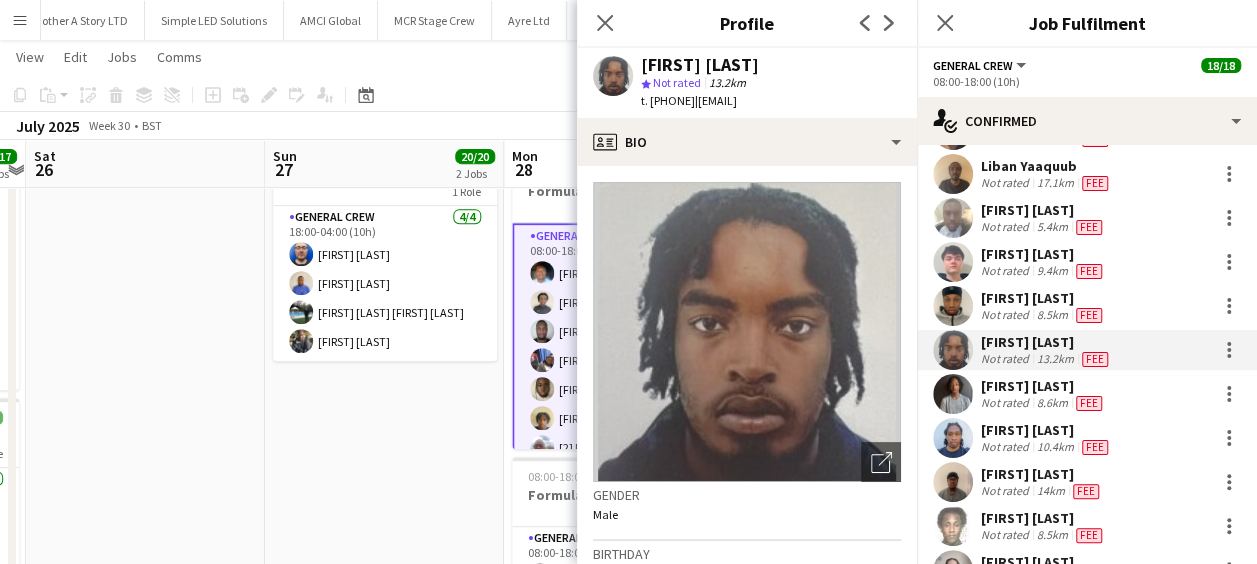 click at bounding box center (953, 394) 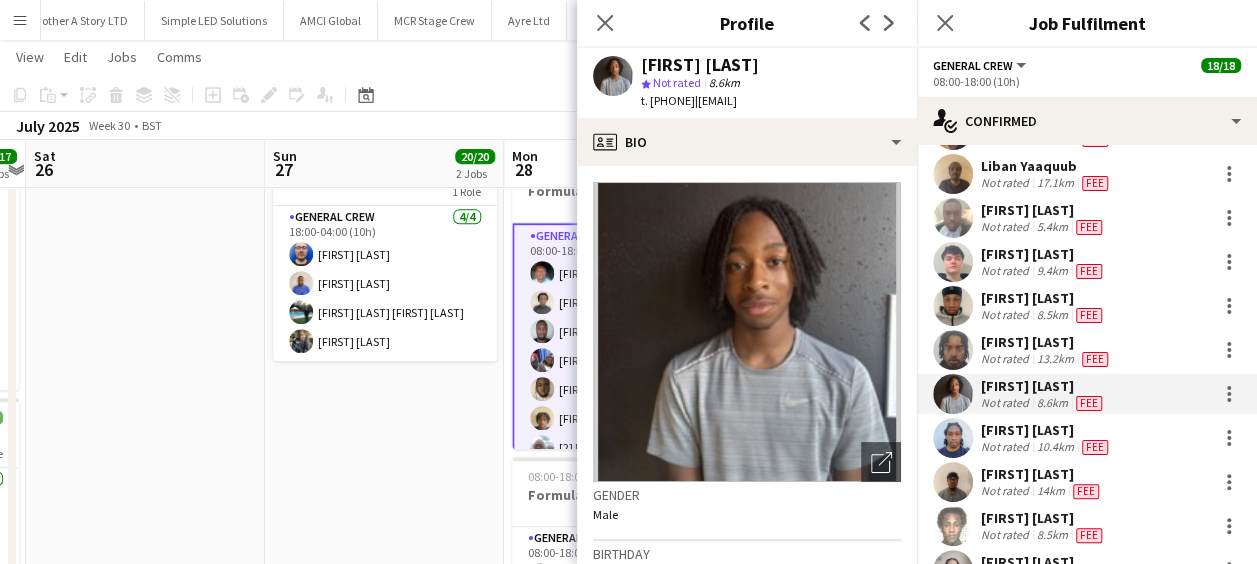 drag, startPoint x: 734, startPoint y: 104, endPoint x: 900, endPoint y: 102, distance: 166.01205 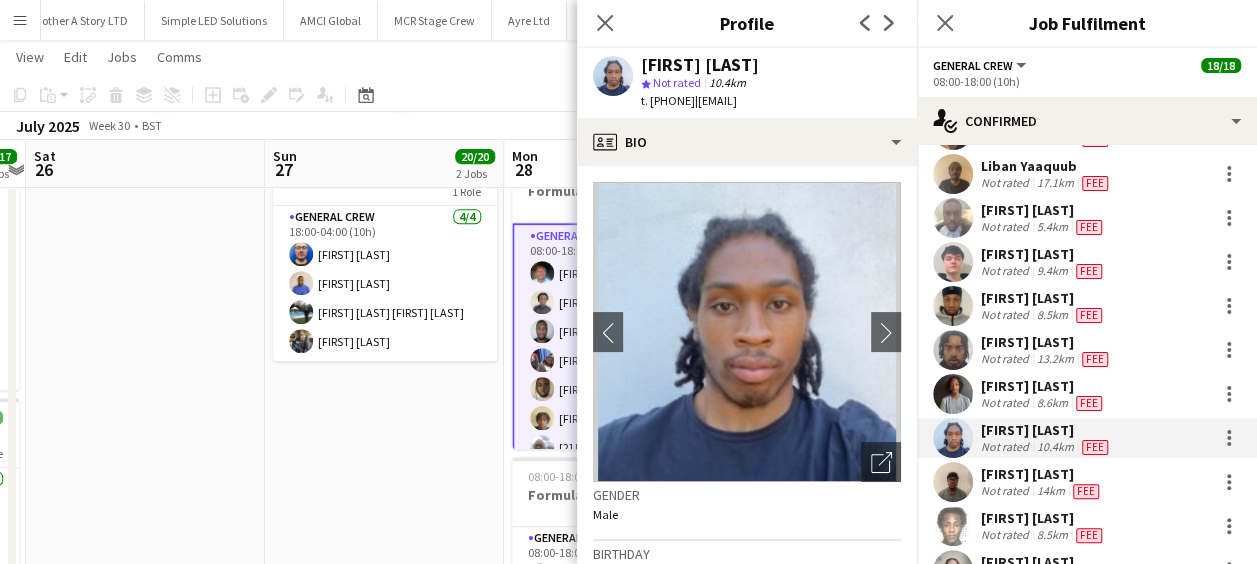 drag, startPoint x: 739, startPoint y: 104, endPoint x: 882, endPoint y: 104, distance: 143 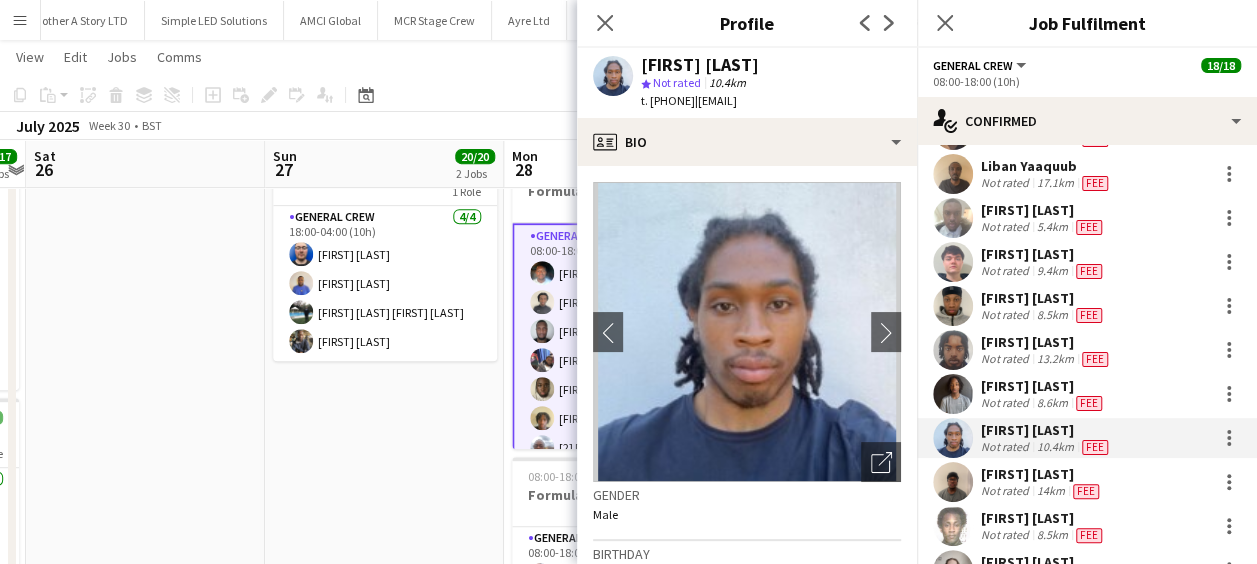 click at bounding box center [953, 482] 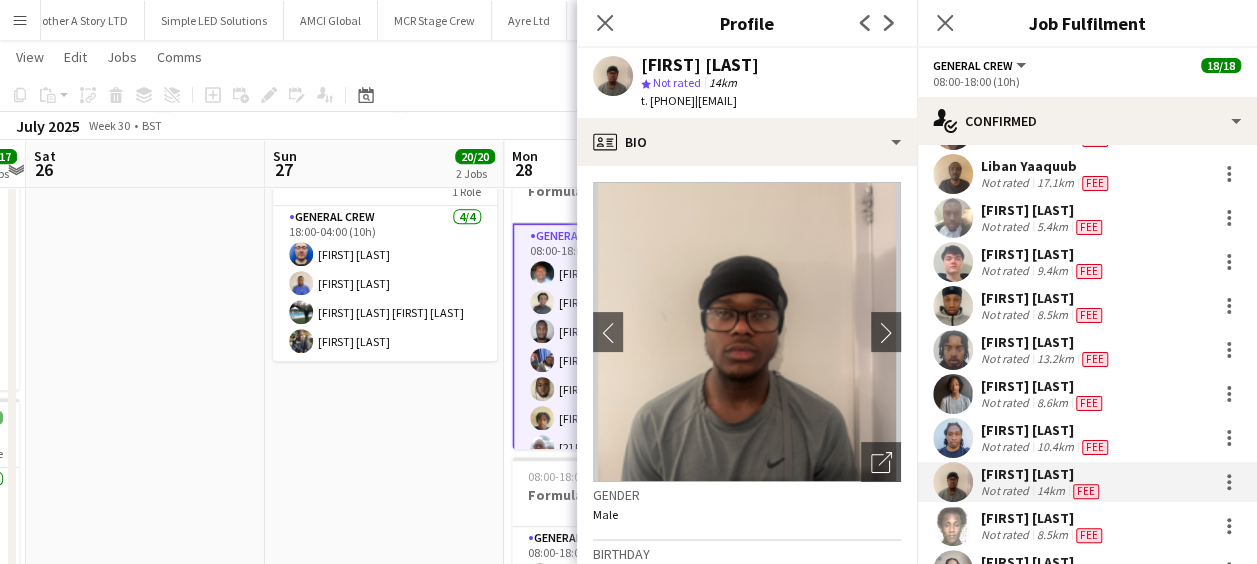drag, startPoint x: 736, startPoint y: 101, endPoint x: 876, endPoint y: 100, distance: 140.00357 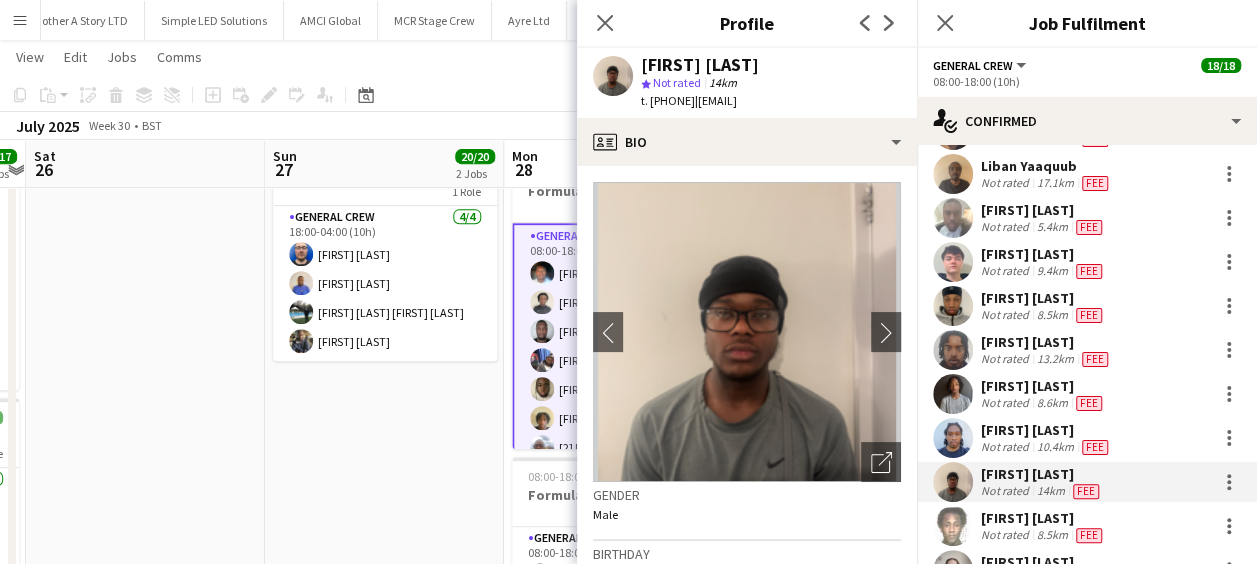 scroll, scrollTop: 484, scrollLeft: 0, axis: vertical 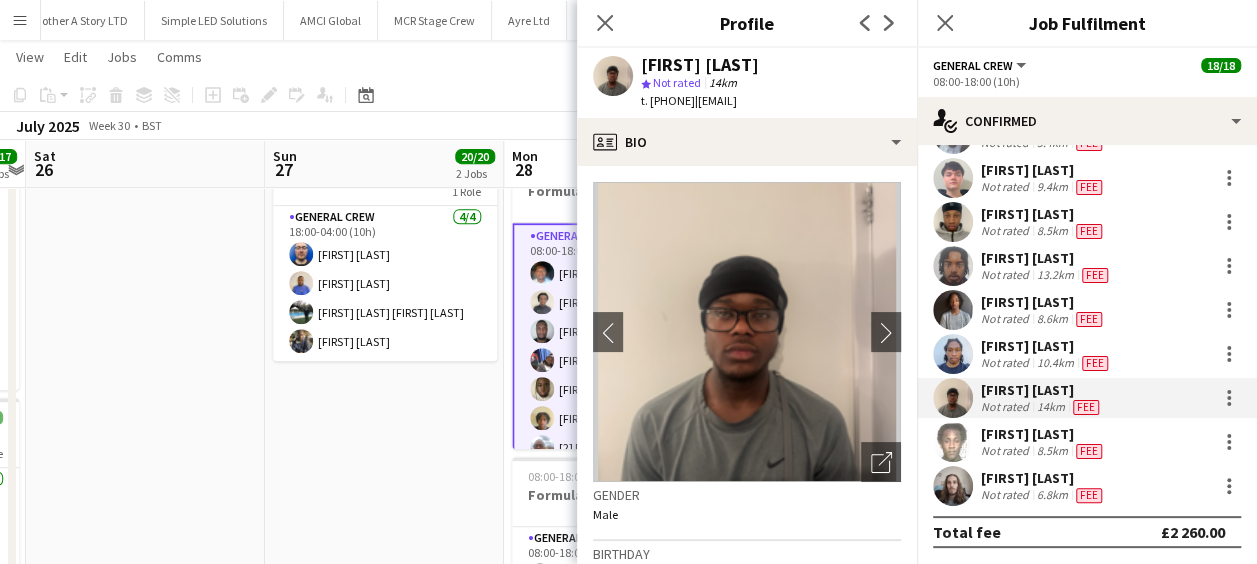 click at bounding box center [953, 442] 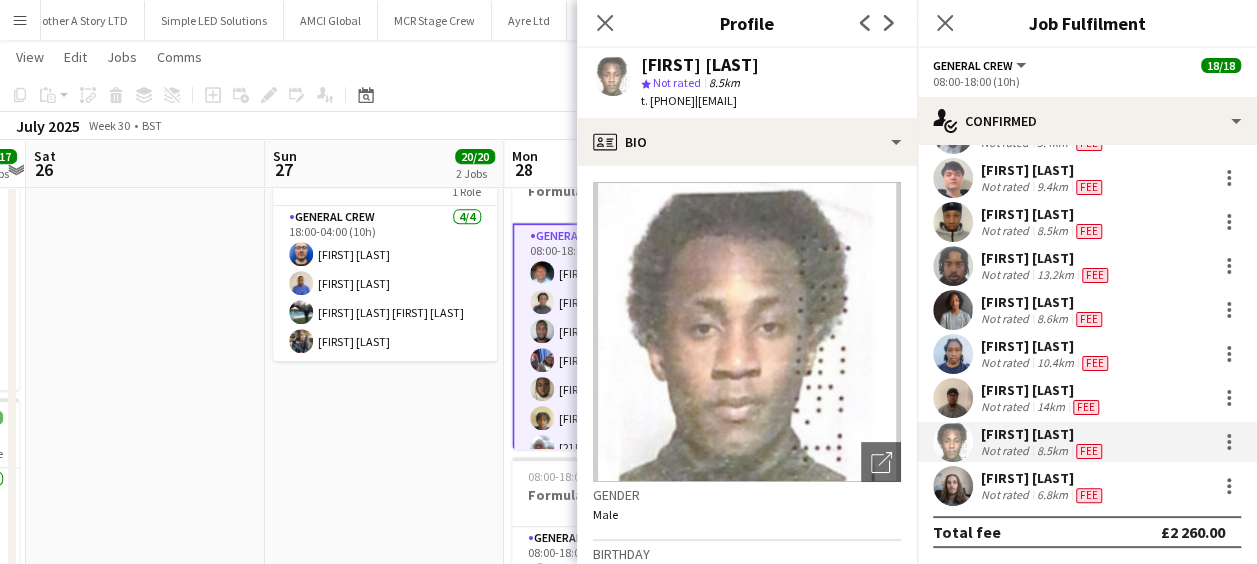 drag, startPoint x: 741, startPoint y: 101, endPoint x: 860, endPoint y: 107, distance: 119.15116 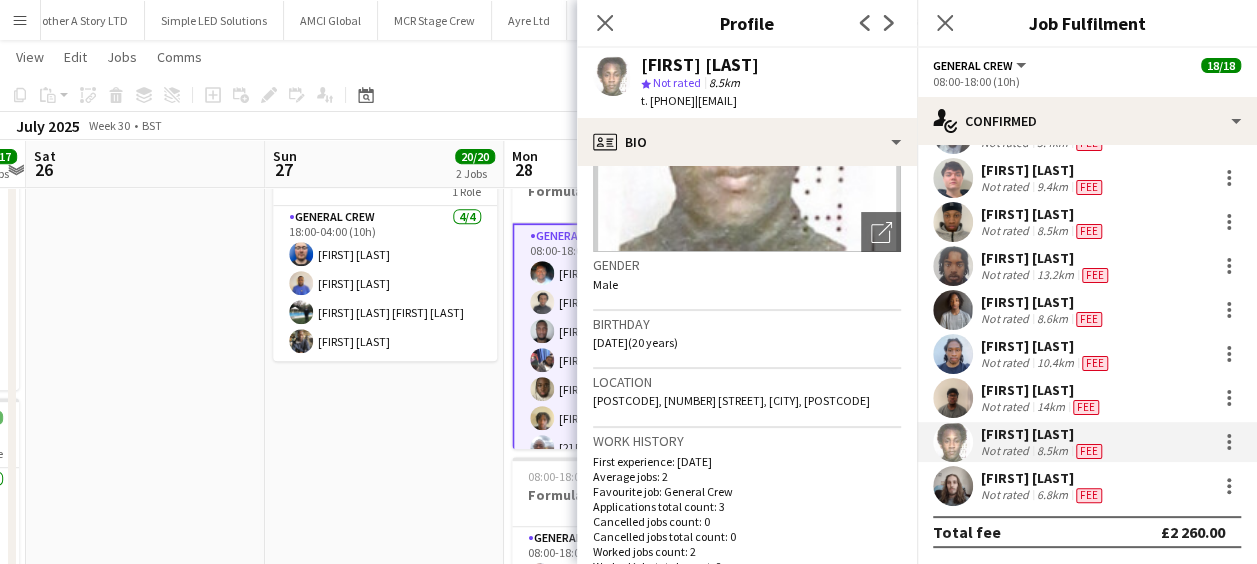 scroll, scrollTop: 300, scrollLeft: 0, axis: vertical 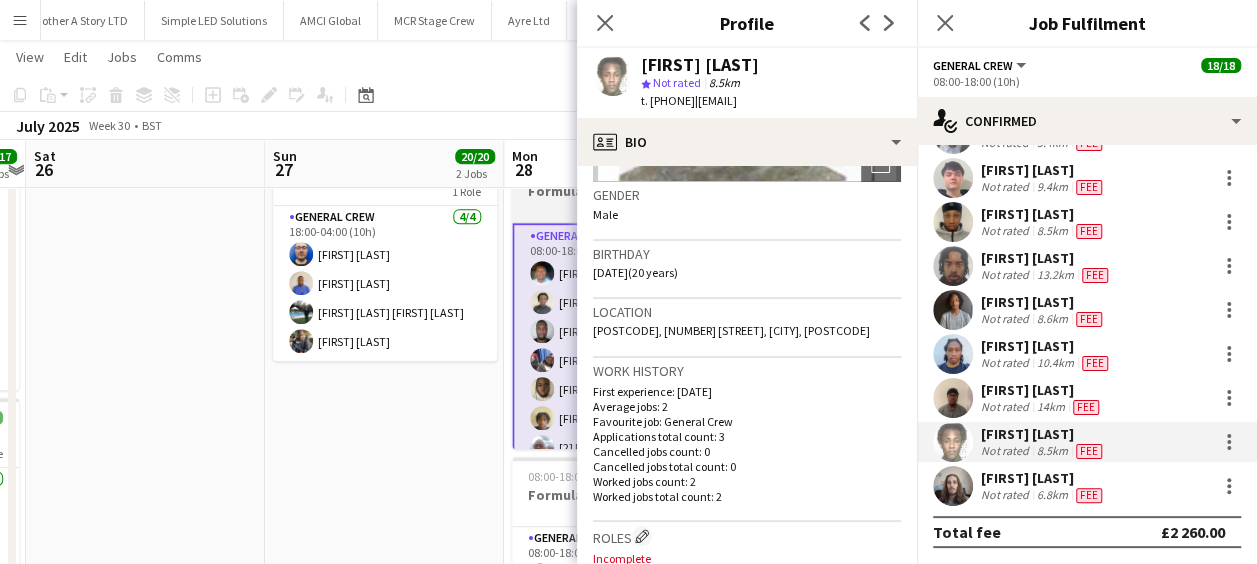drag, startPoint x: 461, startPoint y: 378, endPoint x: 512, endPoint y: 381, distance: 51.088158 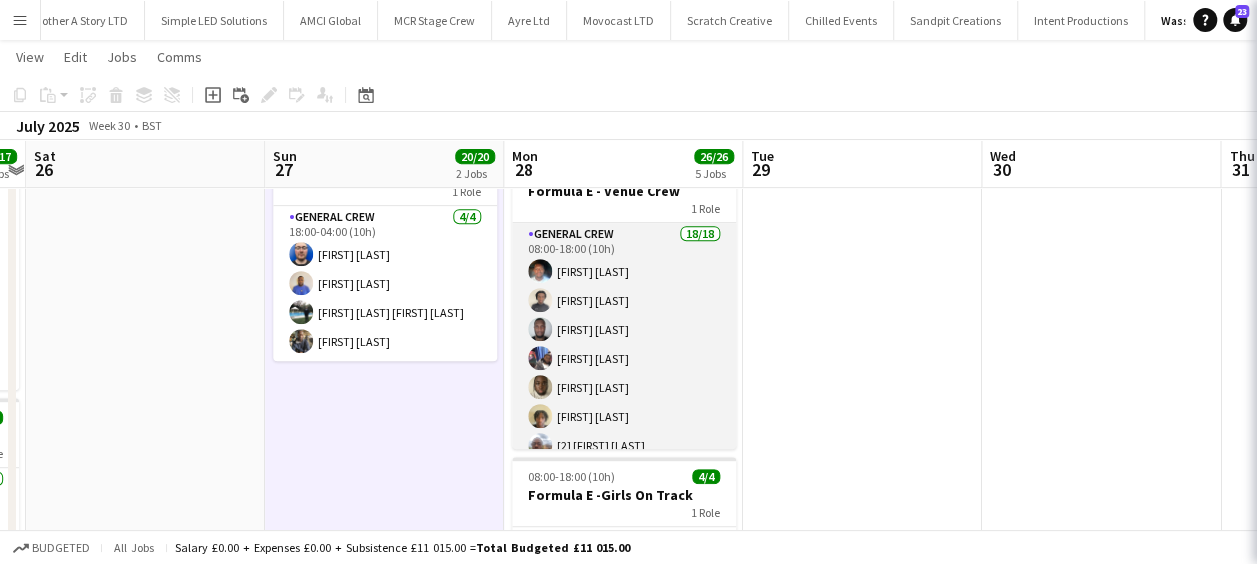 scroll, scrollTop: 0, scrollLeft: 690, axis: horizontal 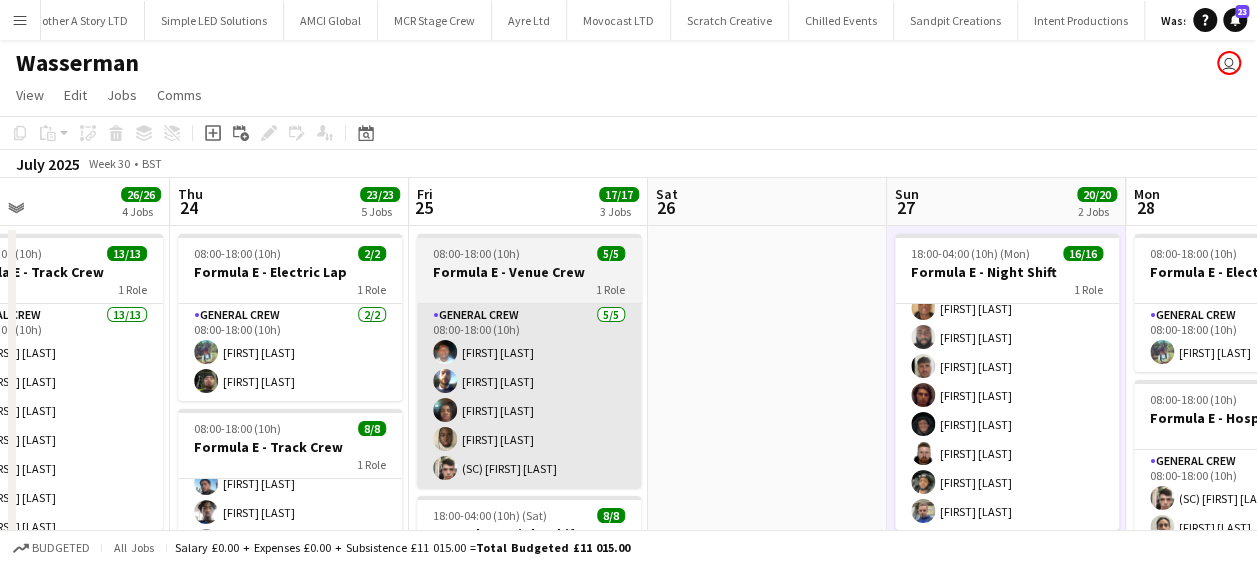 drag, startPoint x: 196, startPoint y: 319, endPoint x: 637, endPoint y: 309, distance: 441.11337 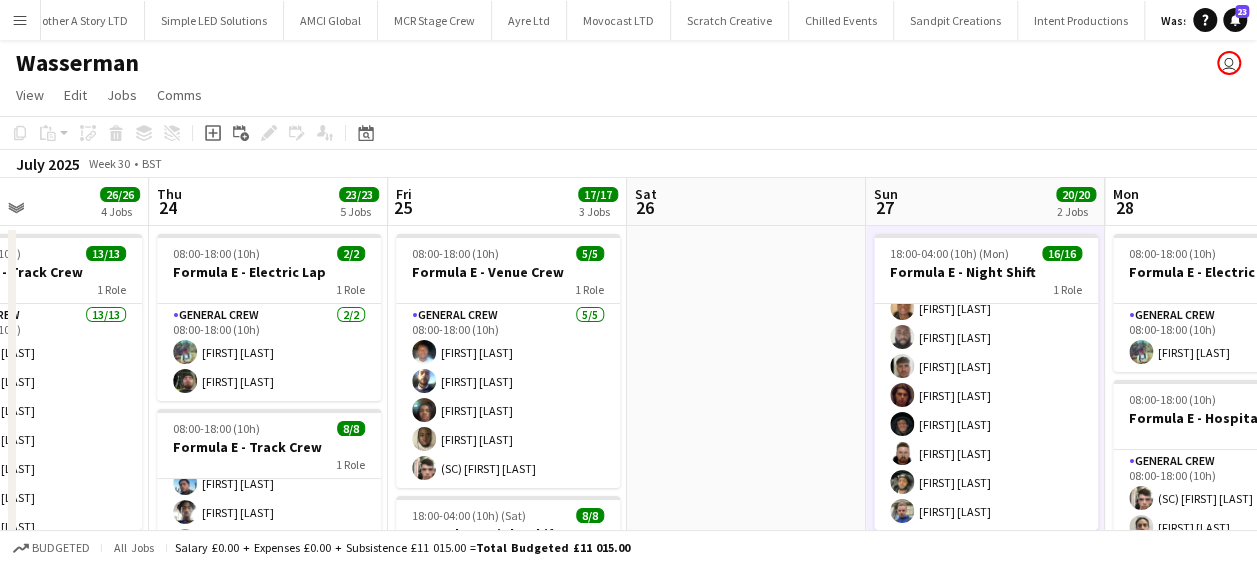 drag, startPoint x: 704, startPoint y: 317, endPoint x: 854, endPoint y: 310, distance: 150.16324 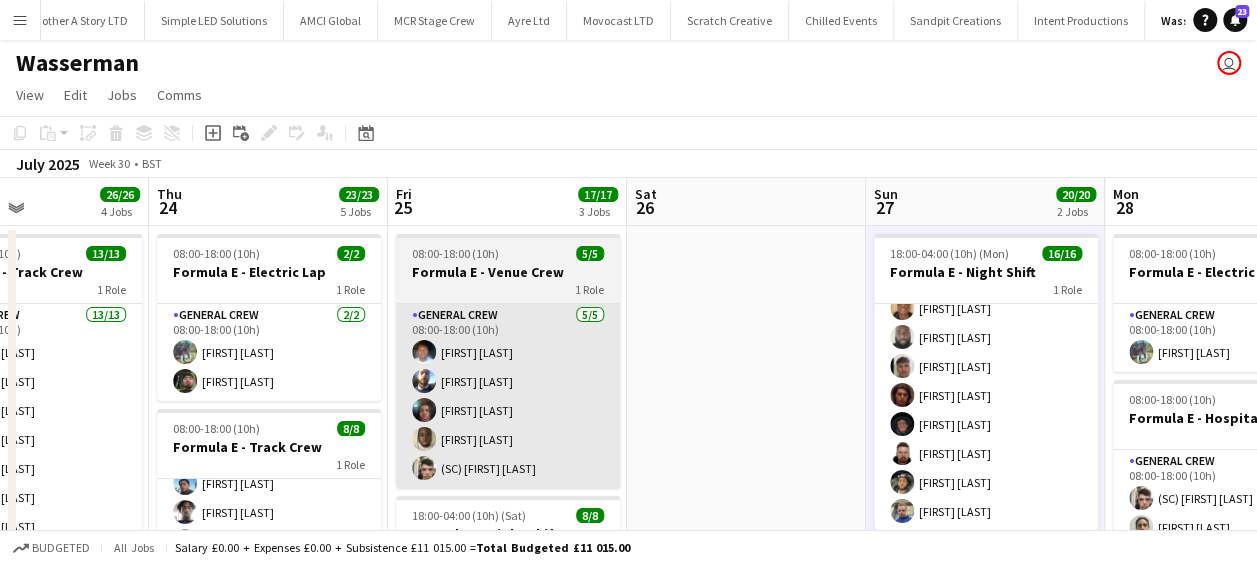 scroll, scrollTop: 0, scrollLeft: 538, axis: horizontal 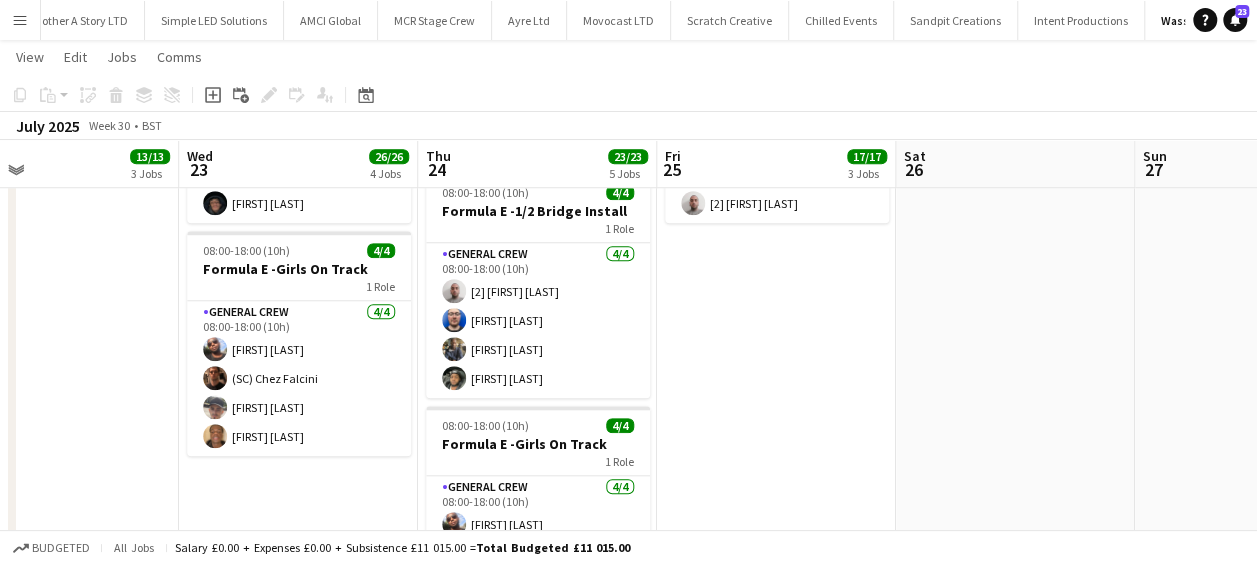 drag, startPoint x: 932, startPoint y: 386, endPoint x: 850, endPoint y: 372, distance: 83.18654 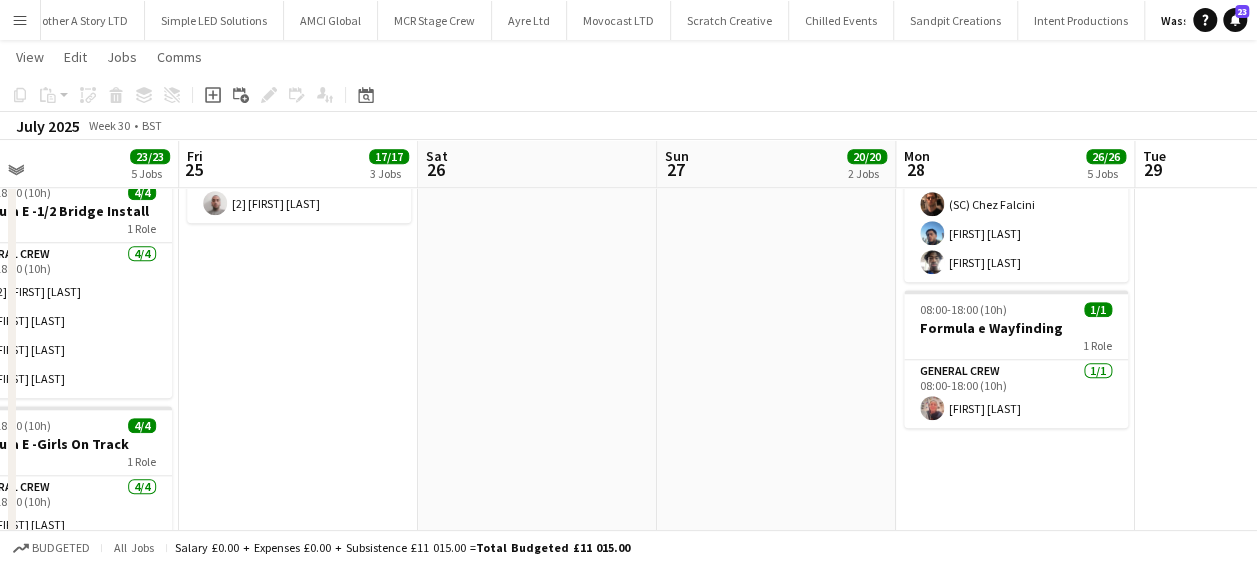 scroll, scrollTop: 600, scrollLeft: 0, axis: vertical 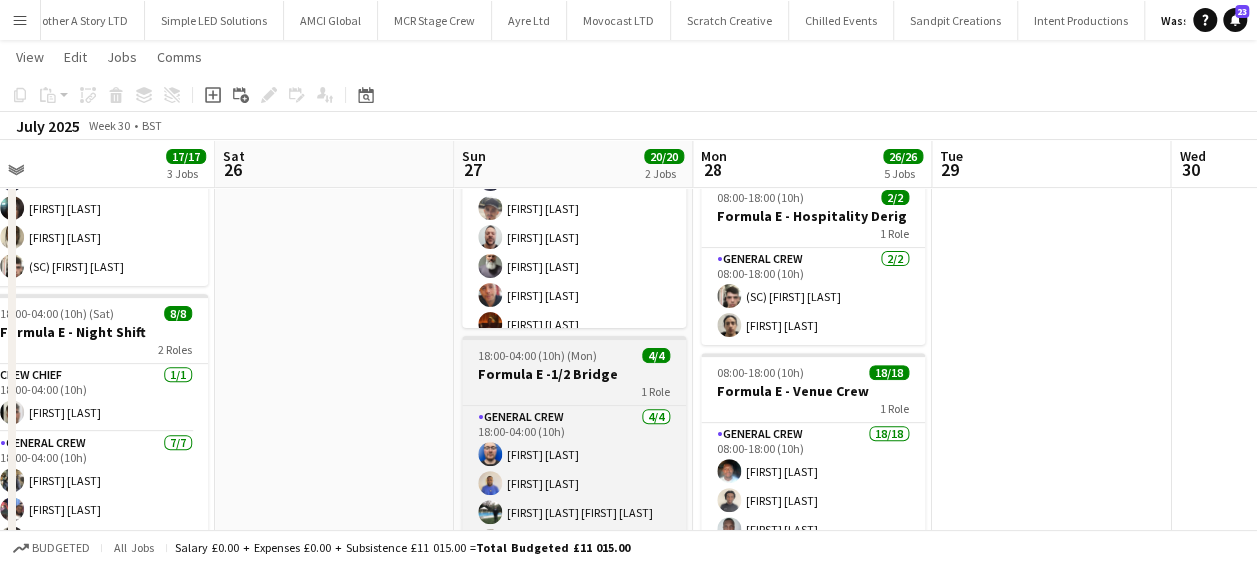 drag, startPoint x: 597, startPoint y: 355, endPoint x: 520, endPoint y: 350, distance: 77.16217 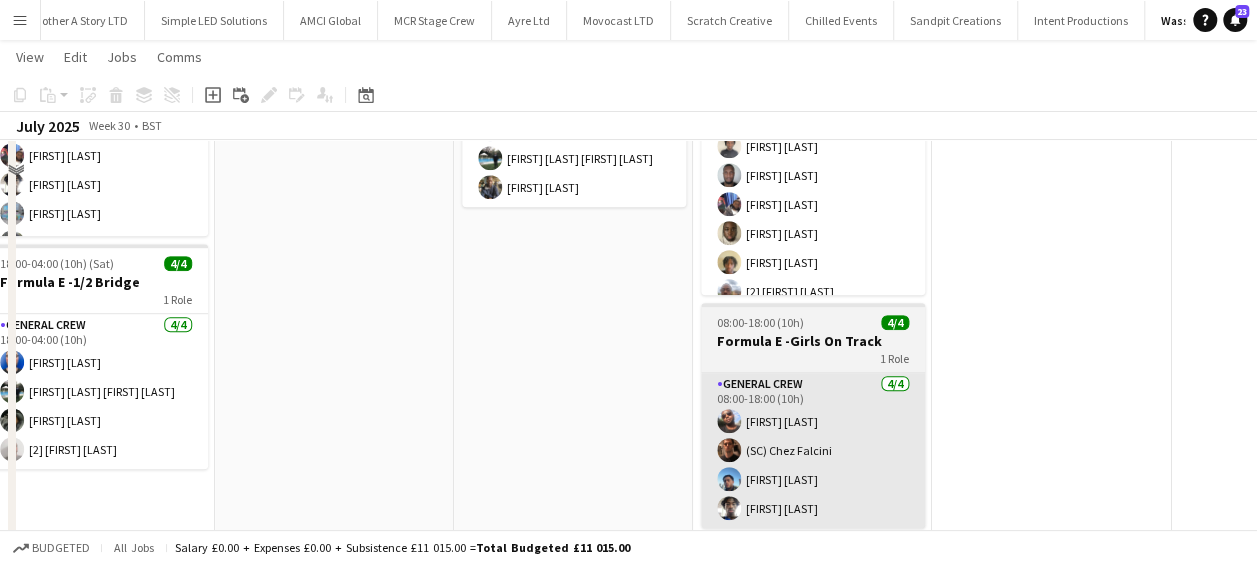 scroll, scrollTop: 500, scrollLeft: 0, axis: vertical 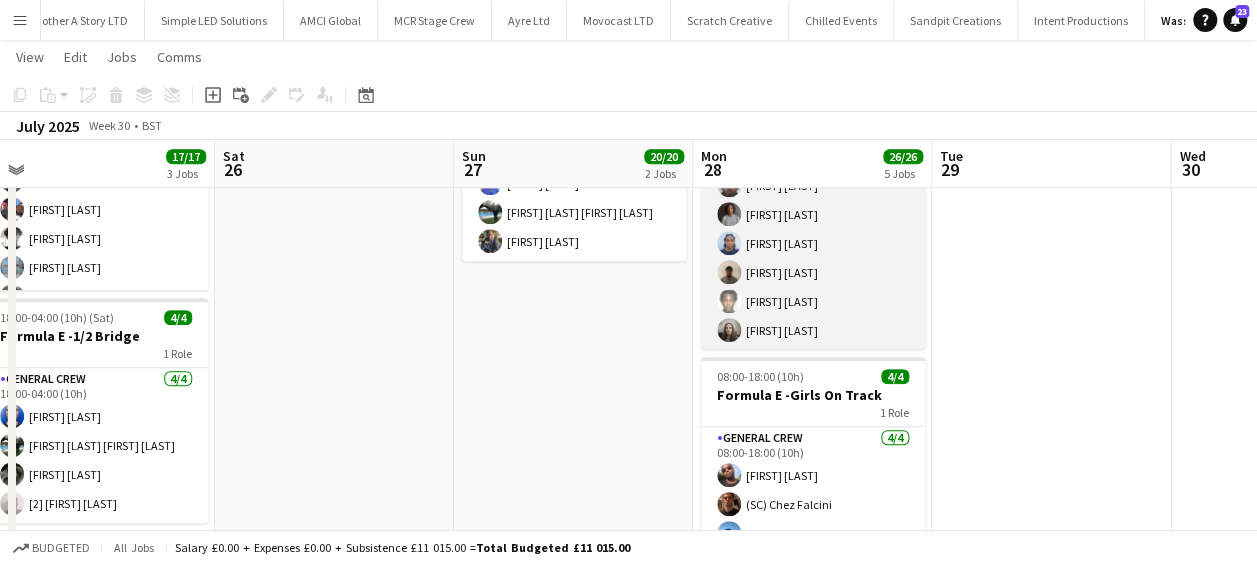click at bounding box center [729, 330] 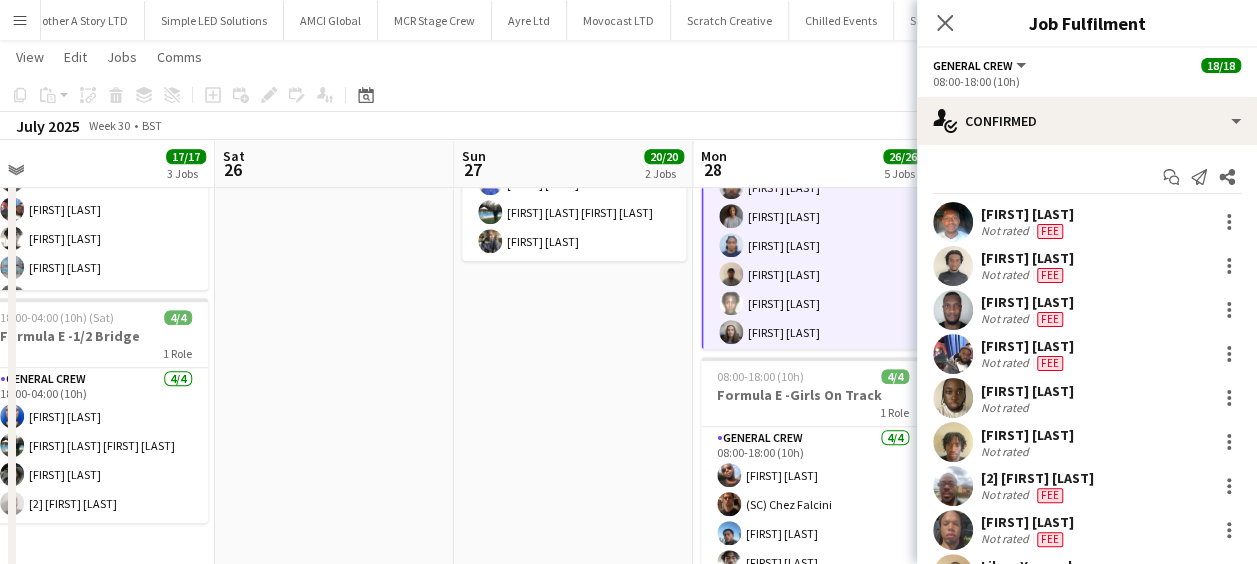 scroll, scrollTop: 336, scrollLeft: 0, axis: vertical 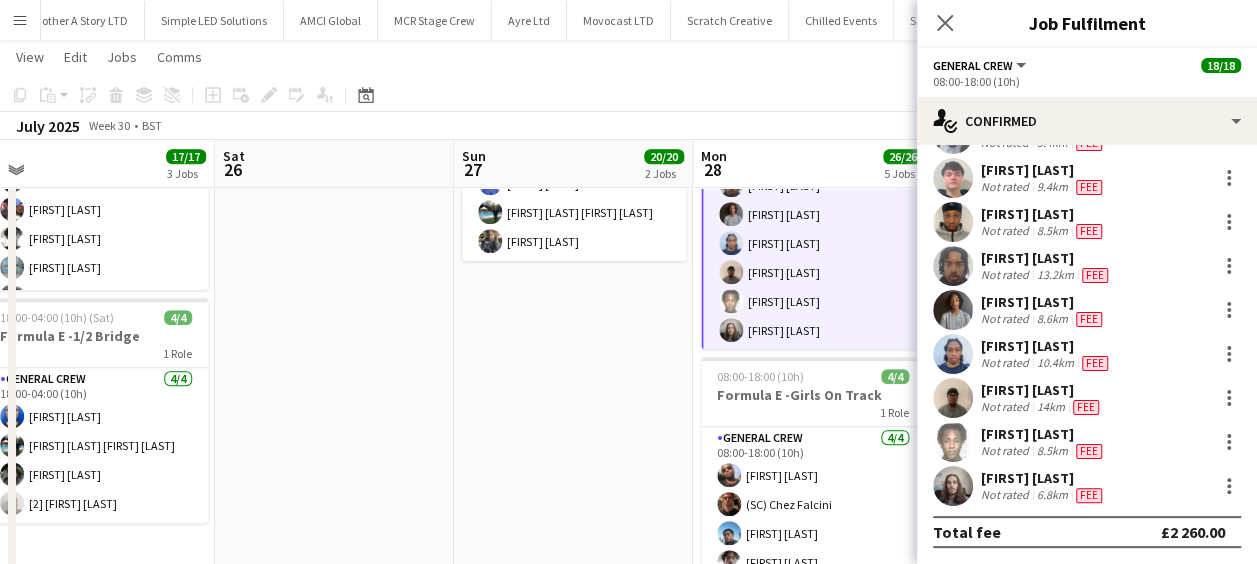 click at bounding box center [953, 486] 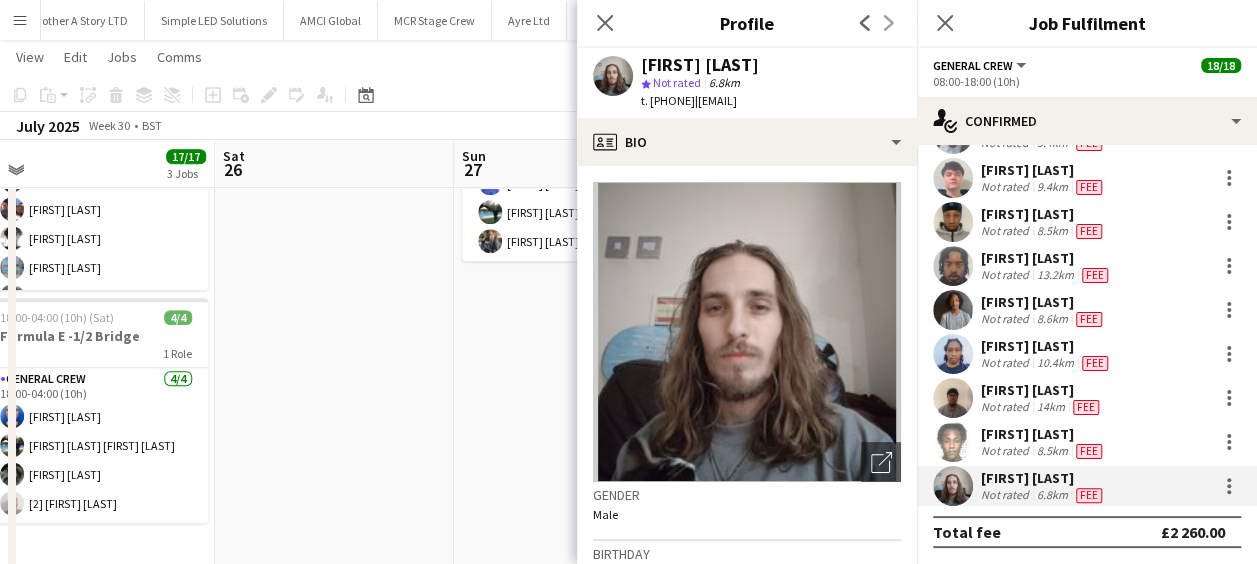 click at bounding box center [953, 442] 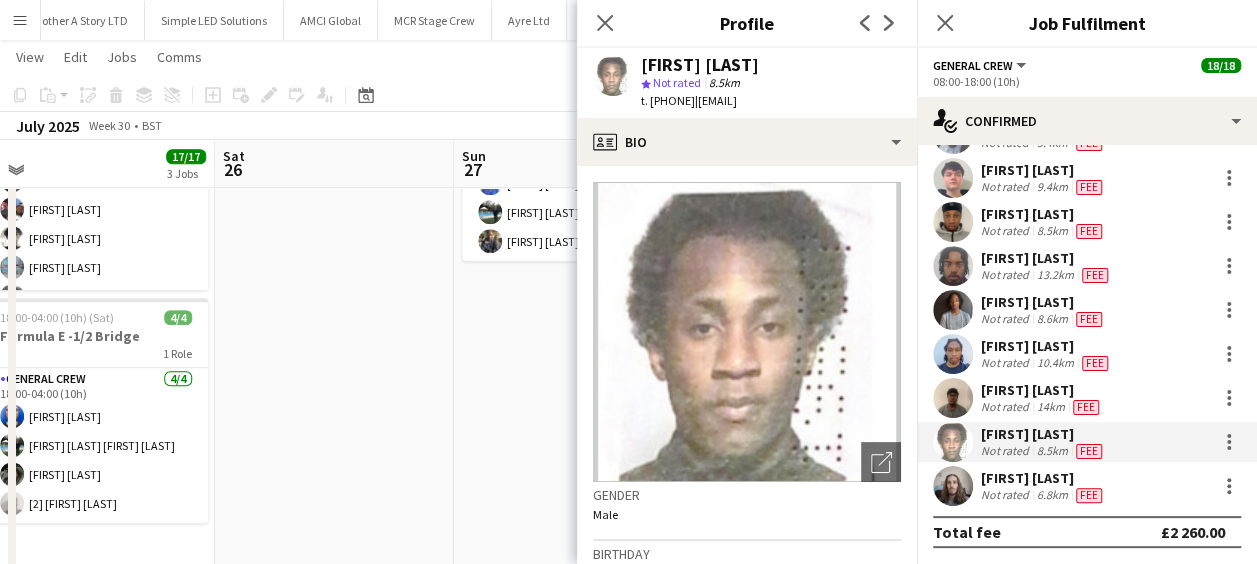 click at bounding box center [953, 398] 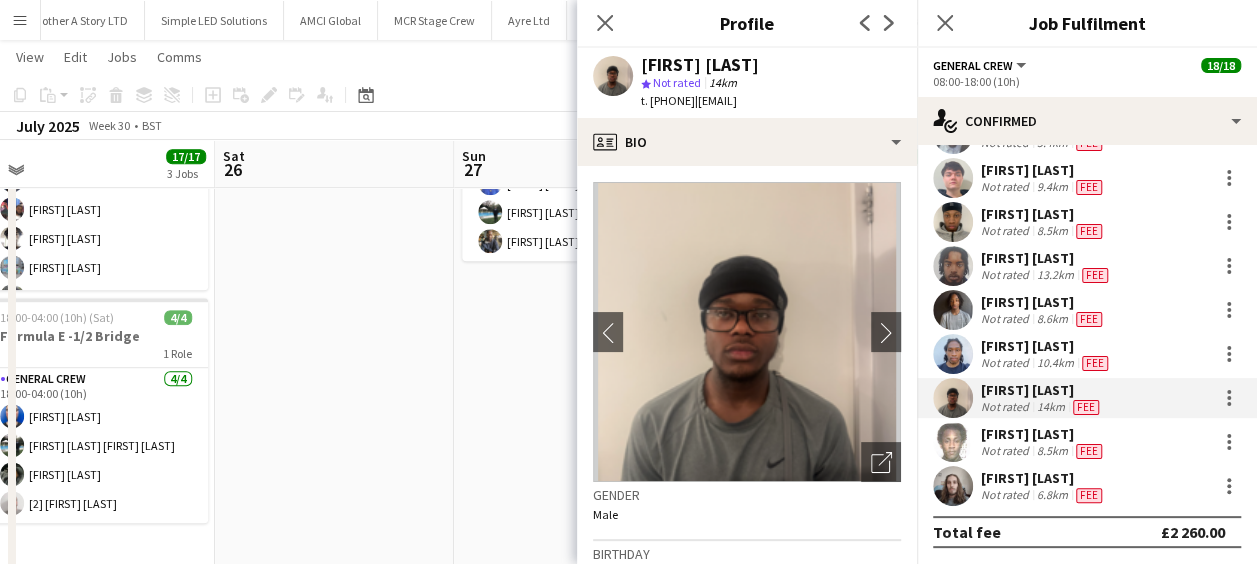 click at bounding box center [953, 354] 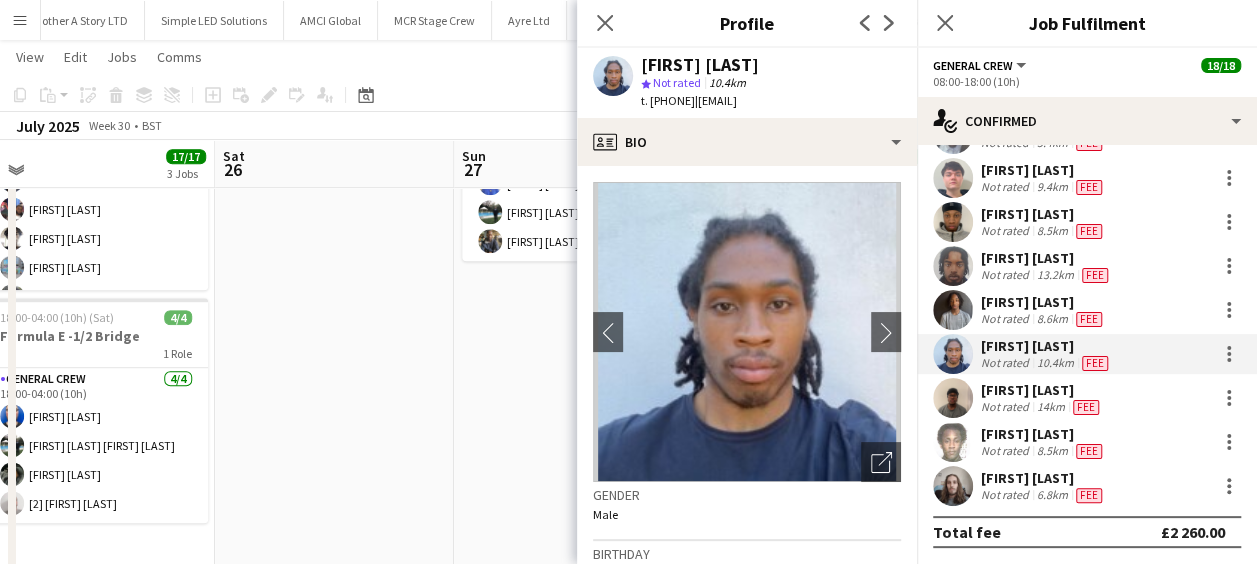 click at bounding box center [953, 486] 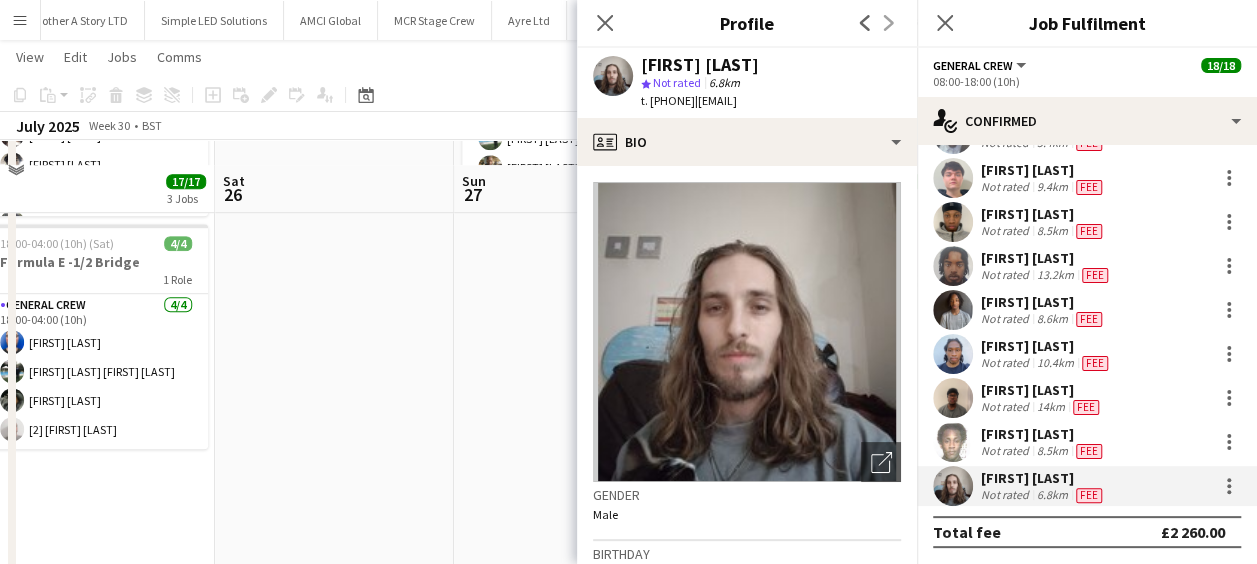 scroll, scrollTop: 600, scrollLeft: 0, axis: vertical 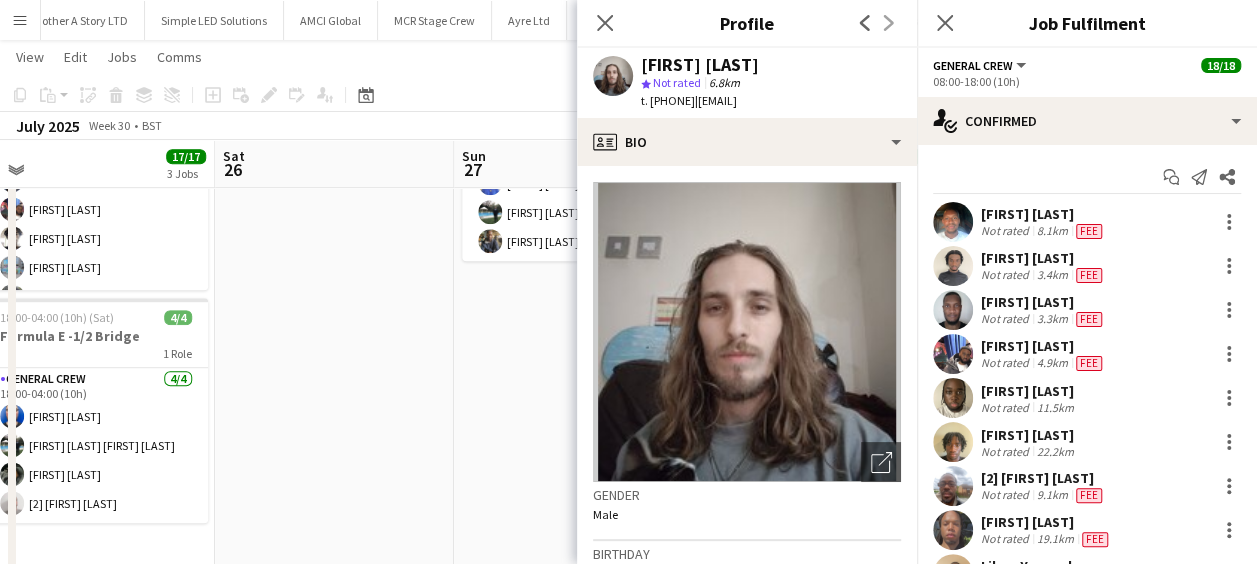 click on "18:00-04:00 (10h) (Mon)   16/16   Formula E - Night Shift   1 Role   General Crew   16/16   18:00-04:00 (10h)
[2] [FIRST] [LAST] [FIRST] [LAST] [FIRST] [LAST] [FIRST] [LAST] [FIRST] [LAST] [FIRST] [LAST] [FIRST] [LAST] [FIRST] [LAST] [FIRST] [LAST] [FIRST] [LAST] [FIRST] [LAST] [FIRST] [LAST] [FIRST] [LAST] [FIRST] [LAST]     18:00-04:00 (10h) (Mon)   4/4   Formula E -1/2 Bridge    1 Role   General Crew   4/4   18:00-04:00 (10h)
[FIRST] [LAST] [FIRST] [LAST] [FIRST] [LAST] [FIRST] [LAST]" at bounding box center [573, 386] 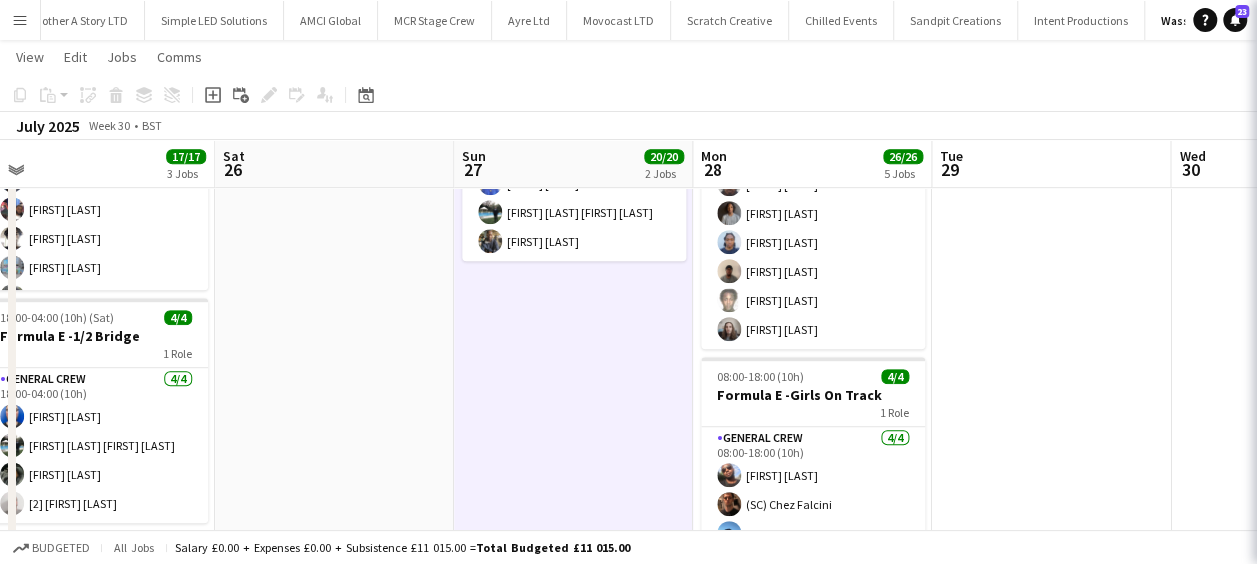 scroll, scrollTop: 334, scrollLeft: 0, axis: vertical 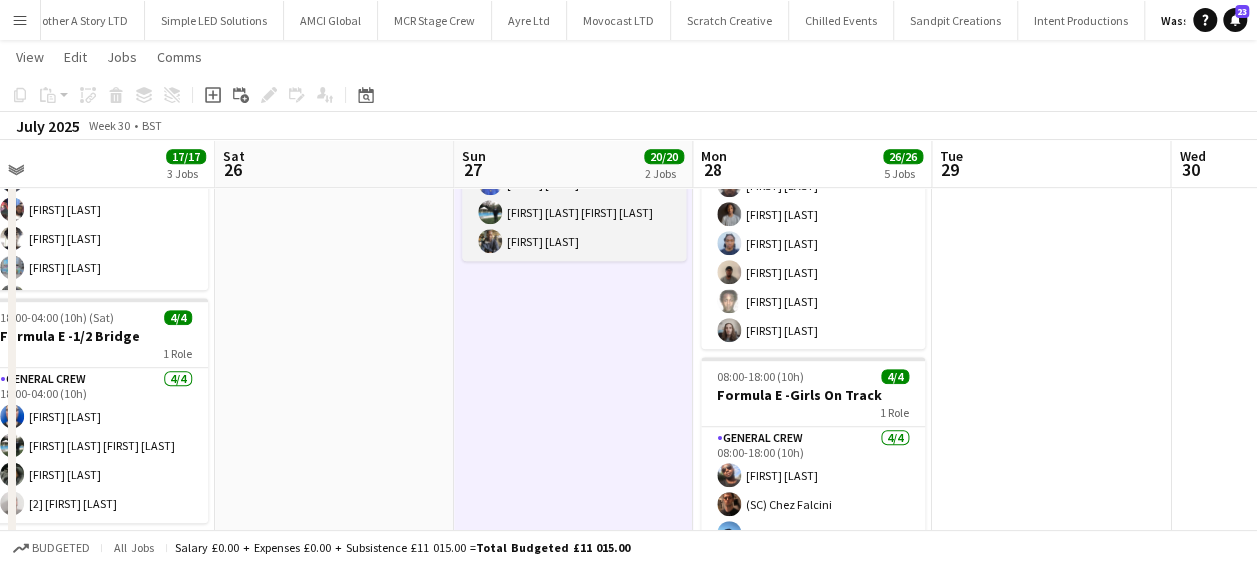 click at bounding box center (490, 212) 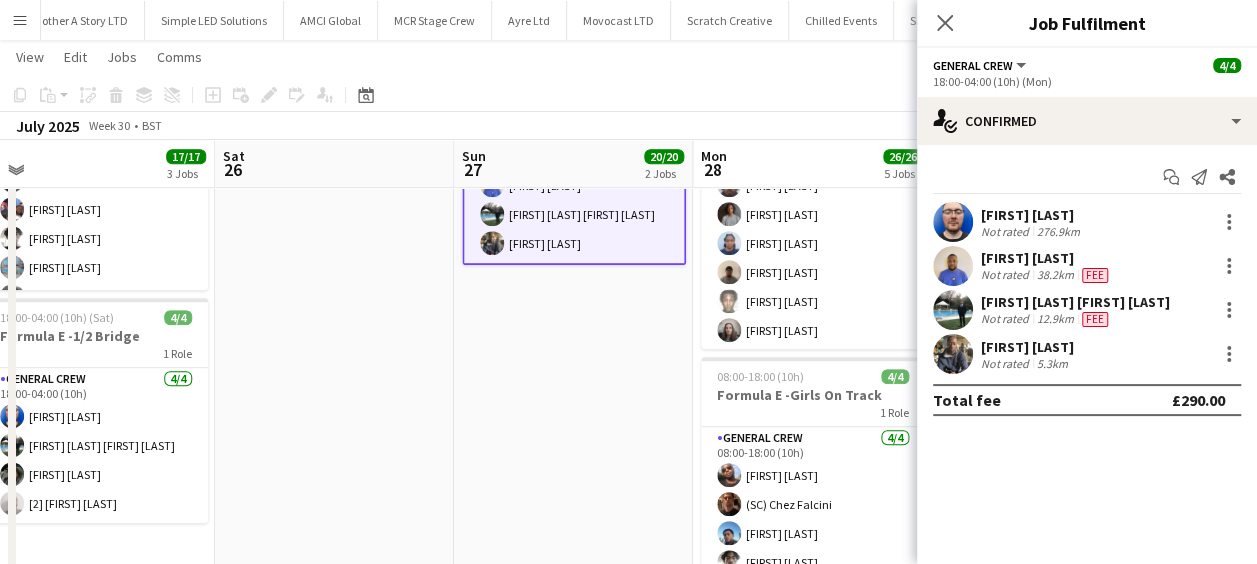 click at bounding box center [953, 310] 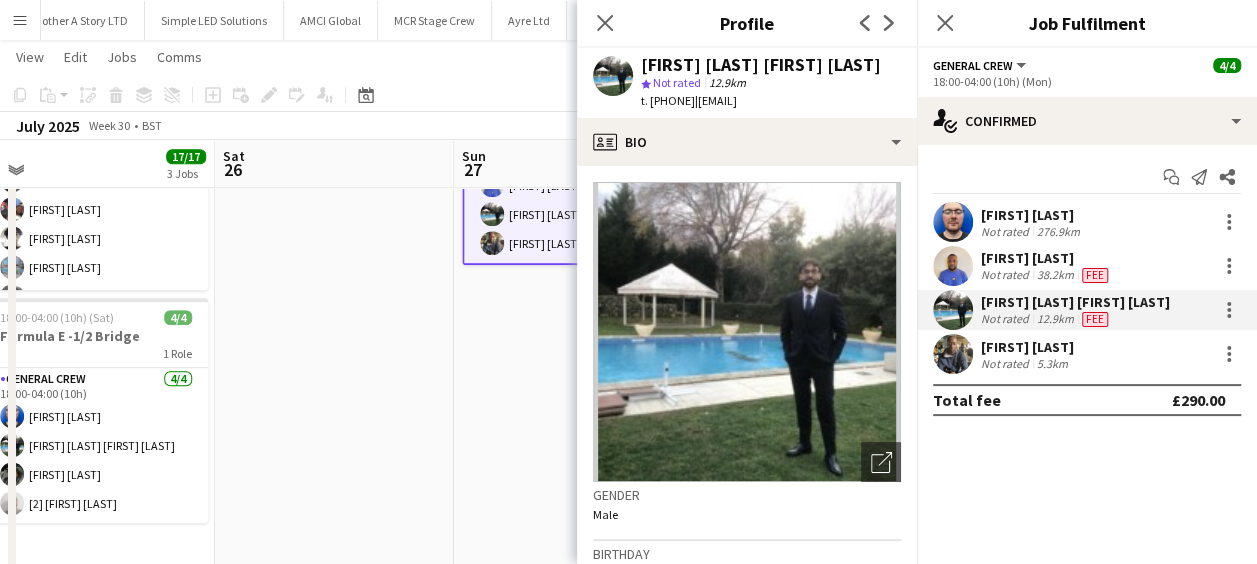 click at bounding box center [334, 386] 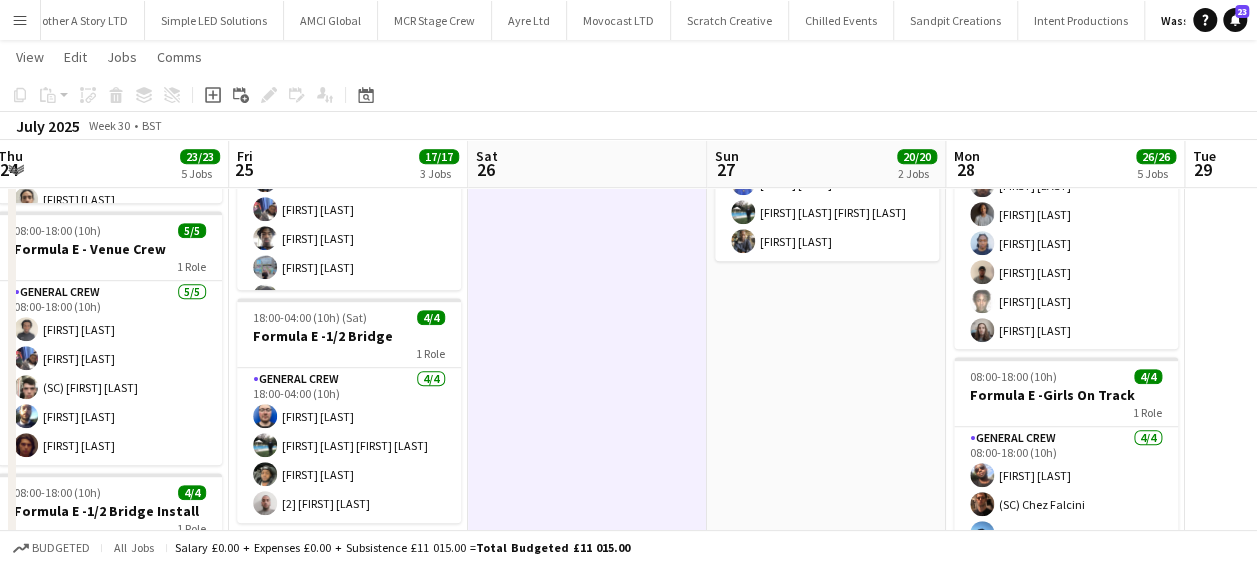drag, startPoint x: 396, startPoint y: 404, endPoint x: 666, endPoint y: 393, distance: 270.22397 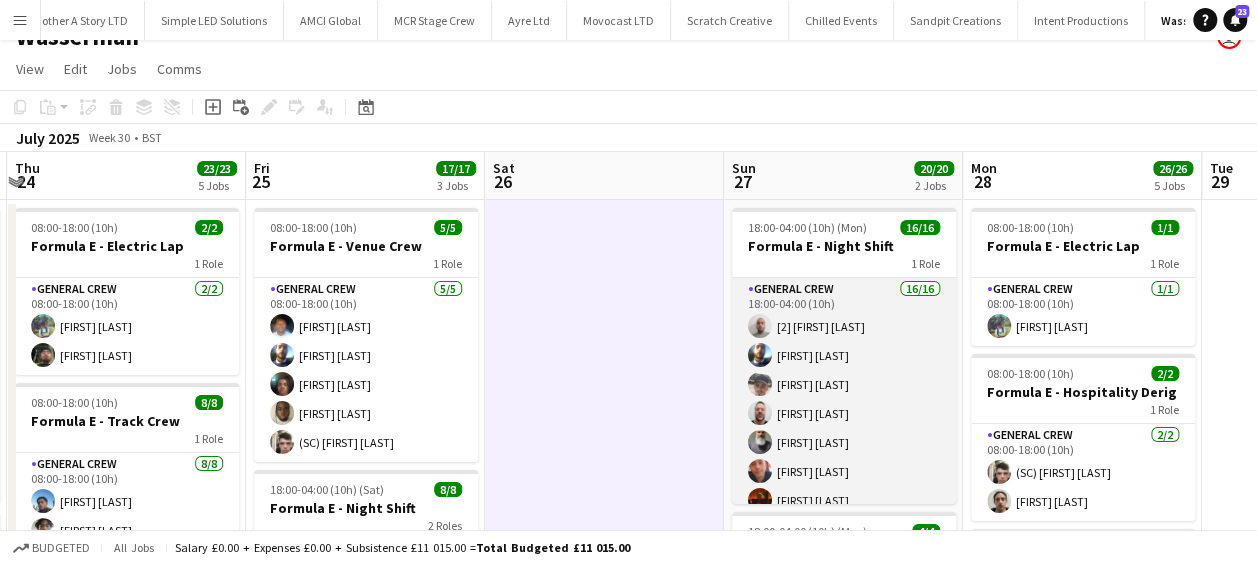 scroll, scrollTop: 0, scrollLeft: 0, axis: both 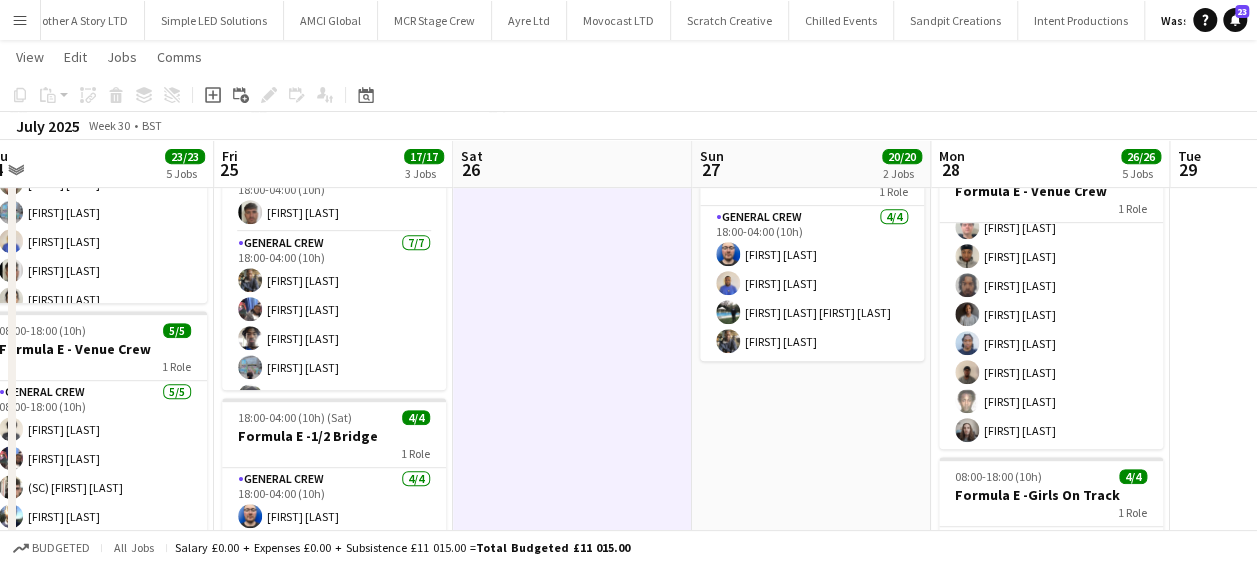 drag, startPoint x: 601, startPoint y: 441, endPoint x: 774, endPoint y: 425, distance: 173.73831 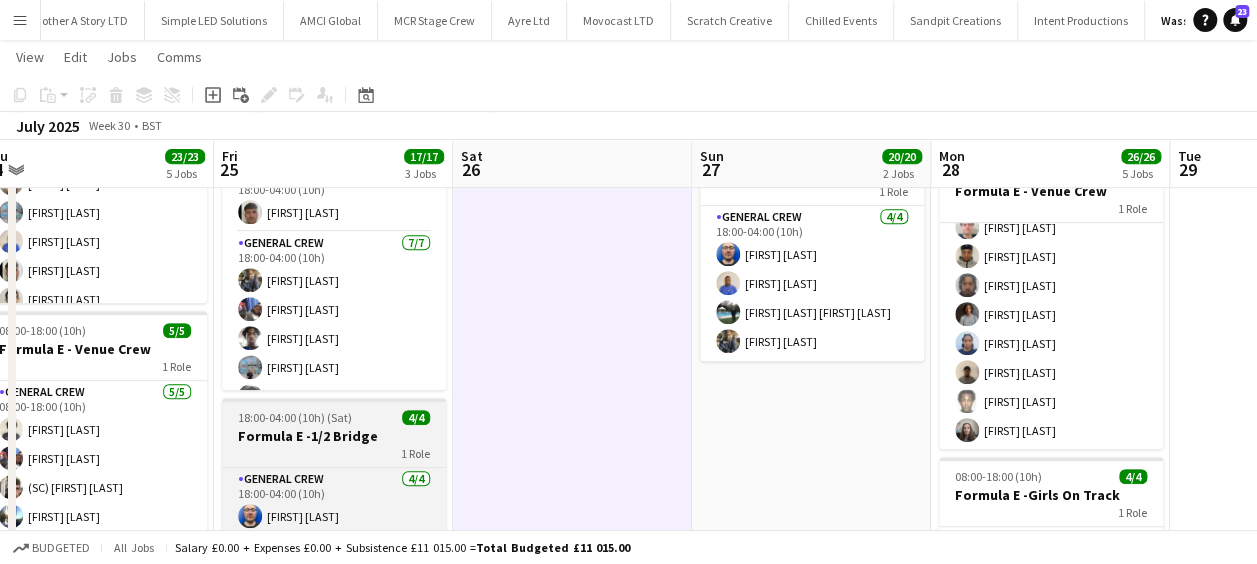scroll, scrollTop: 0, scrollLeft: 491, axis: horizontal 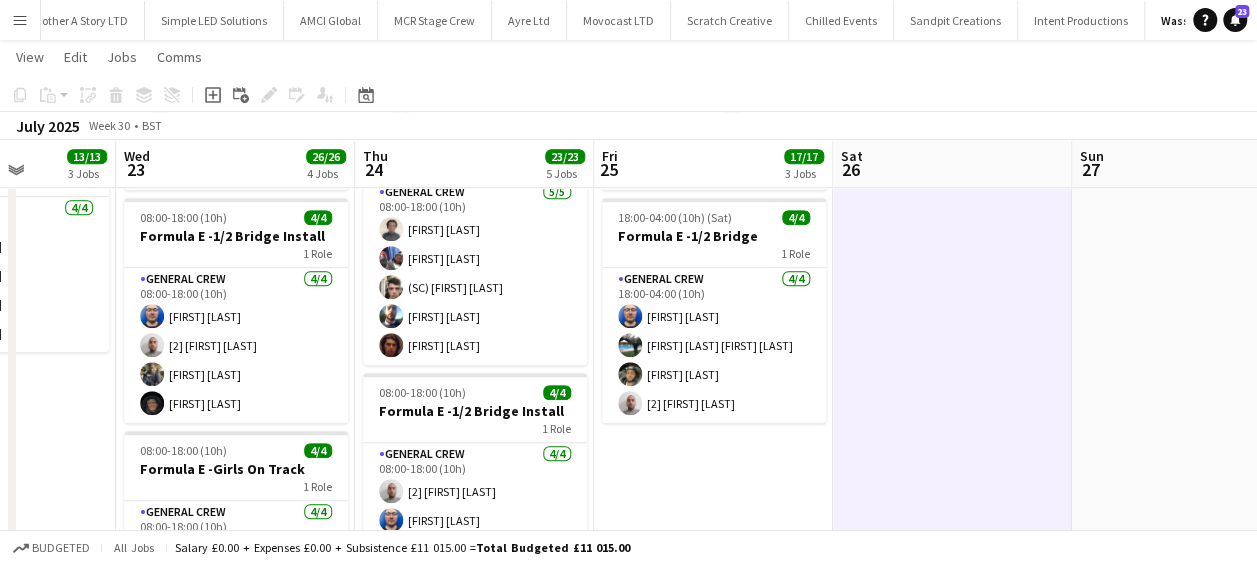 click on "Sun   20   Mon   21   4/4   1 Job   Tue   22   13/13   3 Jobs   Wed   23   26/26   4 Jobs   Thu   24   23/23   5 Jobs   Fri   25   17/17   3 Jobs   Sat   26   Sun   27   20/20   2 Jobs   Mon   28   26/26   5 Jobs   Tue   29   Wed   30      08:00-18:00 (10h)    4/4   Formula E - Venue Crew   1 Role   General Crew   4/4   08:00-18:00 (10h)
[FIRST] [LAST] [FIRST] [LAST] [FIRST] [LAST] [FIRST] [LAST]     08:00-18:00 (10h)    4/4   Formula E - Track Crew   1 Role   General Crew   4/4   08:00-18:00 (10h)
[FIRST] [LAST] [FIRST] [LAST] [FIRST] [LAST] [FIRST] [LAST]     08:00-18:00 (10h)    5/5   Formula E - Venue Crew   1 Role   General Crew   5/5   08:00-18:00 (10h)
[FIRST] [LAST] [FIRST] [LAST] [FIRST] [LAST] [FIRST] [LAST] [FIRST] [LAST]     08:00-18:00 (10h)    4/4   Formula E -1/2 Bridge Install   1 Role   General Crew   4/4   08:00-18:00 (10h)
[FIRST] [LAST] [FIRST] [LAST] [FIRST] [LAST] [FIRST] [LAST]     08:00-18:00 (10h)    13/13   Formula E - Track Crew   1 Role   General Crew   13/13   08:00-18:00 (10h)" at bounding box center [628, 213] 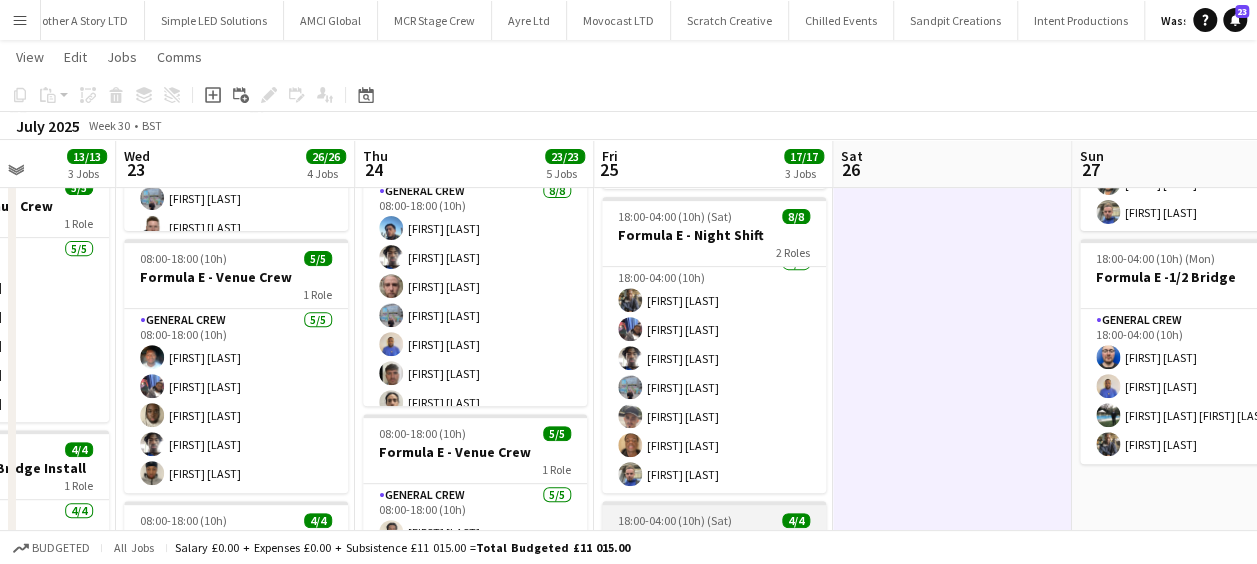 scroll, scrollTop: 200, scrollLeft: 0, axis: vertical 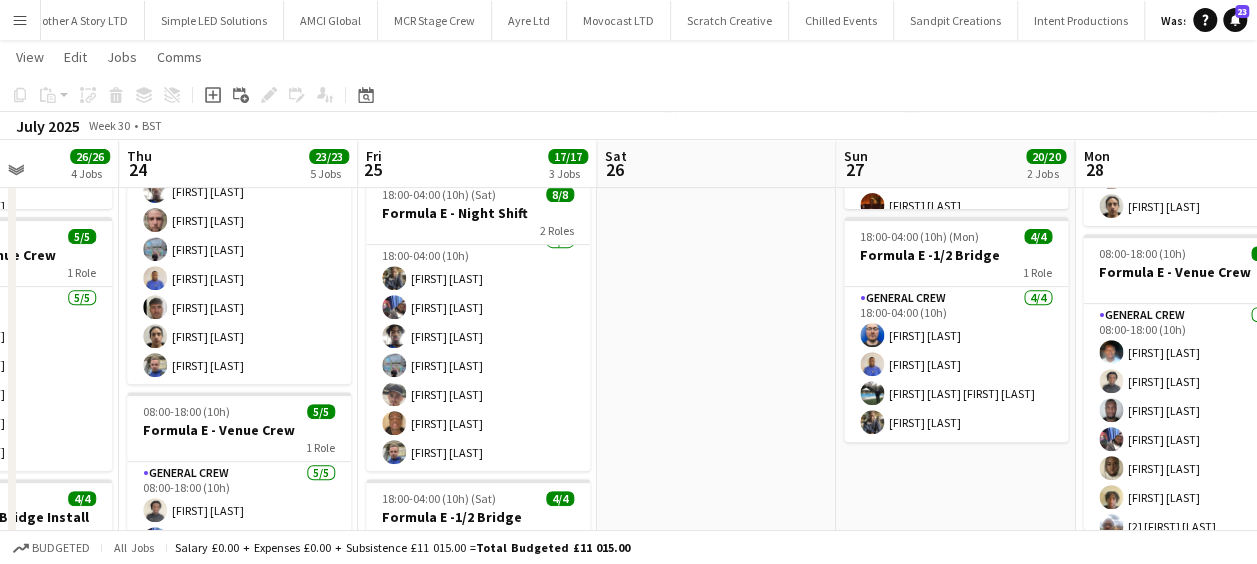 drag, startPoint x: 910, startPoint y: 352, endPoint x: 636, endPoint y: 339, distance: 274.30823 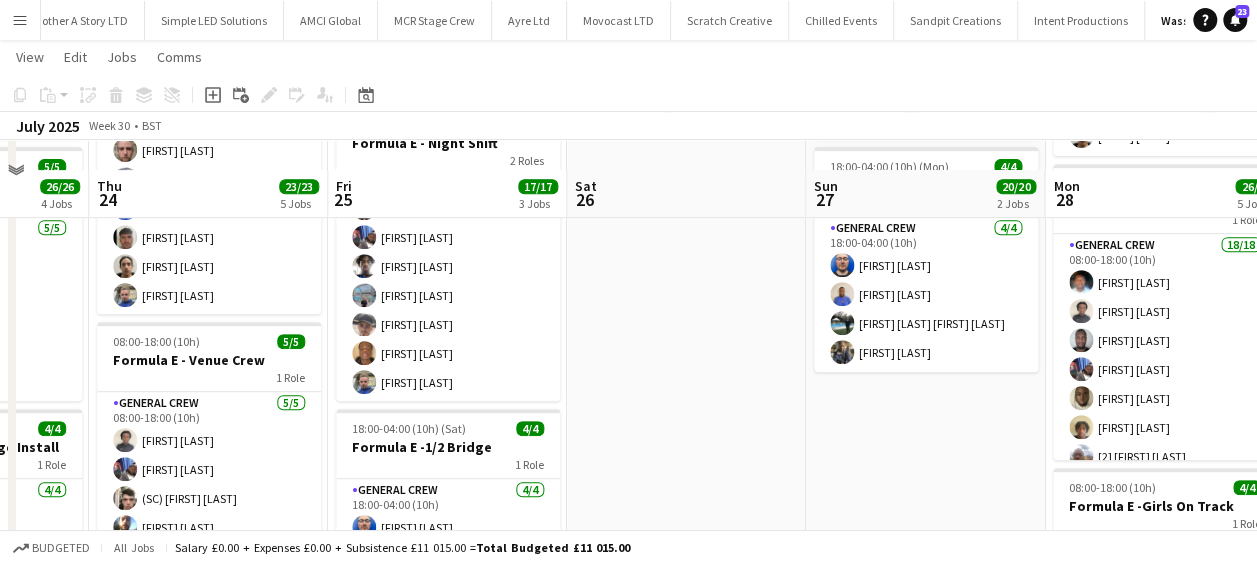 scroll, scrollTop: 419, scrollLeft: 0, axis: vertical 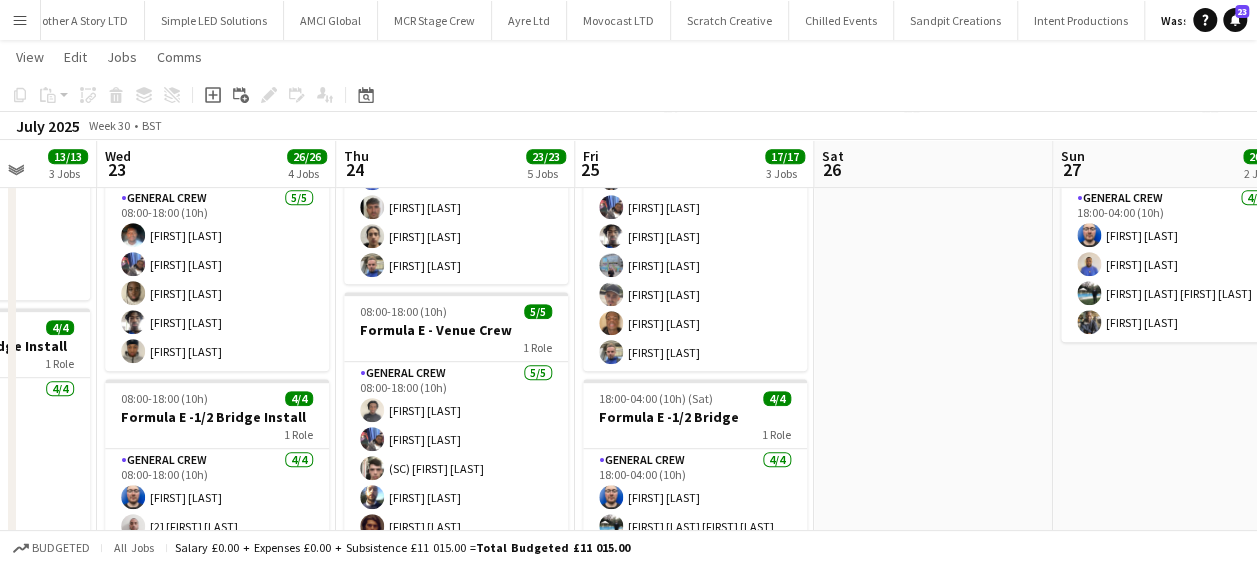 drag, startPoint x: 906, startPoint y: 420, endPoint x: 514, endPoint y: 389, distance: 393.22385 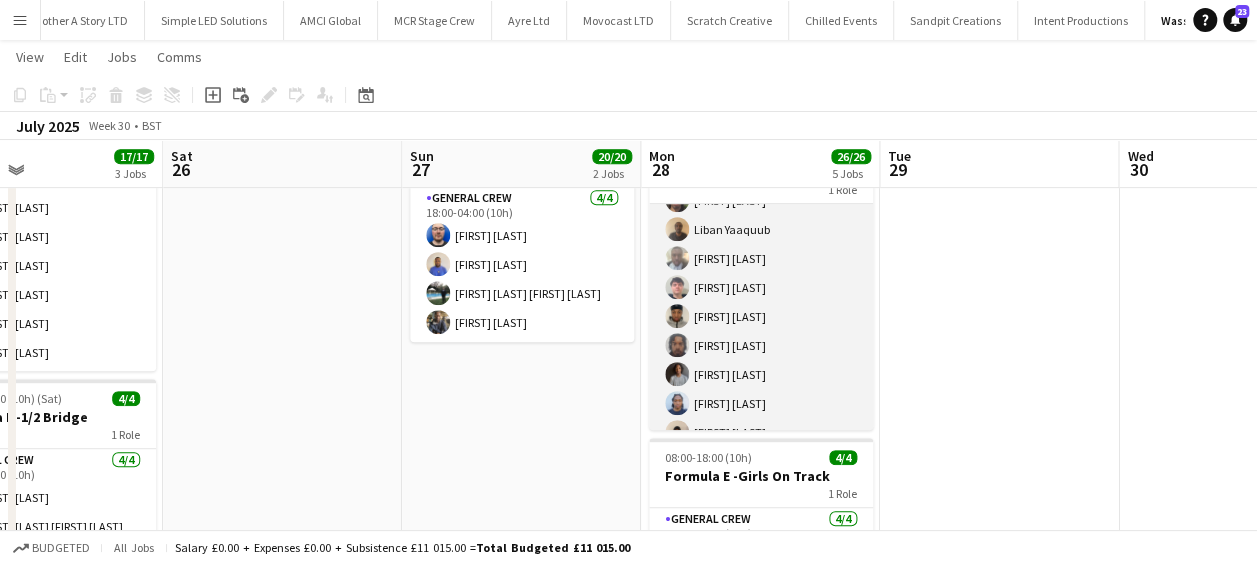 scroll, scrollTop: 234, scrollLeft: 0, axis: vertical 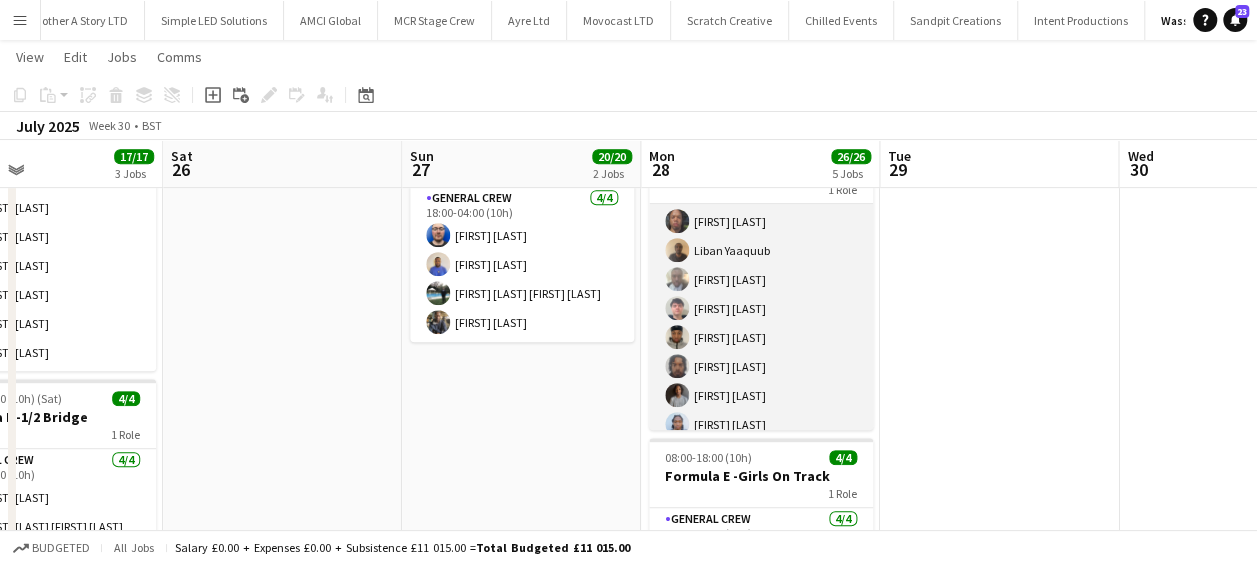 click at bounding box center [677, 279] 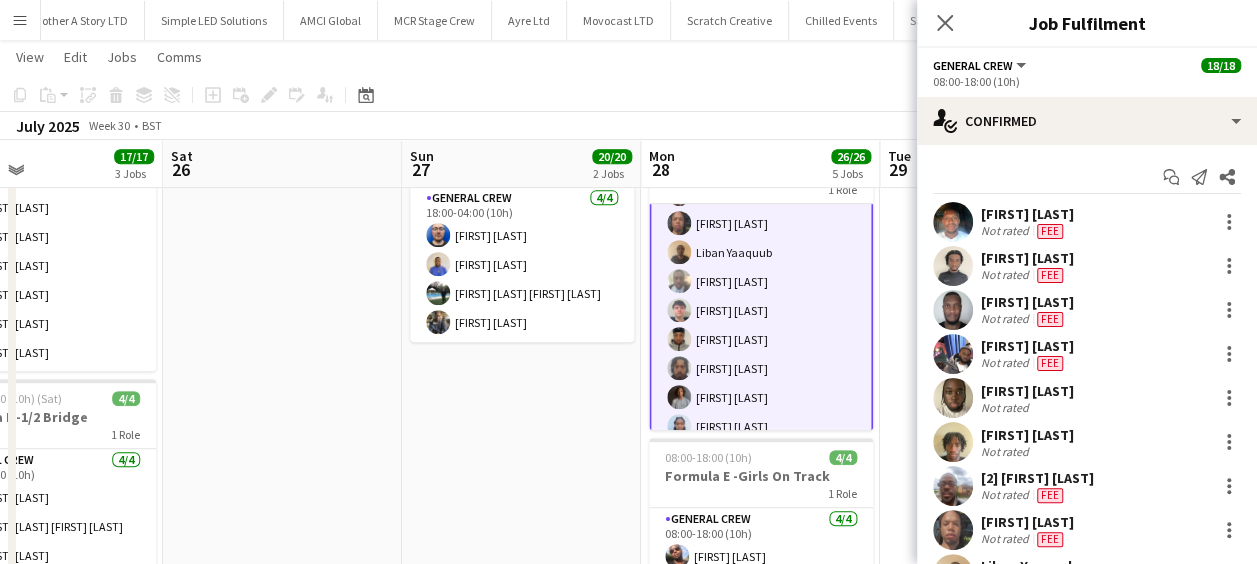 scroll, scrollTop: 236, scrollLeft: 0, axis: vertical 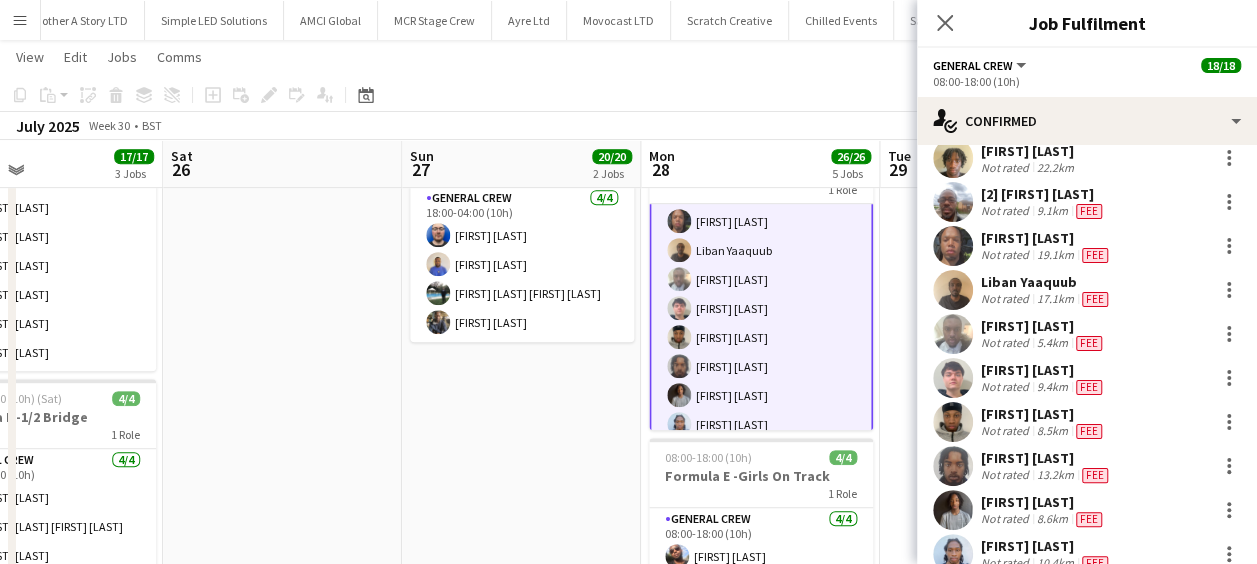 click at bounding box center [953, 334] 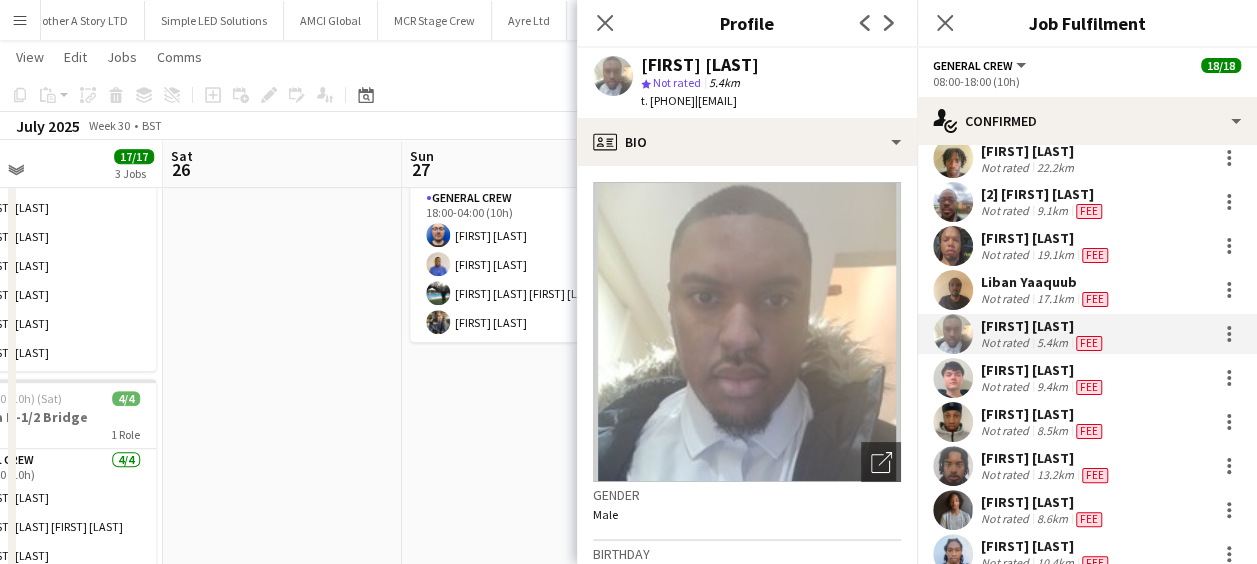 click on "[FIRST] [LAST]" at bounding box center (1043, 370) 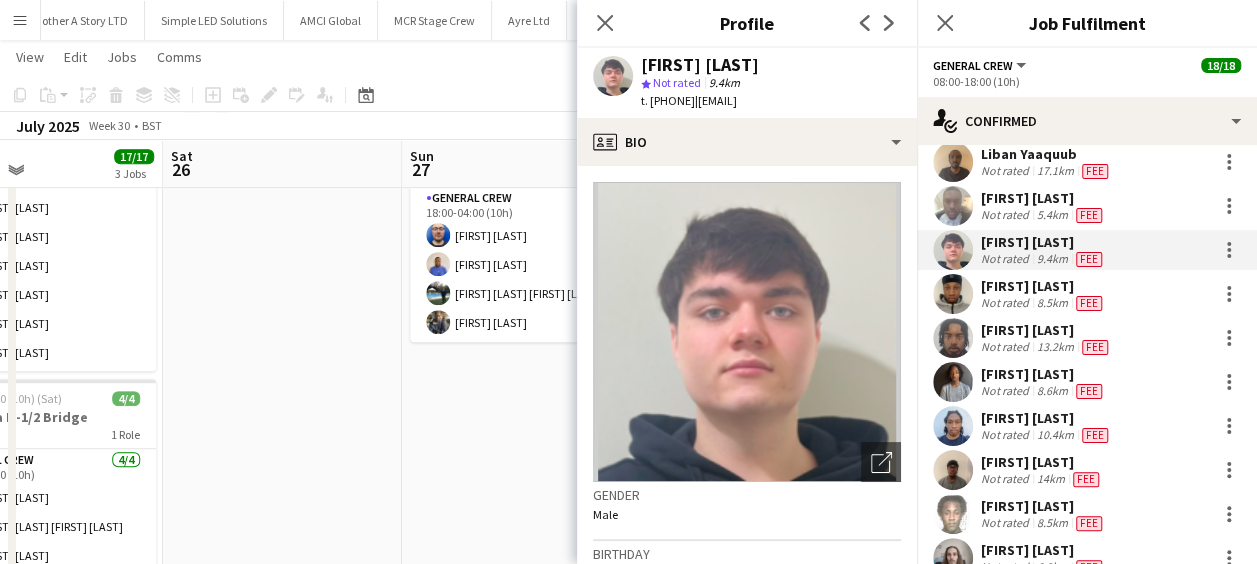scroll, scrollTop: 484, scrollLeft: 0, axis: vertical 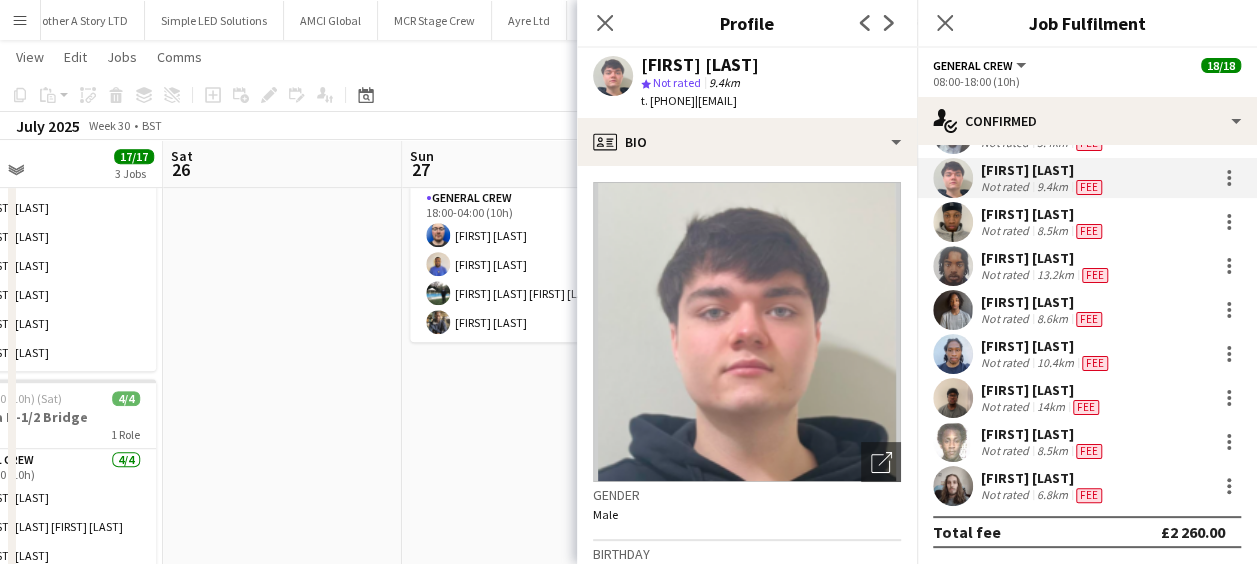 click on "[FIRST] [LAST]" at bounding box center (1042, 390) 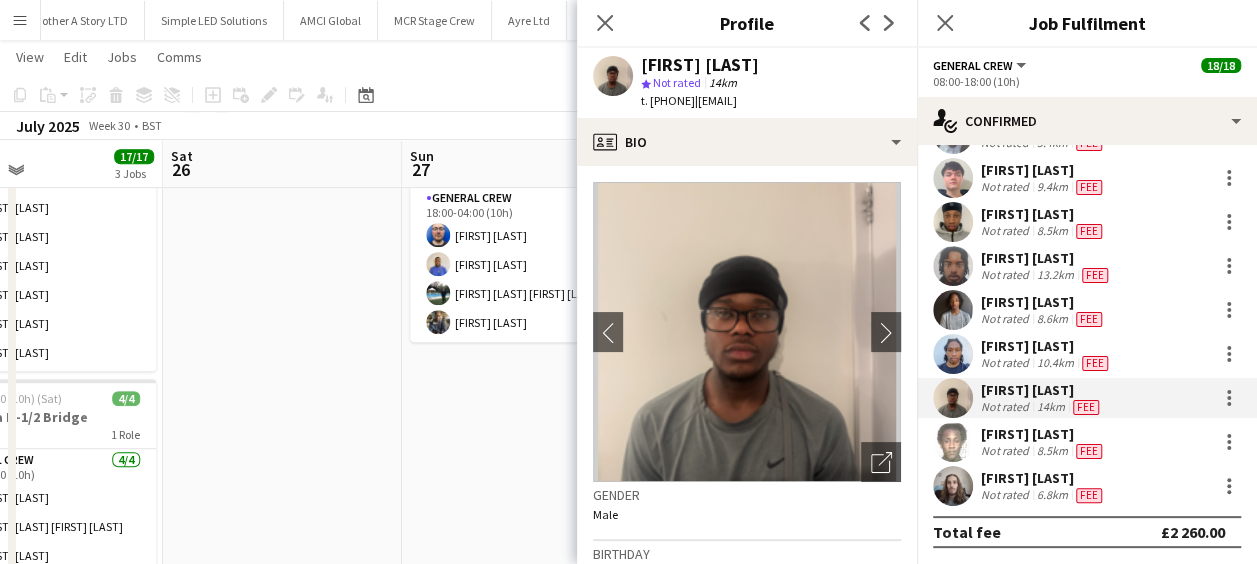 click at bounding box center (953, 266) 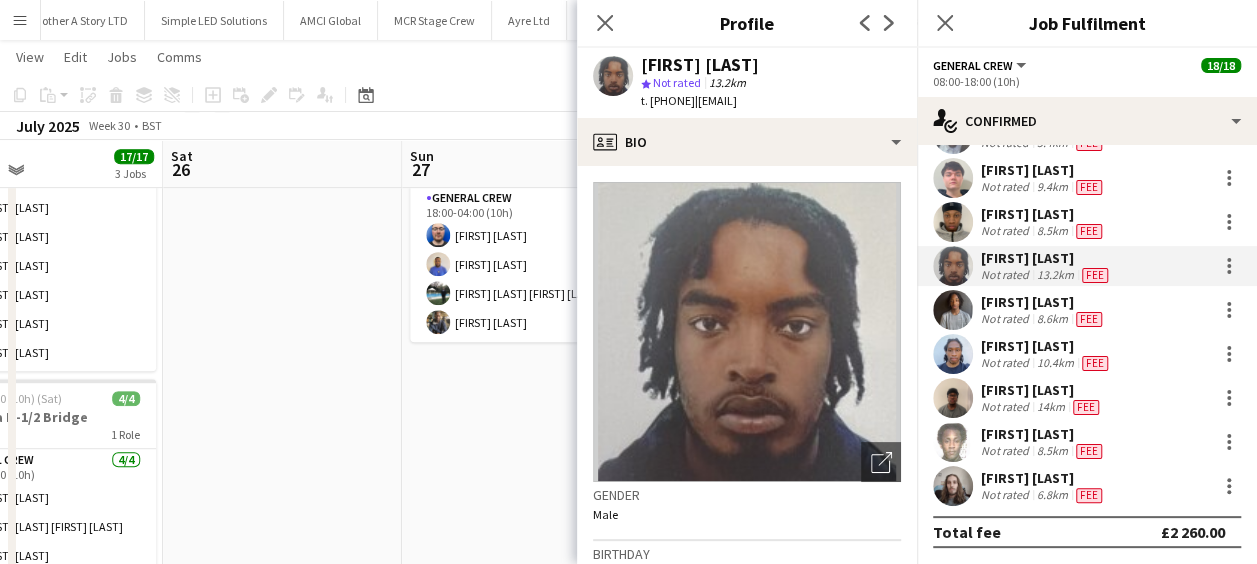 click at bounding box center [953, 310] 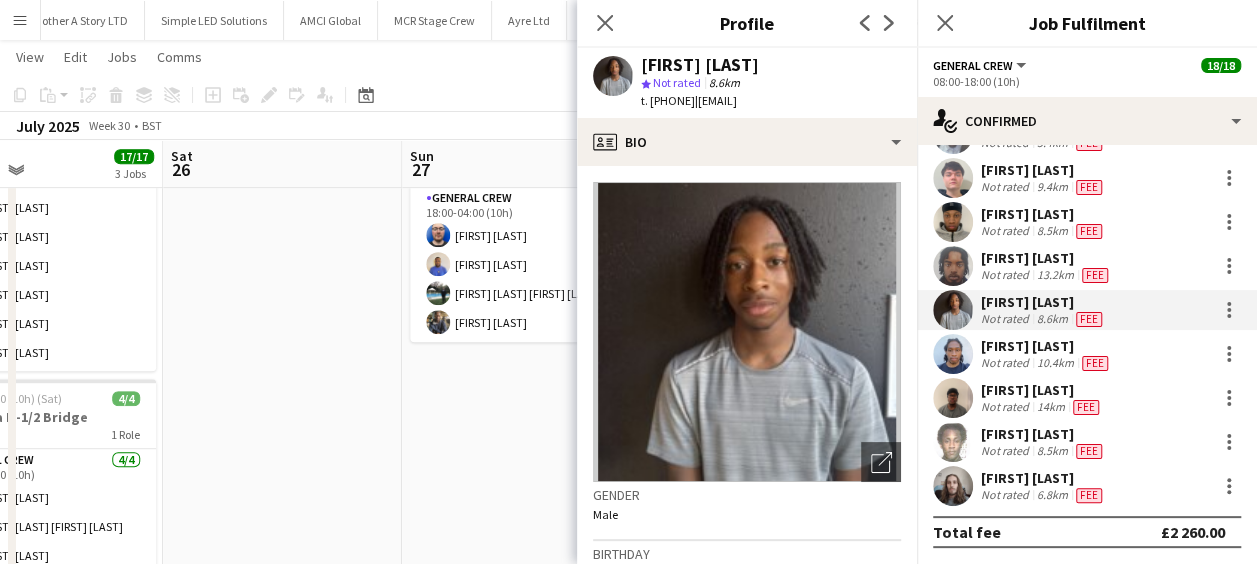 click at bounding box center (953, 354) 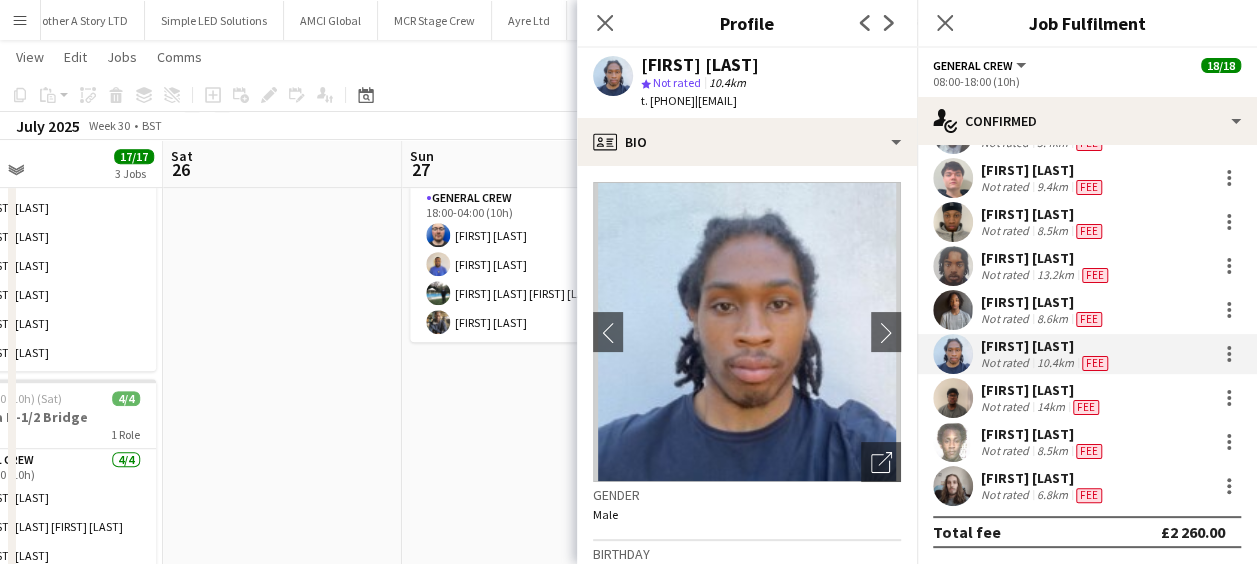 click at bounding box center [953, 442] 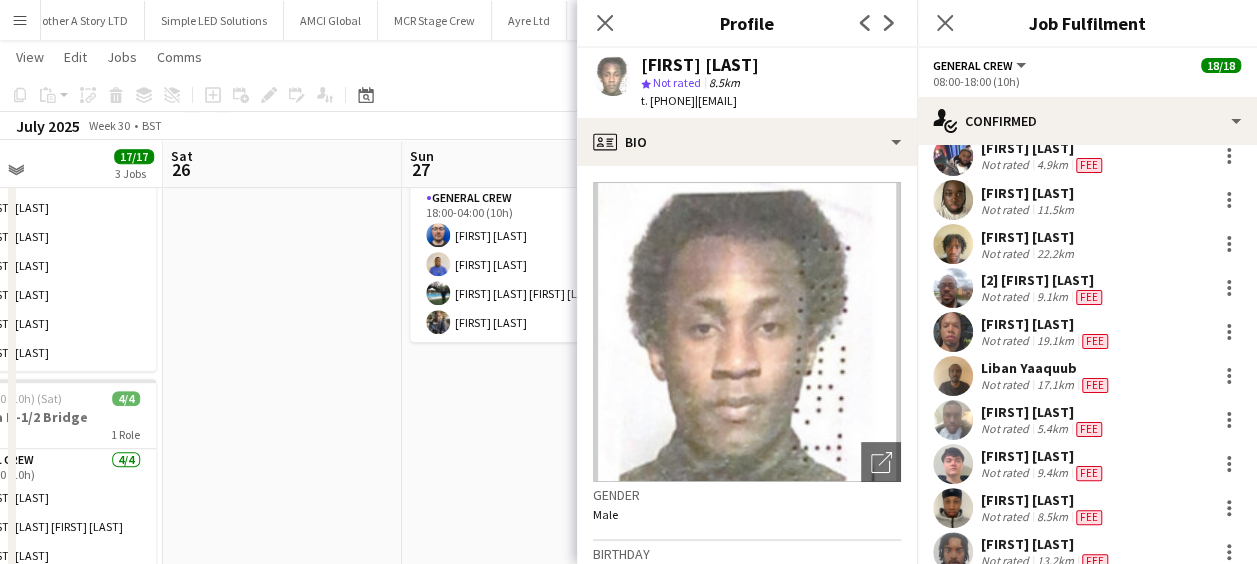 scroll, scrollTop: 84, scrollLeft: 0, axis: vertical 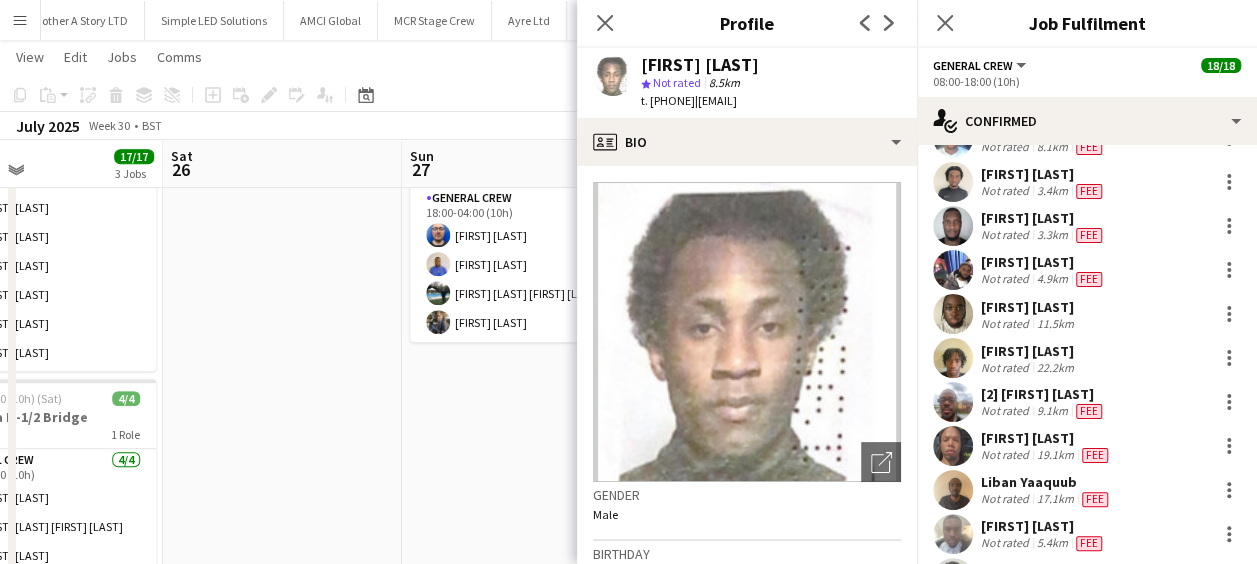 click at bounding box center [953, 182] 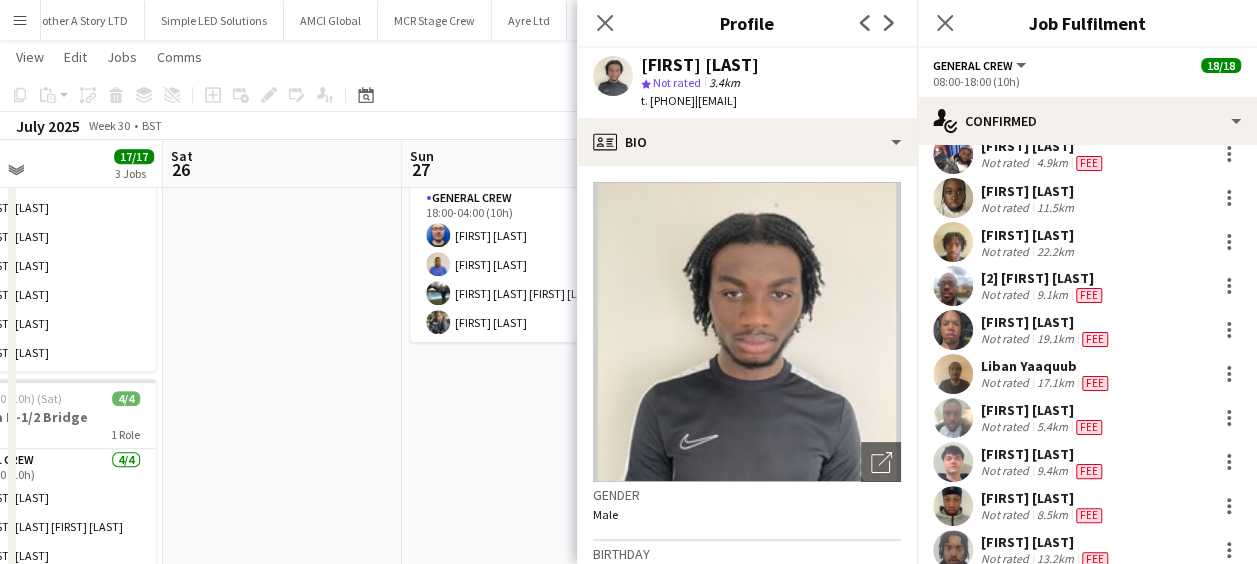 scroll, scrollTop: 300, scrollLeft: 0, axis: vertical 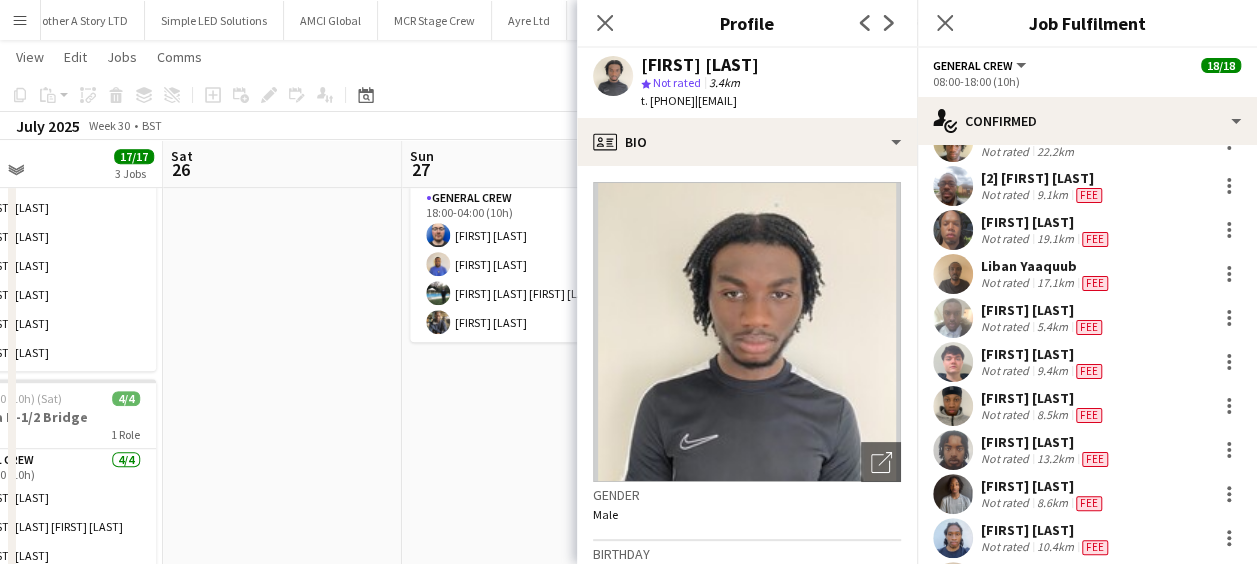 click at bounding box center [953, 274] 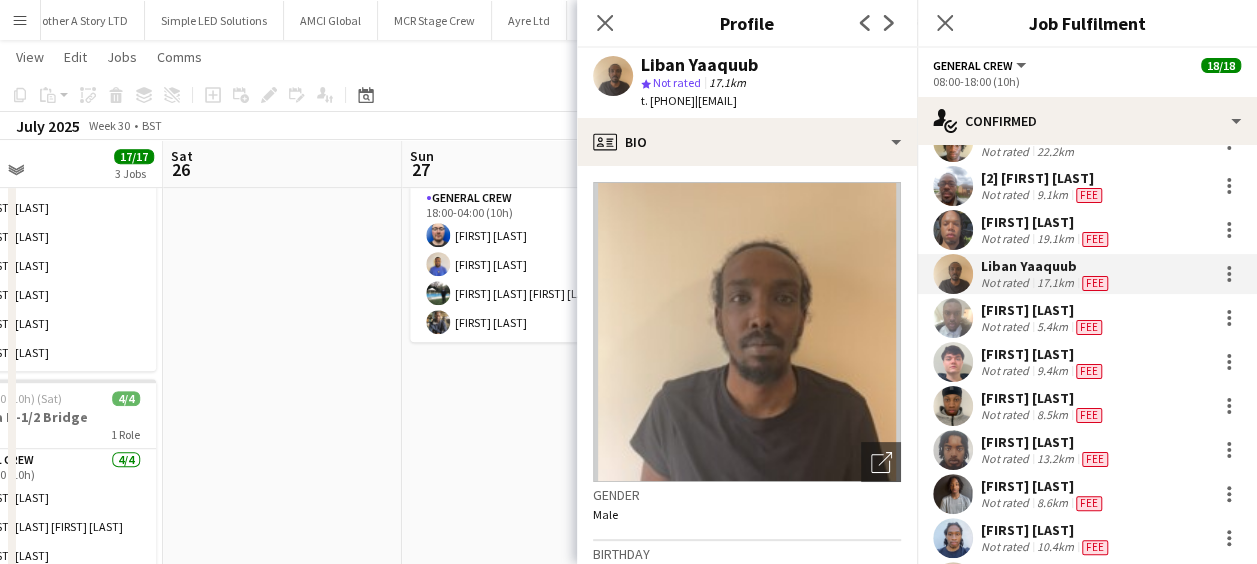 click at bounding box center [953, 274] 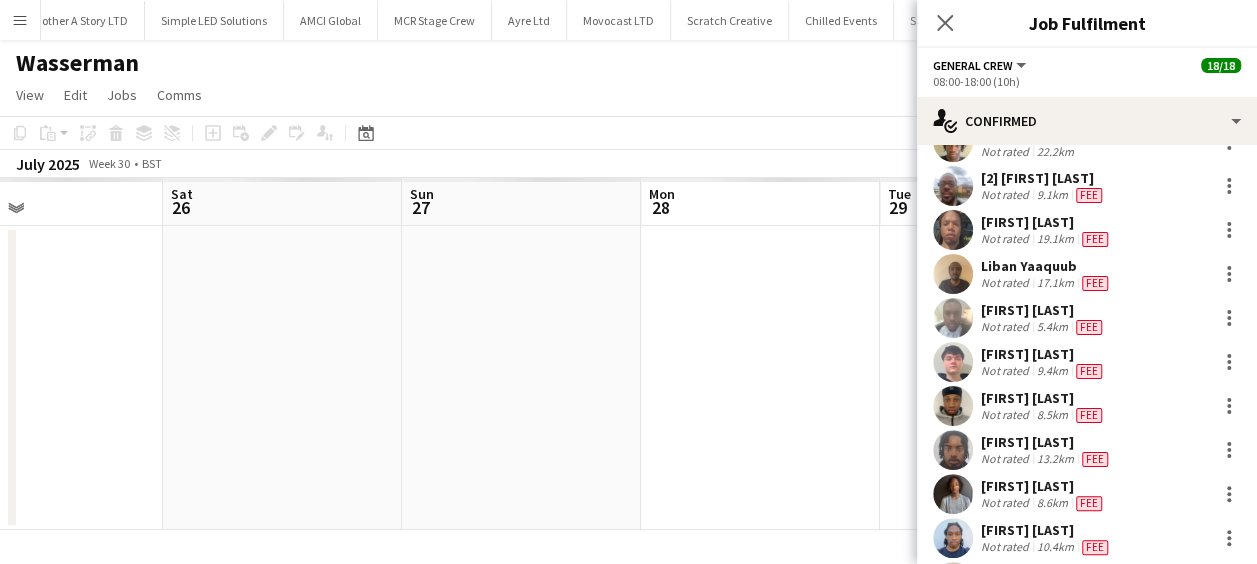 scroll, scrollTop: 0, scrollLeft: 0, axis: both 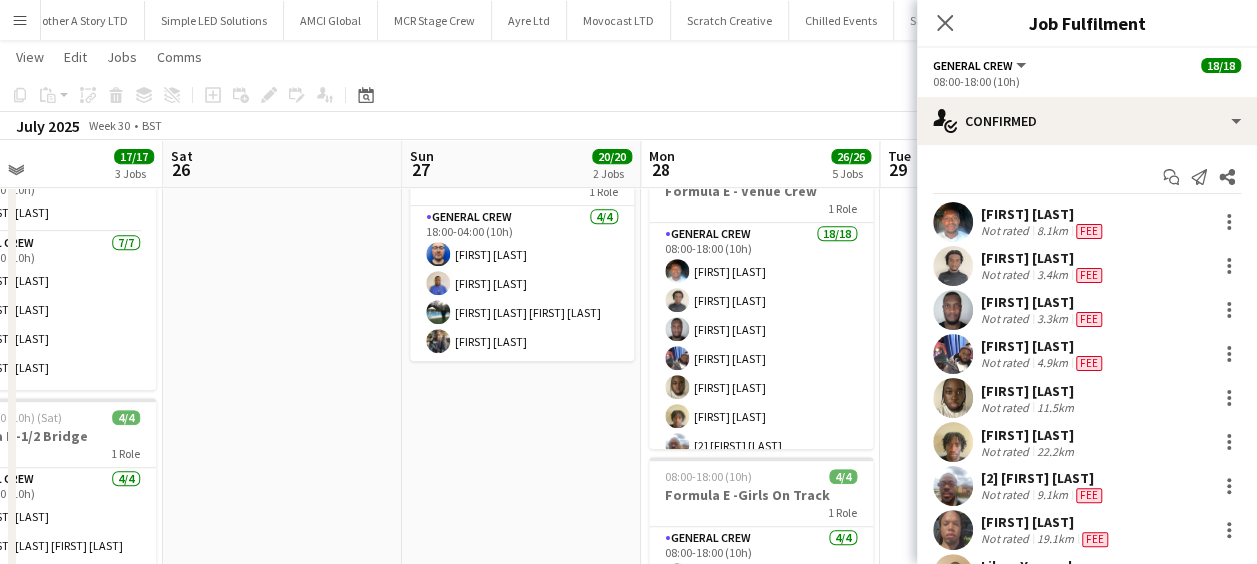 click on "18:00-04:00 (10h) (Mon)   16/16   Formula E - Night Shift   1 Role   General Crew   16/16   18:00-04:00 (10h)
[2] [FIRST] [LAST] [FIRST] [LAST] [FIRST] [LAST] [FIRST] [LAST] [FIRST] [LAST] [FIRST] [LAST] [FIRST] [LAST] [FIRST] [LAST] [FIRST] [LAST] [FIRST] [LAST] [FIRST] [LAST] [FIRST] [LAST] [FIRST] [LAST] [FIRST] [LAST]     18:00-04:00 (10h) (Mon)   4/4   Formula E -1/2 Bridge    1 Role   General Crew   4/4   18:00-04:00 (10h)
[FIRST] [LAST] [FIRST] [LAST] [FIRST] [LAST] [FIRST] [LAST]" at bounding box center [521, 486] 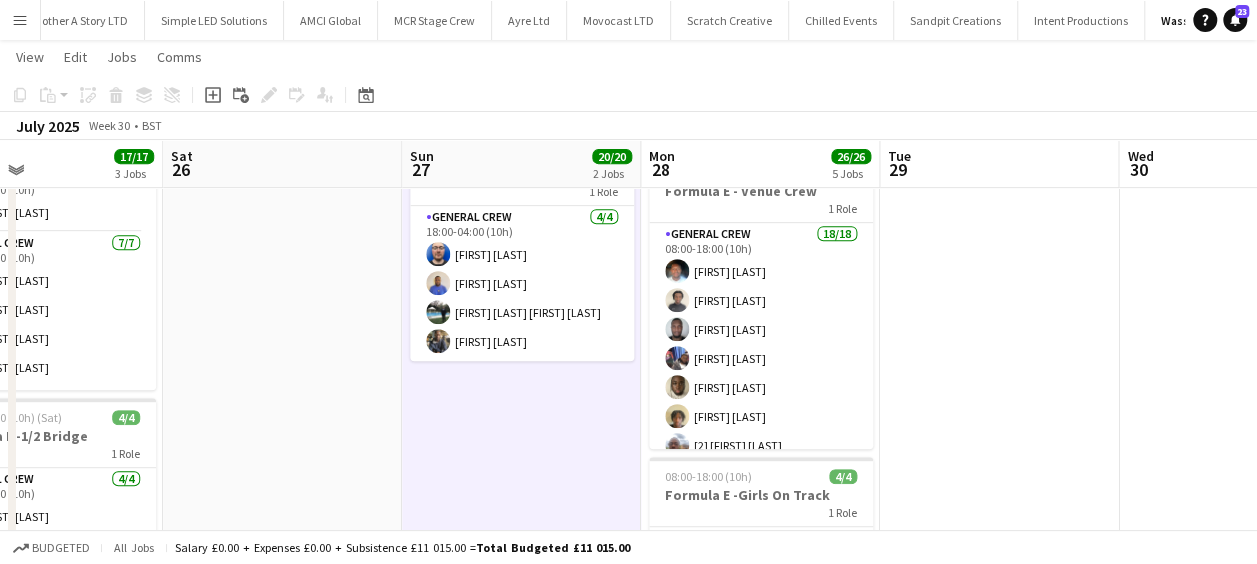 scroll, scrollTop: 0, scrollLeft: 913, axis: horizontal 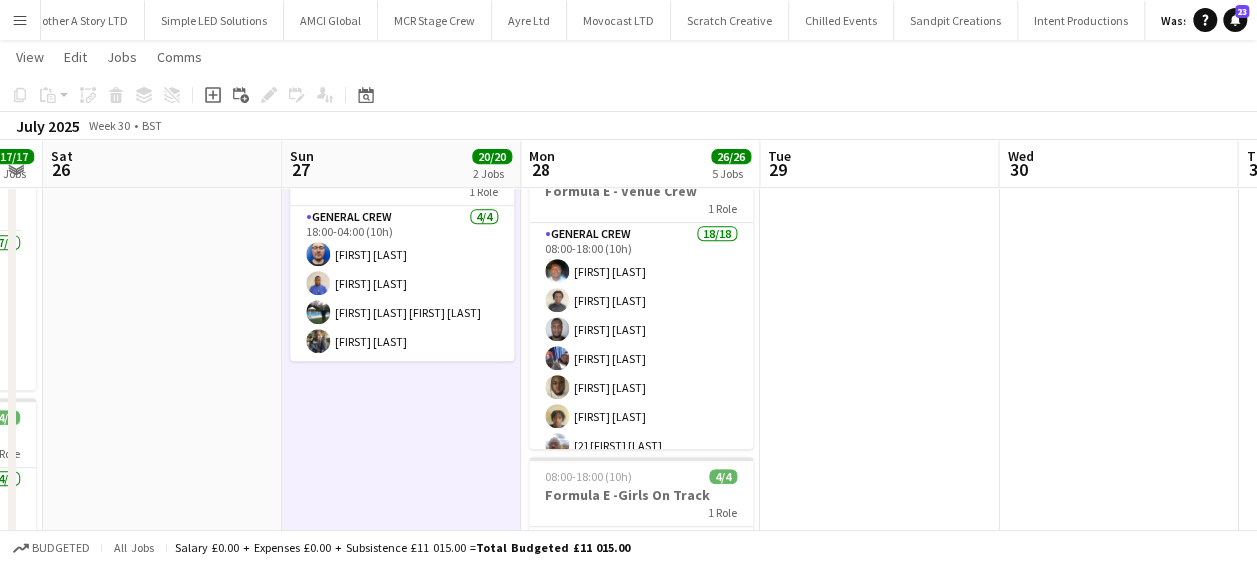 drag, startPoint x: 526, startPoint y: 404, endPoint x: 406, endPoint y: 404, distance: 120 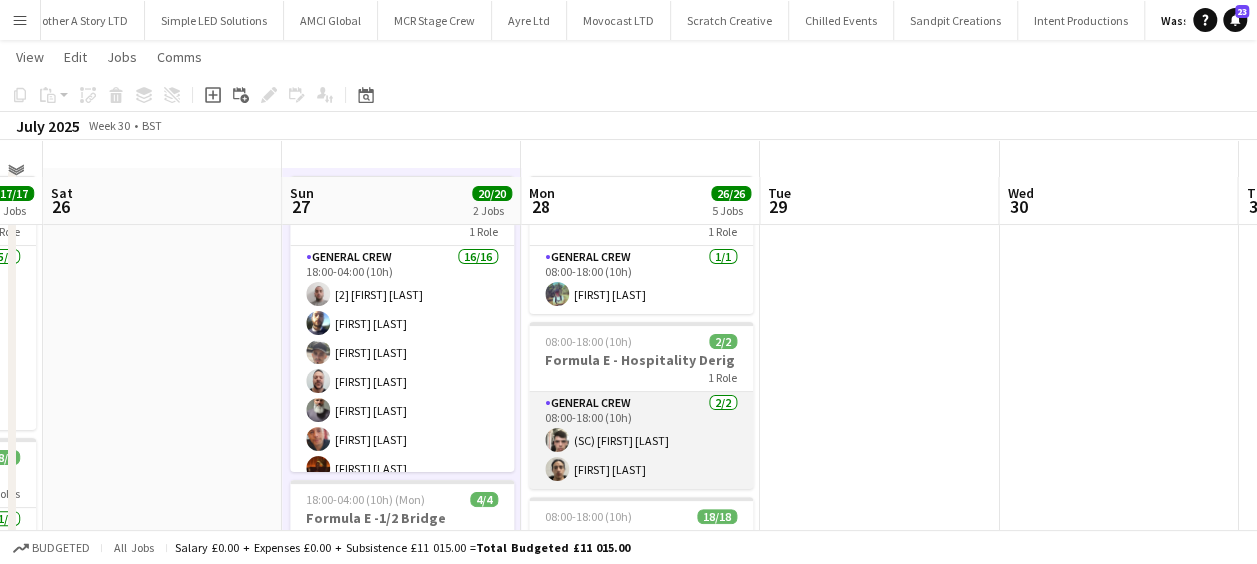 scroll, scrollTop: 0, scrollLeft: 0, axis: both 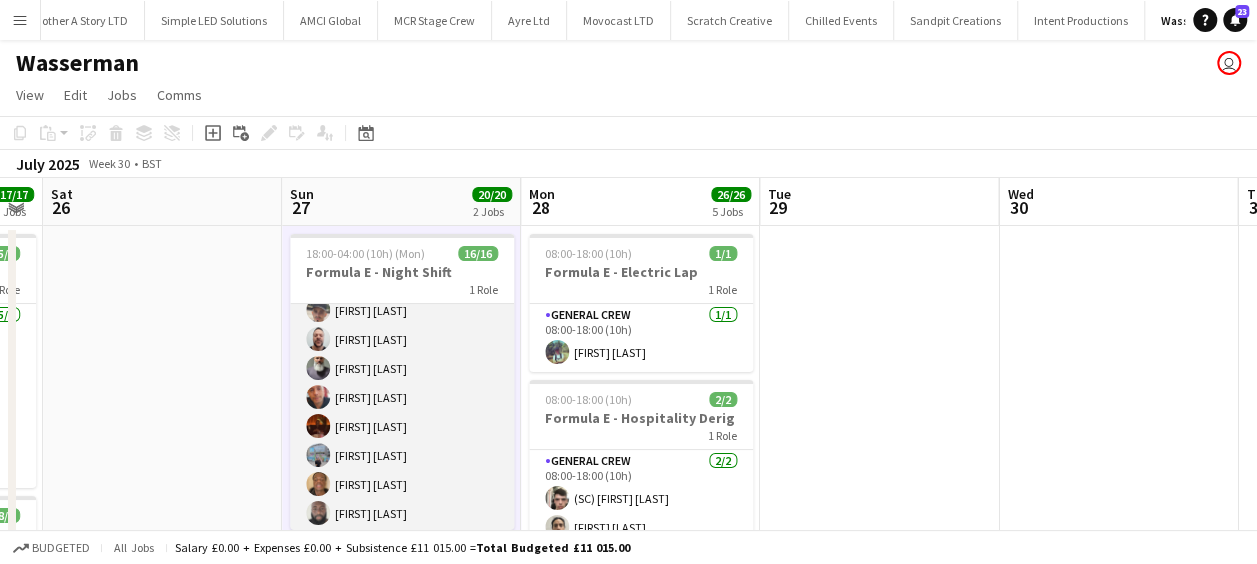 click at bounding box center [318, 426] 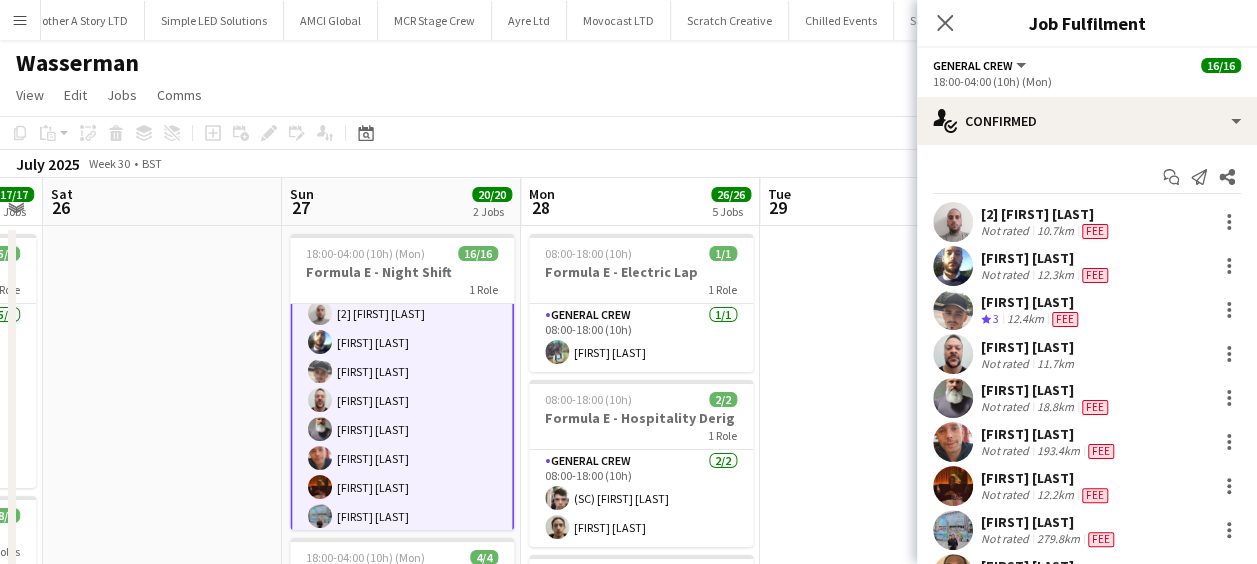 scroll, scrollTop: 0, scrollLeft: 0, axis: both 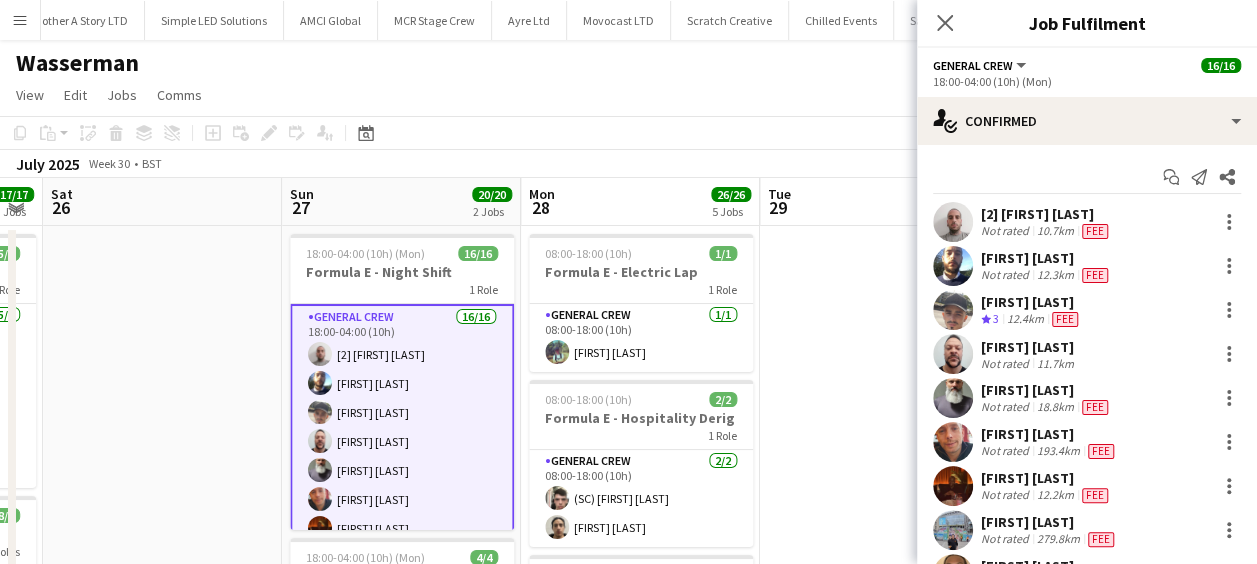 click at bounding box center (162, 888) 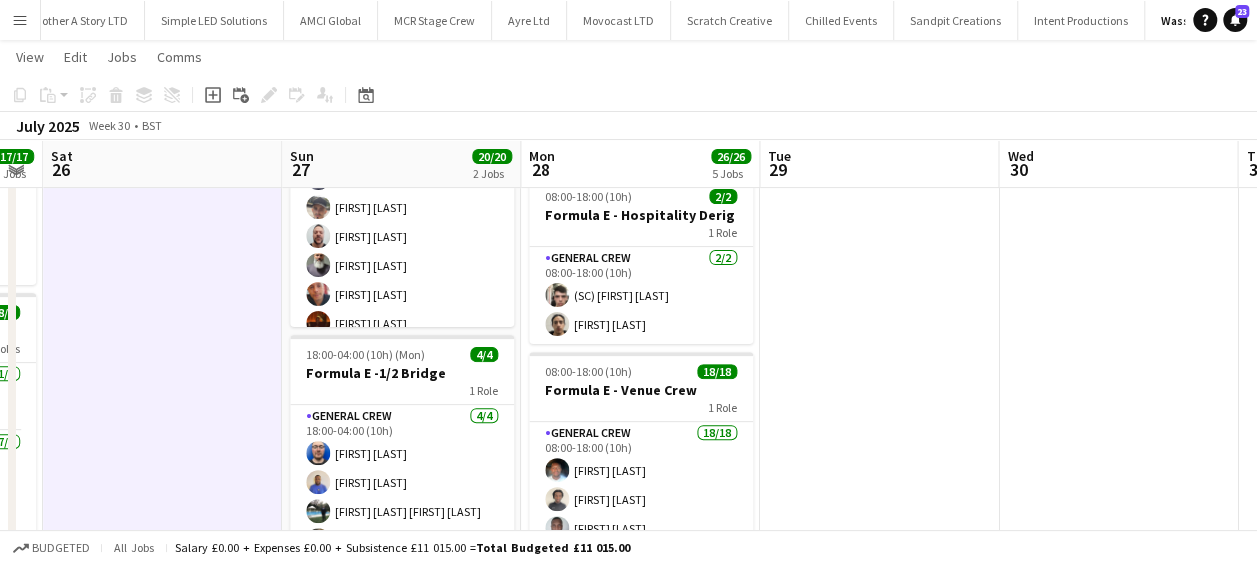 scroll, scrollTop: 0, scrollLeft: 0, axis: both 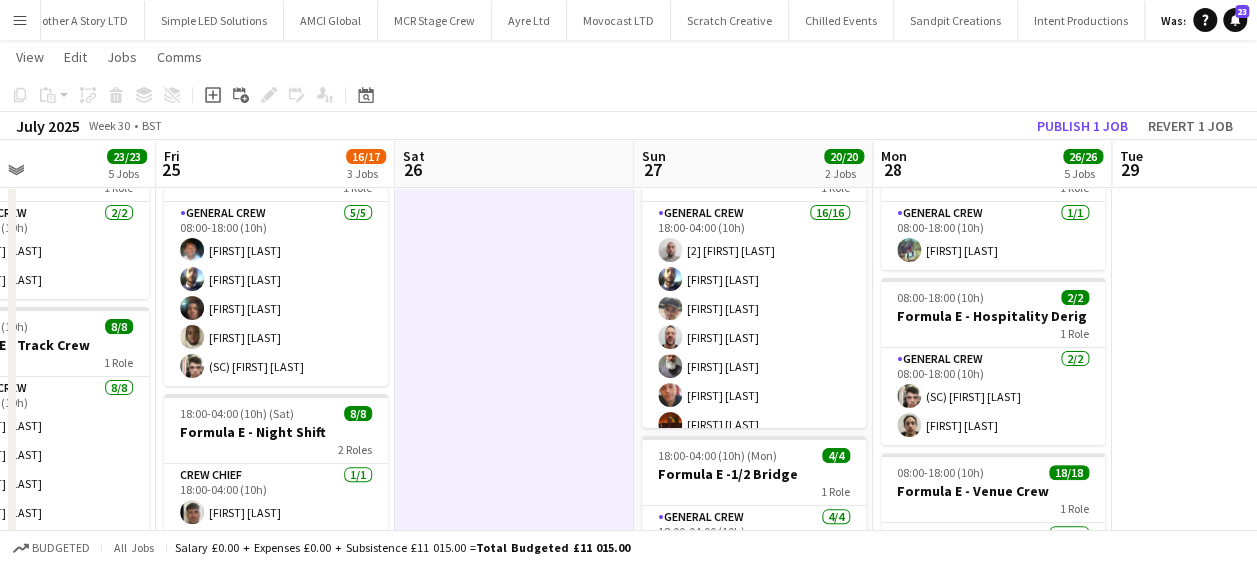 drag, startPoint x: 252, startPoint y: 361, endPoint x: 579, endPoint y: 364, distance: 327.01376 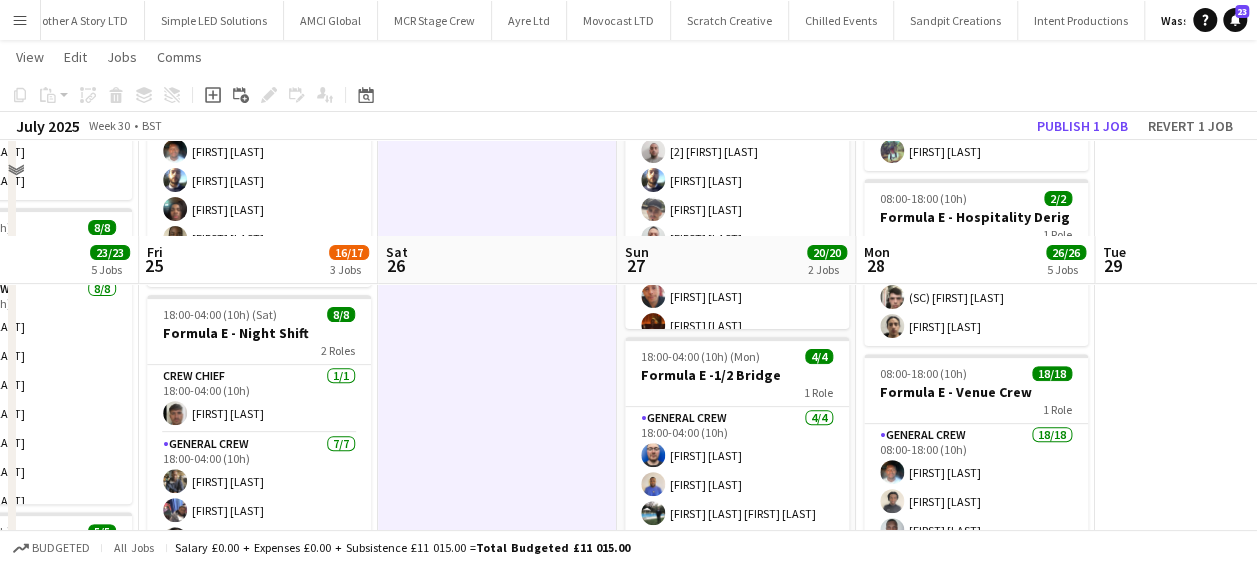 scroll, scrollTop: 300, scrollLeft: 0, axis: vertical 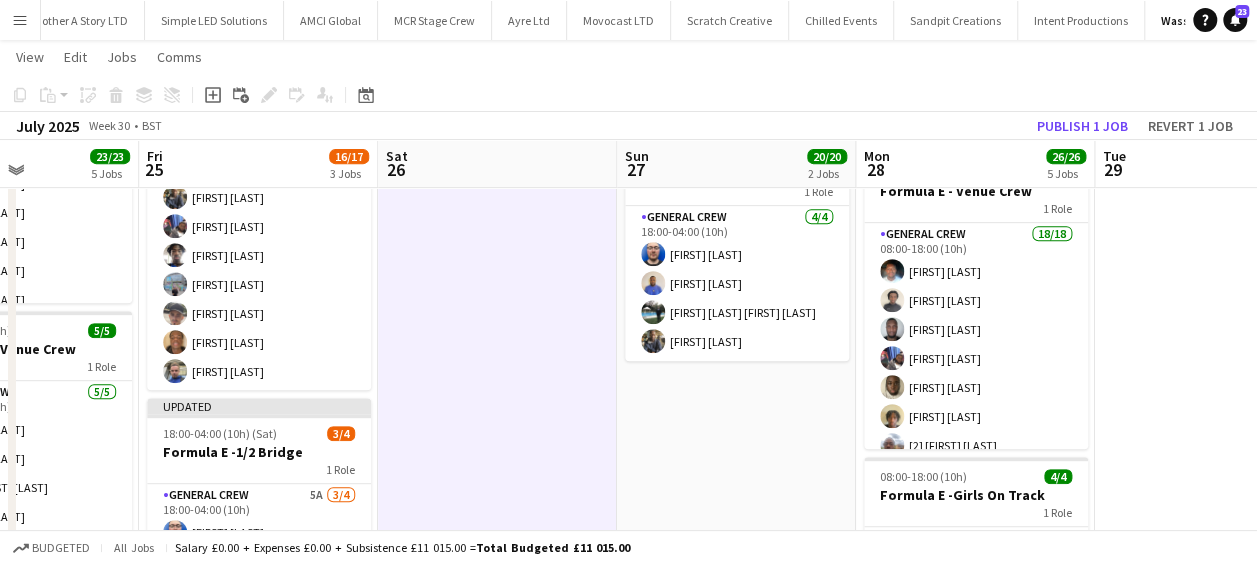 click at bounding box center [497, 486] 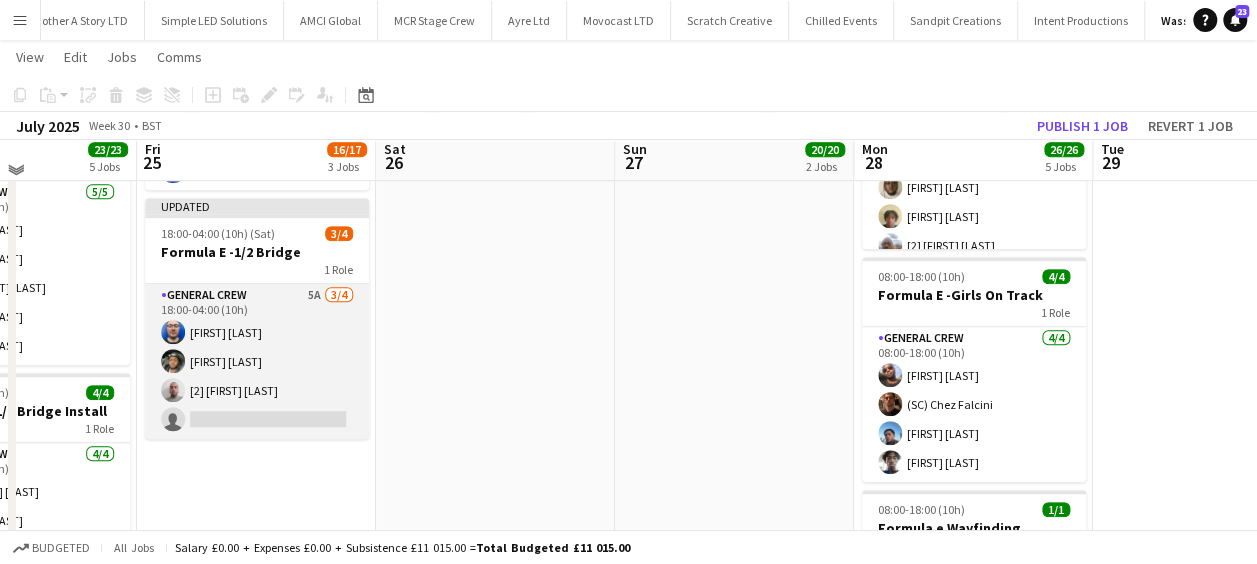 scroll, scrollTop: 400, scrollLeft: 0, axis: vertical 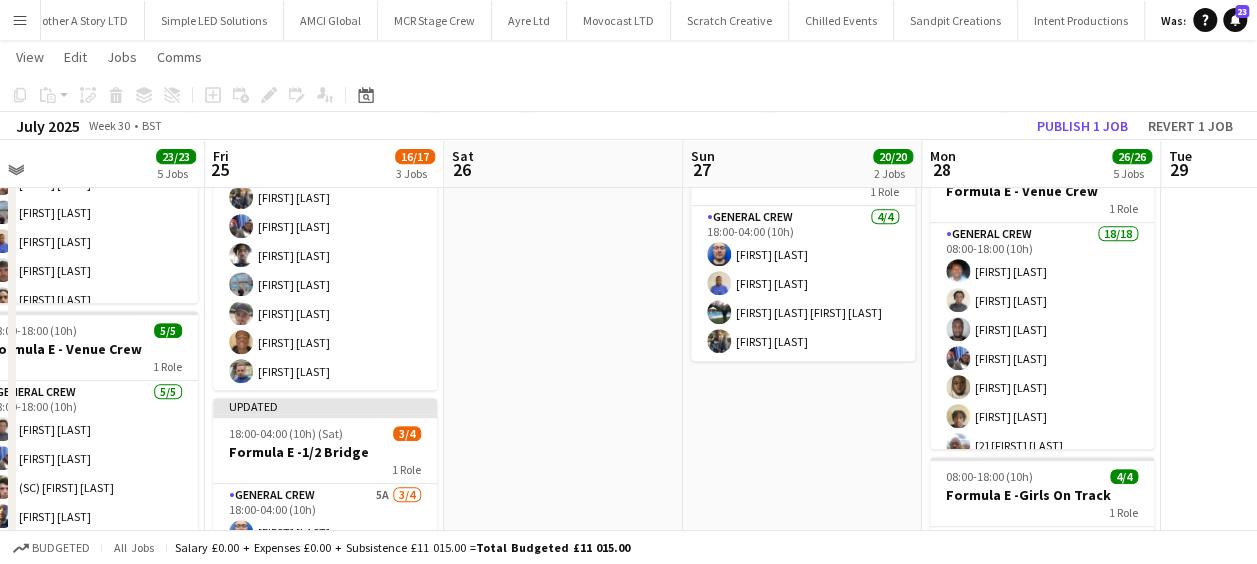 drag, startPoint x: 533, startPoint y: 369, endPoint x: 748, endPoint y: 368, distance: 215.00232 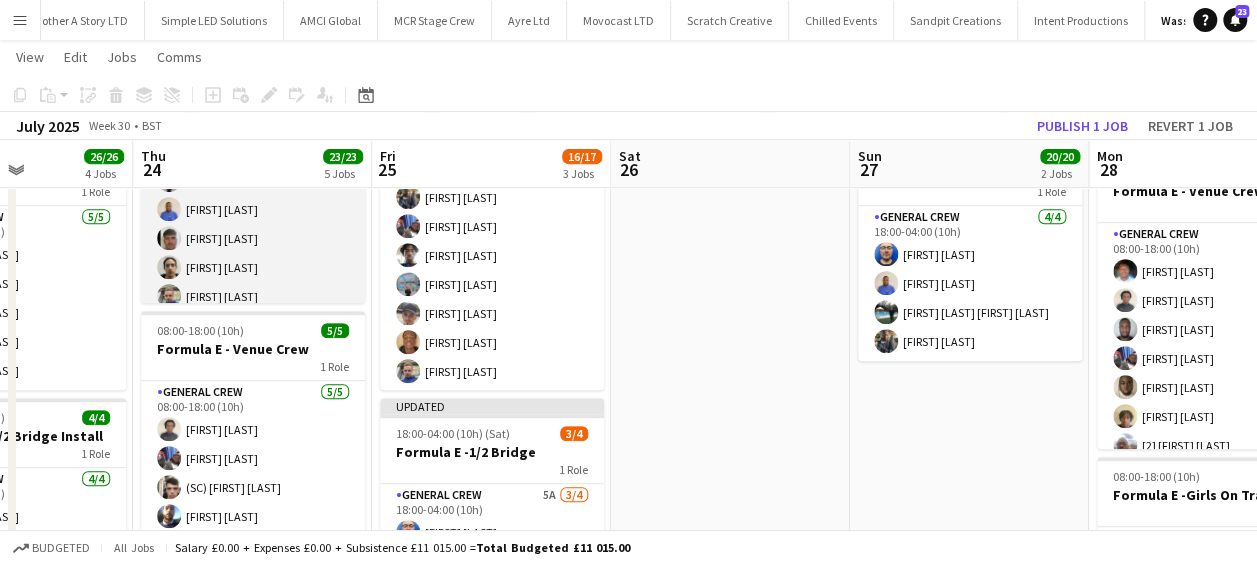 scroll, scrollTop: 44, scrollLeft: 0, axis: vertical 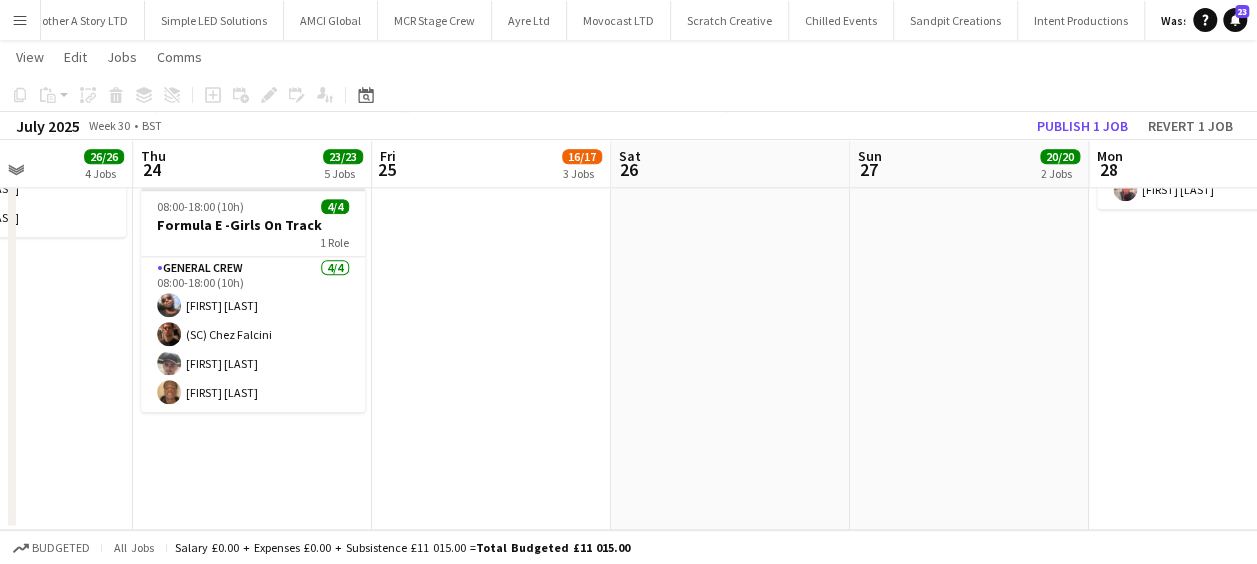 drag, startPoint x: 700, startPoint y: 323, endPoint x: 112, endPoint y: 334, distance: 588.1029 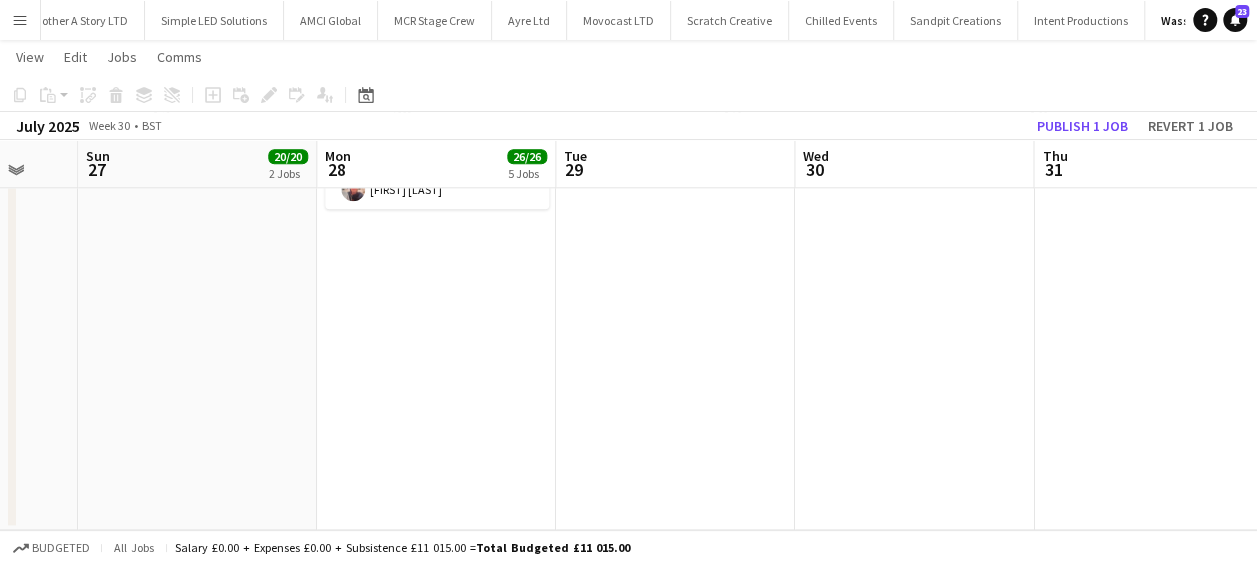 drag, startPoint x: 464, startPoint y: 330, endPoint x: 427, endPoint y: 331, distance: 37.01351 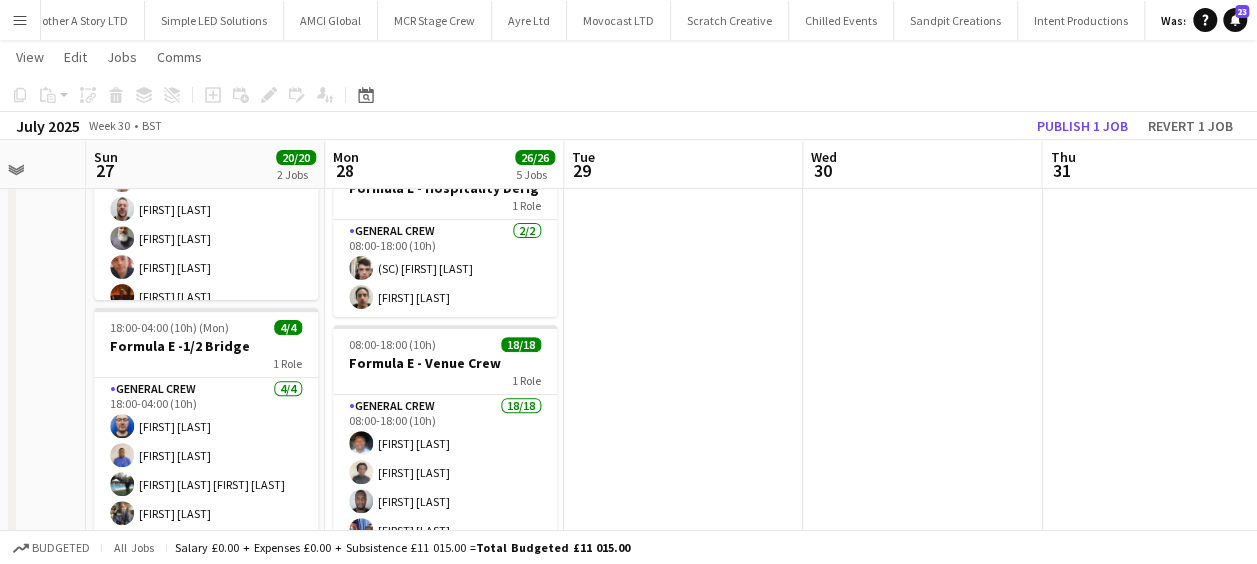 scroll, scrollTop: 319, scrollLeft: 0, axis: vertical 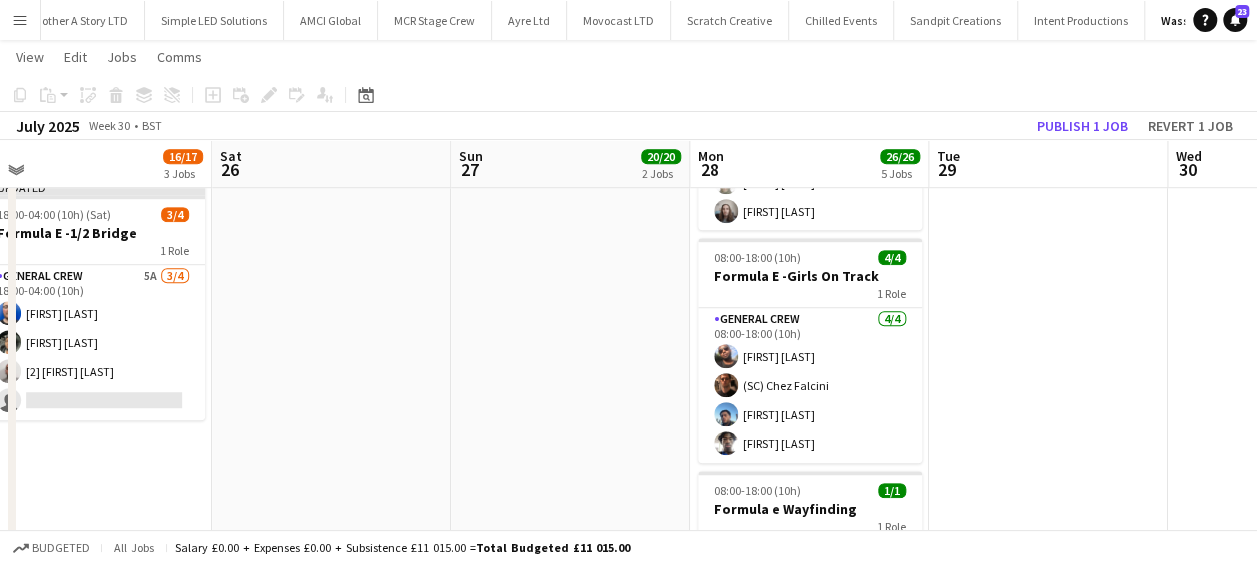 drag, startPoint x: 266, startPoint y: 397, endPoint x: 556, endPoint y: 398, distance: 290.0017 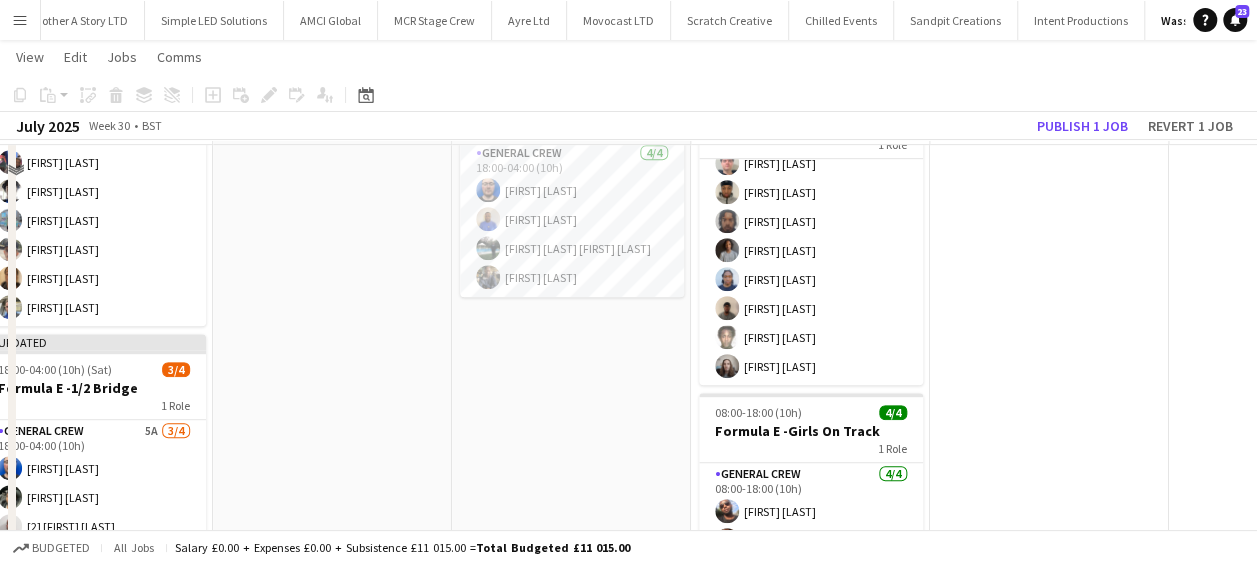 scroll, scrollTop: 419, scrollLeft: 0, axis: vertical 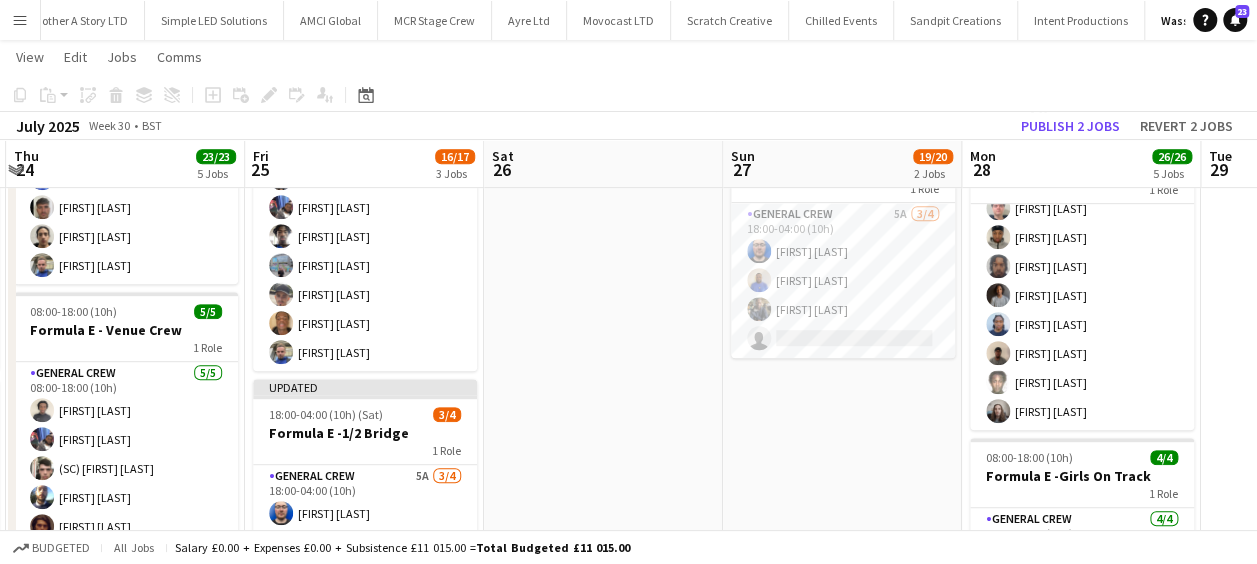 drag, startPoint x: 327, startPoint y: 404, endPoint x: 604, endPoint y: 402, distance: 277.00723 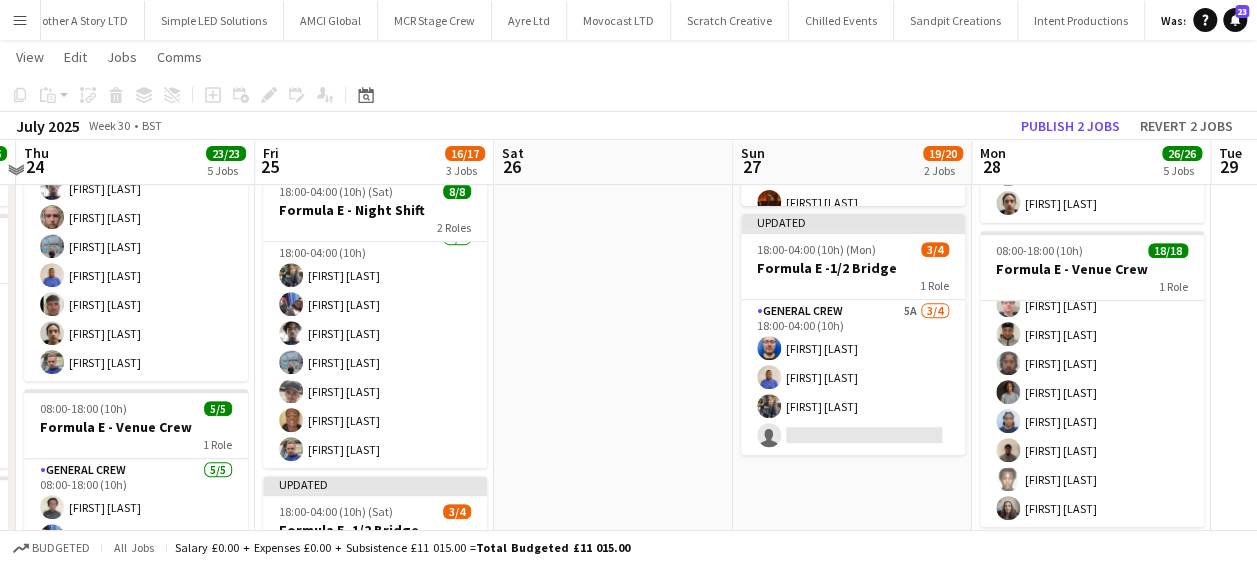 scroll, scrollTop: 319, scrollLeft: 0, axis: vertical 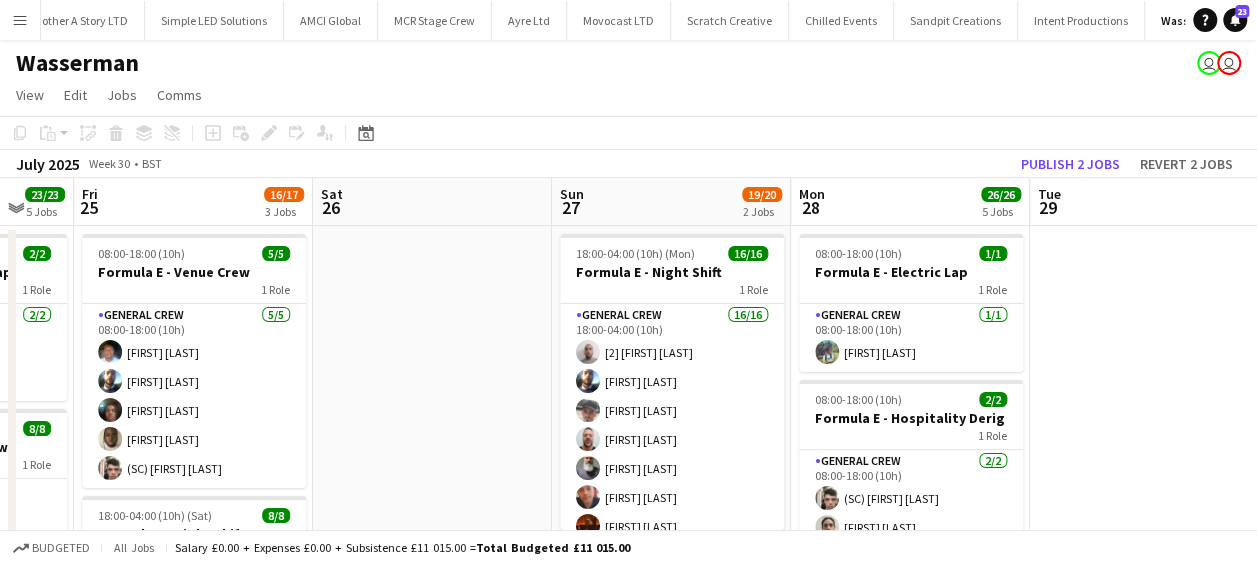 drag, startPoint x: 621, startPoint y: 420, endPoint x: 378, endPoint y: 422, distance: 243.00822 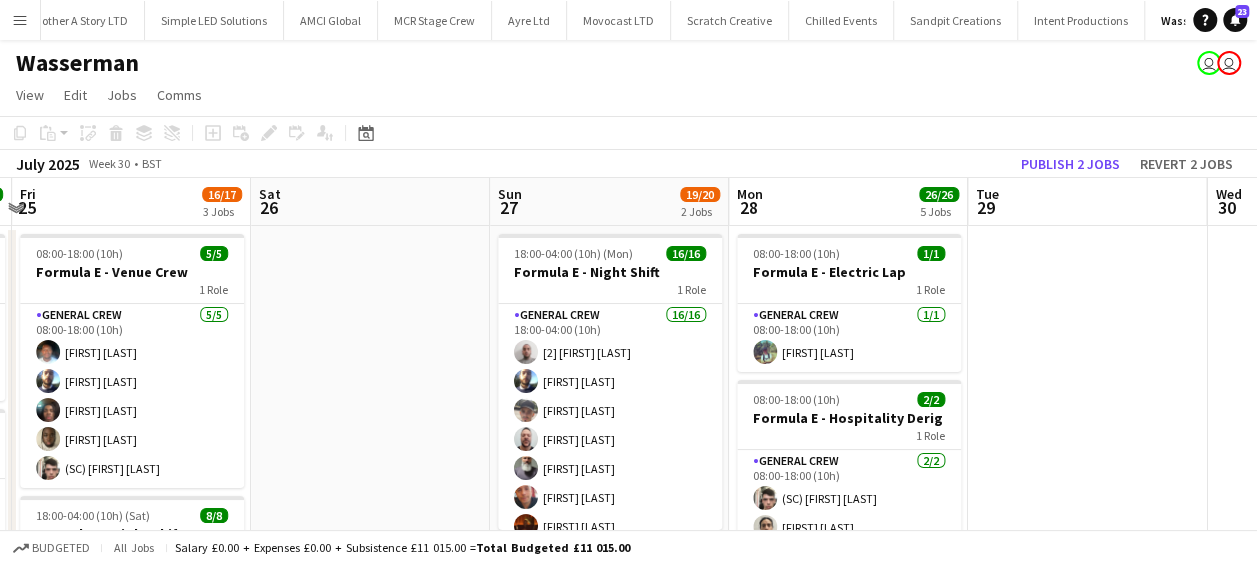 click at bounding box center [1087, 888] 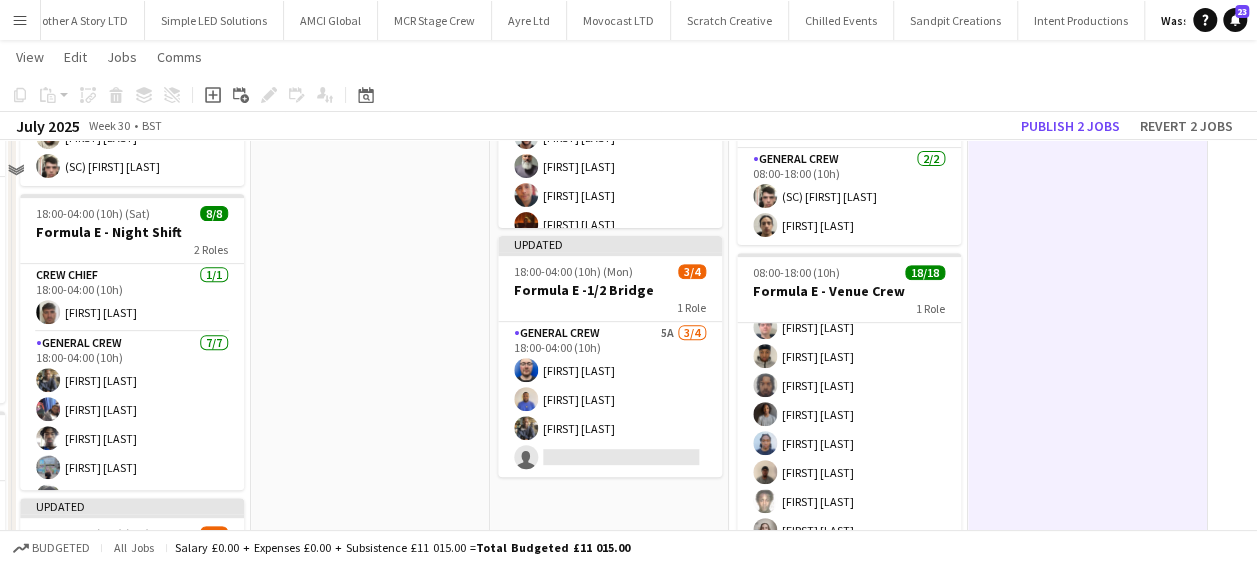 scroll, scrollTop: 0, scrollLeft: 0, axis: both 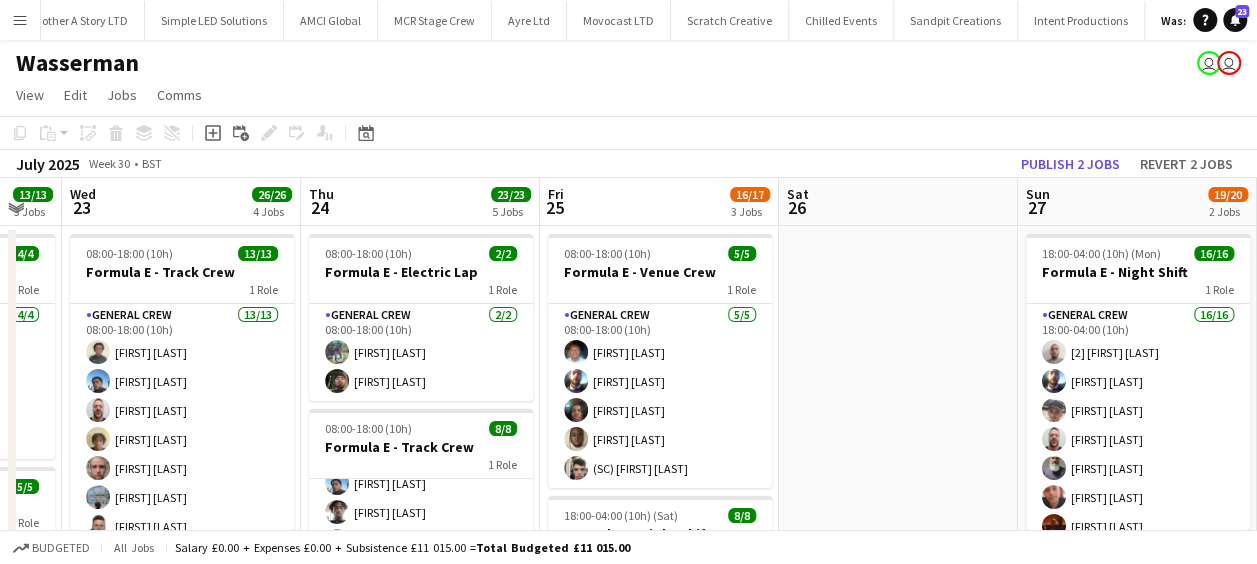 drag, startPoint x: 413, startPoint y: 378, endPoint x: 1160, endPoint y: 364, distance: 747.13116 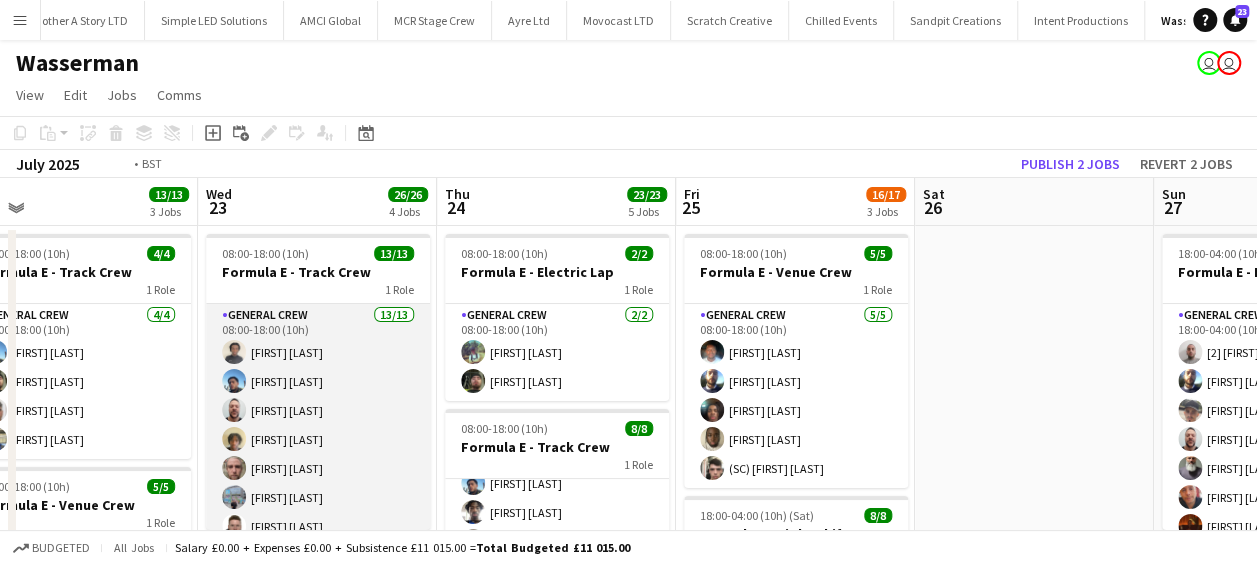 drag, startPoint x: 855, startPoint y: 373, endPoint x: 823, endPoint y: 376, distance: 32.140316 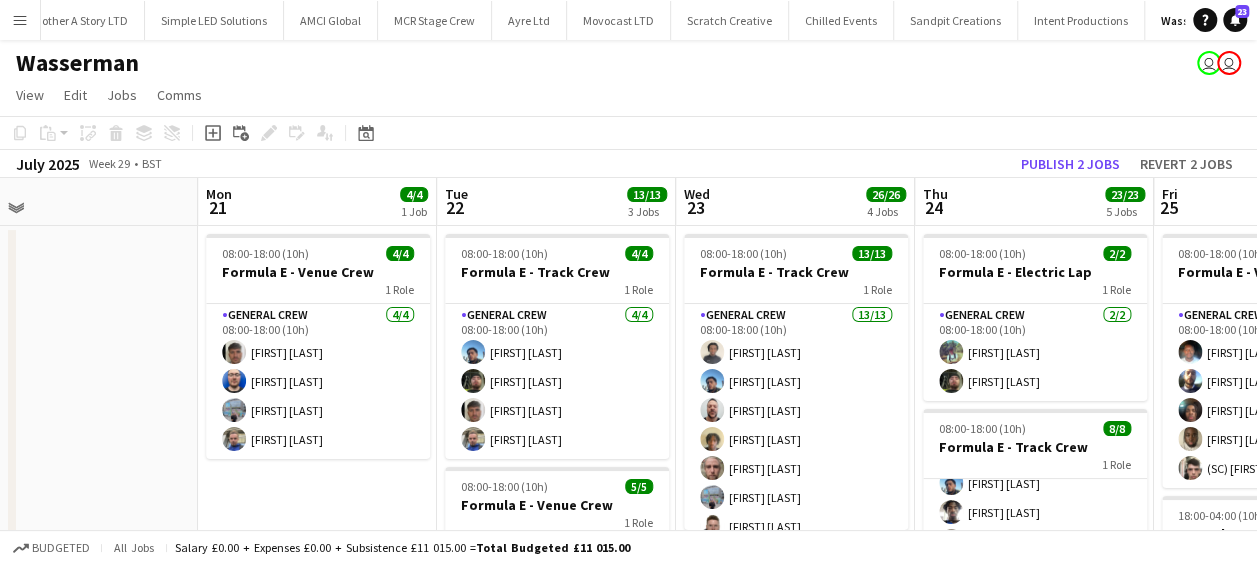 drag, startPoint x: 577, startPoint y: 394, endPoint x: 752, endPoint y: 388, distance: 175.10283 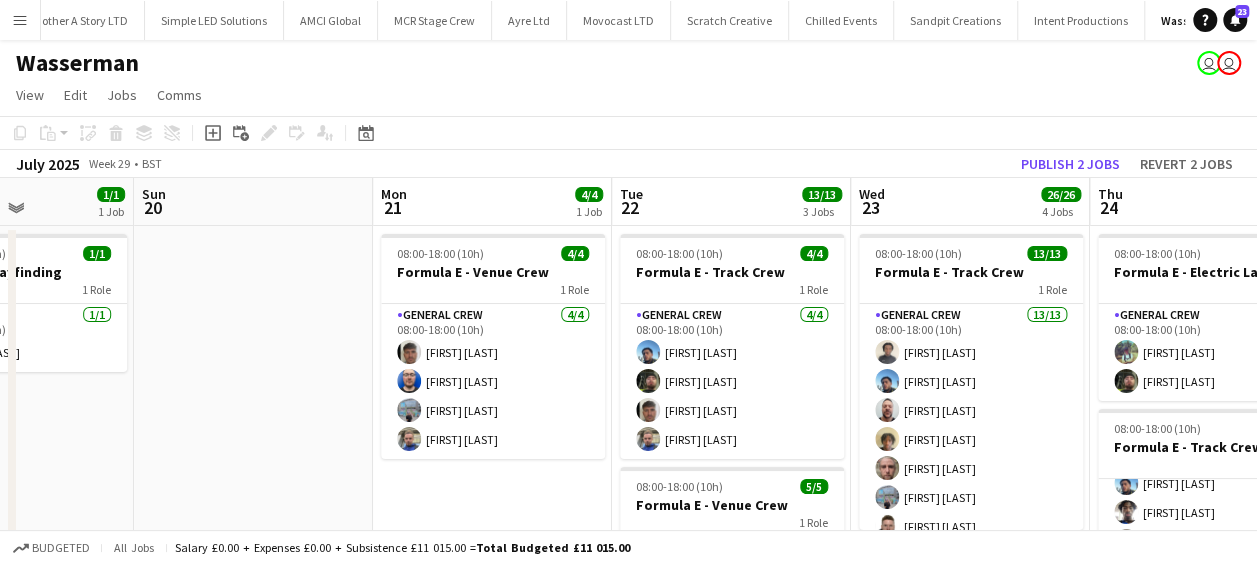 drag, startPoint x: 309, startPoint y: 374, endPoint x: 586, endPoint y: 374, distance: 277 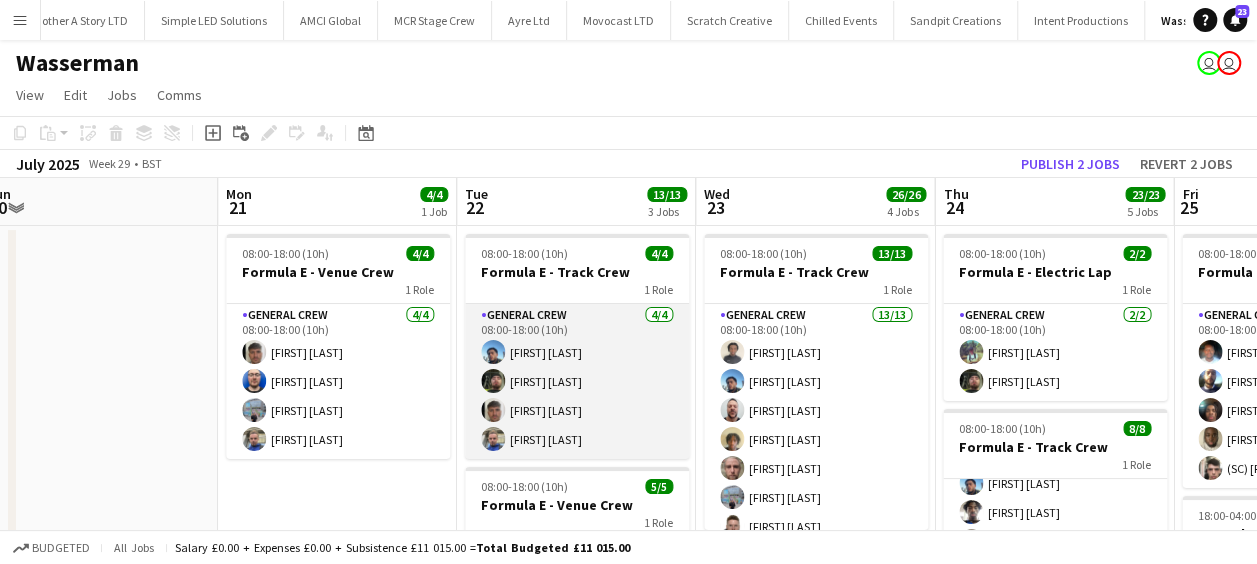 drag, startPoint x: 559, startPoint y: 355, endPoint x: 651, endPoint y: 352, distance: 92.0489 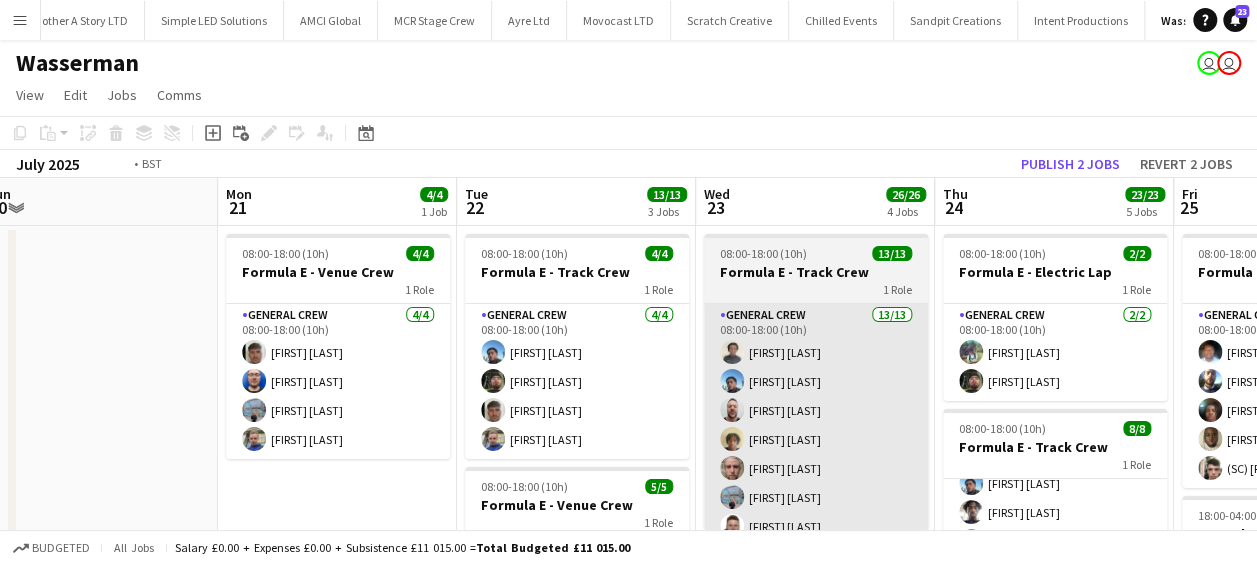 drag, startPoint x: 327, startPoint y: 343, endPoint x: 356, endPoint y: 339, distance: 29.274563 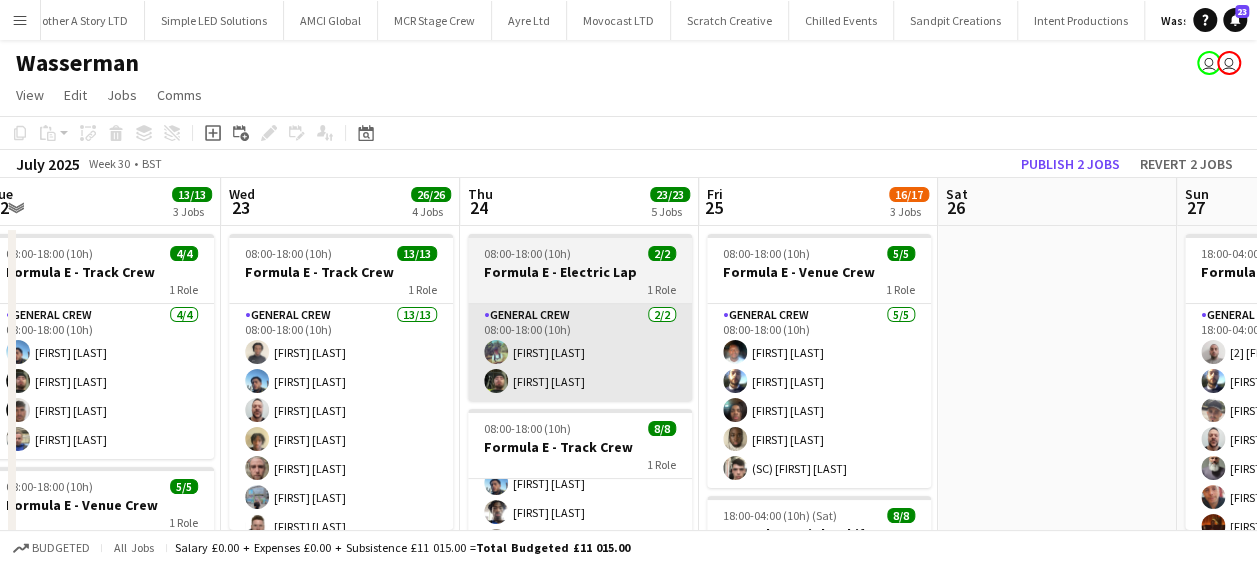 click on "Sun   20   Mon   21   4/4   1 Job   Tue   22   13/13   3 Jobs   Wed   23   26/26   4 Jobs   Thu   24   23/23   5 Jobs   Fri   25   16/17   3 Jobs   Sat   26   Sun   27   19/20   2 Jobs   Mon   28   26/26   5 Jobs   Tue   29   Wed   30      08:00-18:00 (10h)    4/4   Formula E - Venue Crew   1 Role   General Crew   4/4   08:00-18:00 (10h)
[FIRST] [LAST] [FIRST] [LAST] [FIRST] [LAST] [FIRST] [LAST]     08:00-18:00 (10h)    4/4   Formula E - Track Crew   1 Role   General Crew   4/4   08:00-18:00 (10h)
[FIRST] [LAST] [FIRST] [LAST] [FIRST] [LAST] [FIRST] [LAST]     08:00-18:00 (10h)    5/5   Formula E - Venue Crew   1 Role   General Crew   5/5   08:00-18:00 (10h)
[FIRST] [LAST] [FIRST] [LAST] [FIRST] [LAST] [FIRST] [LAST] [FIRST] [LAST]     08:00-18:00 (10h)    4/4   Formula E -1/2 Bridge Install   1 Role   General Crew   4/4   08:00-18:00 (10h)
[FIRST] [LAST] [FIRST] [LAST] [FIRST] [LAST] [FIRST] [LAST]     08:00-18:00 (10h)    13/13   Formula E - Track Crew   1 Role   General Crew   13/13   08:00-18:00 (10h)" at bounding box center (628, 864) 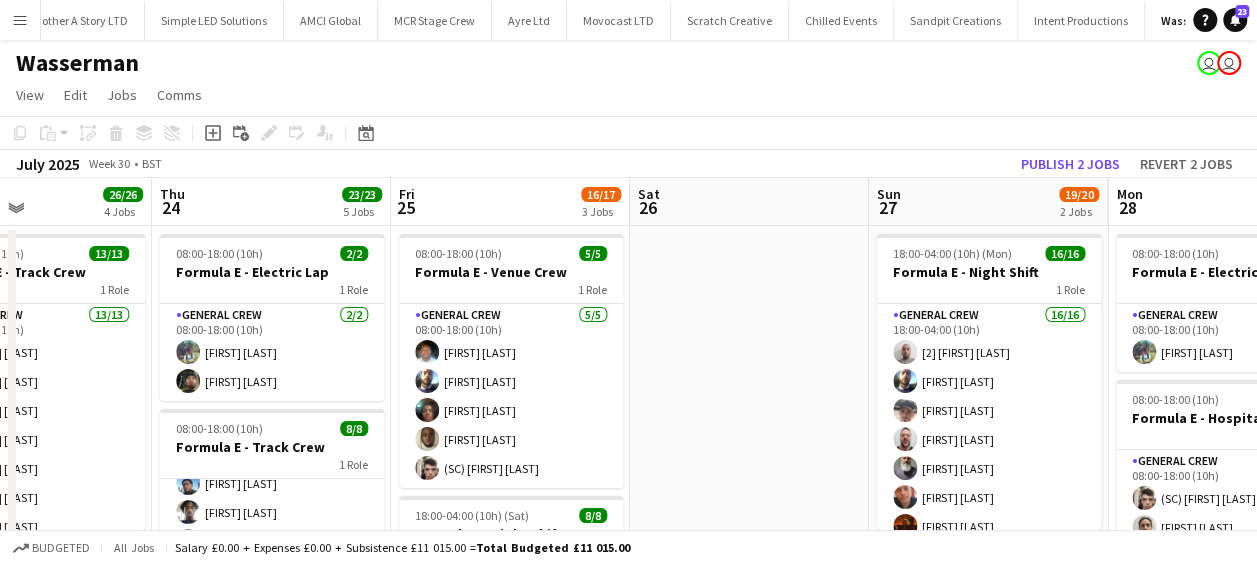 drag, startPoint x: 563, startPoint y: 358, endPoint x: 380, endPoint y: 360, distance: 183.01093 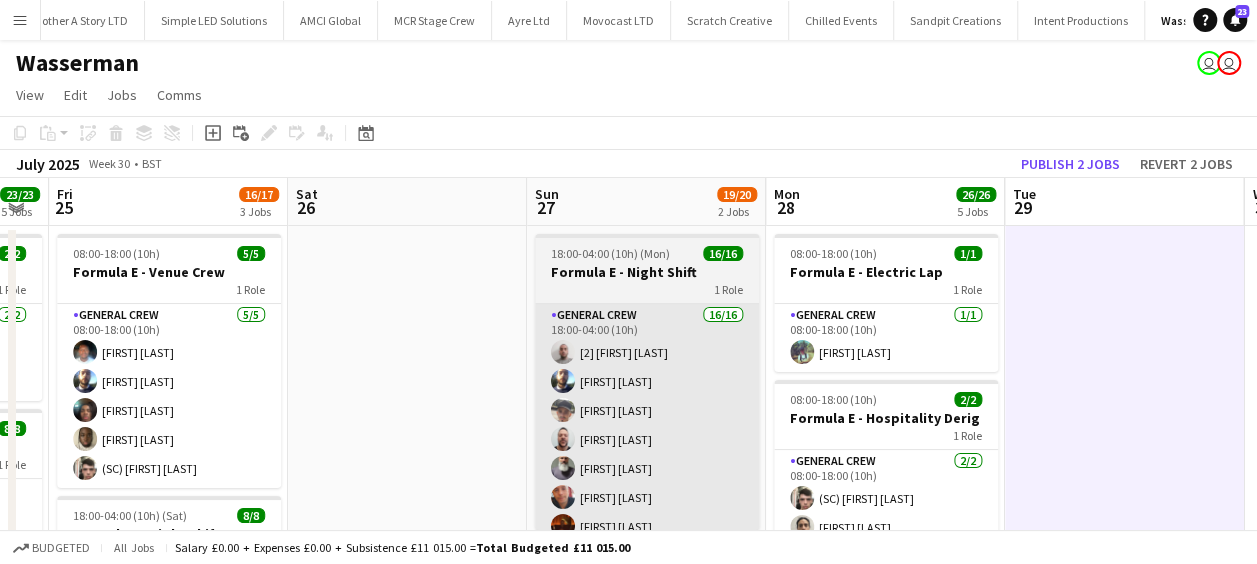 click on "Tue   22   13/13   3 Jobs   Wed   23   26/26   4 Jobs   Thu   24   23/23   5 Jobs   Fri   25   16/17   3 Jobs   Sat   26   Sun   27   19/20   2 Jobs   Mon   28   26/26   5 Jobs   Tue   29   Wed   30   Thu   31   Fri   1      08:00-18:00 (10h)    4/4   Formula E - Track Crew   1 Role   General Crew   4/4   08:00-18:00 (10h)
[FIRST] [LAST] [FIRST] [LAST] [FIRST] [LAST] [FIRST] [LAST]     08:00-18:00 (10h)    5/5   Formula E - Venue Crew   1 Role   General Crew   5/5   08:00-18:00 (10h)
[FIRST] [LAST] [FIRST] [LAST] [FIRST] [LAST] [FIRST] [LAST] [FIRST] [LAST]     08:00-18:00 (10h)    4/4   Formula E -1/2 Bridge Install   1 Role   General Crew   4/4   08:00-18:00 (10h)
[FIRST] [LAST] [FIRST] [LAST] [FIRST] [LAST] [FIRST] [LAST]     08:00-18:00 (10h)    13/13   Formula E - Track Crew   1 Role   General Crew   13/13   08:00-18:00 (10h)
[FIRST] [LAST] [FIRST] [LAST] [FIRST] [LAST] [FIRST] [LAST] [FIRST] [LAST] [FIRST] [LAST] [FIRST] [LAST] [FIRST] [LAST] [FIRST] [LAST] [FIRST] [LAST] [FIRST] [LAST] [FIRST] [LAST] [FIRST] [LAST] [FIRST] [LAST]" at bounding box center (628, 864) 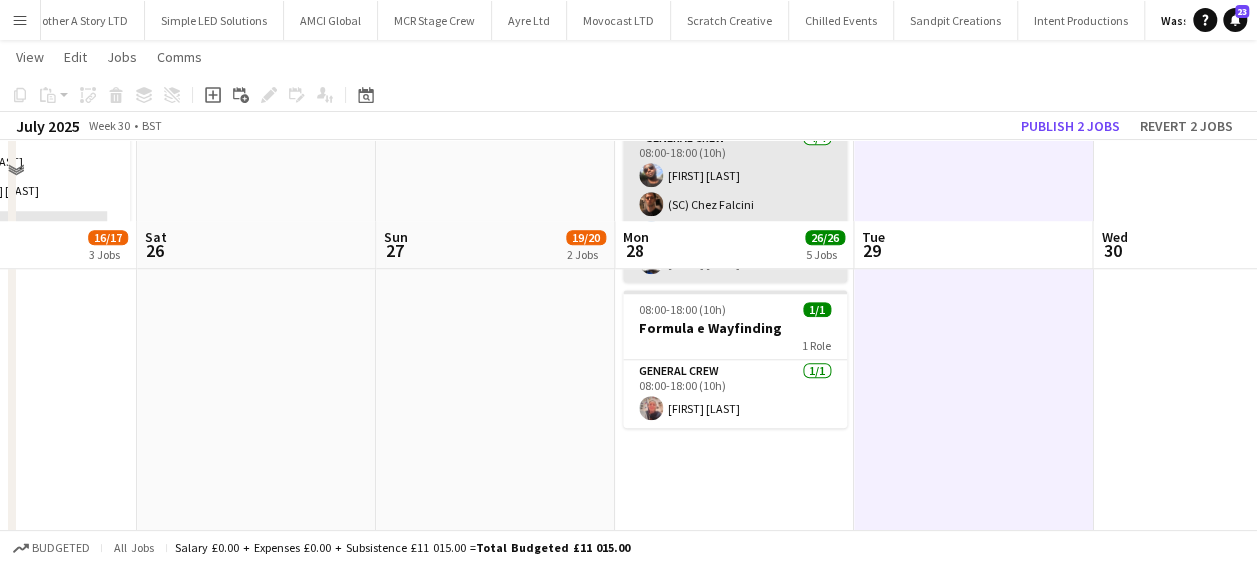 scroll, scrollTop: 1000, scrollLeft: 0, axis: vertical 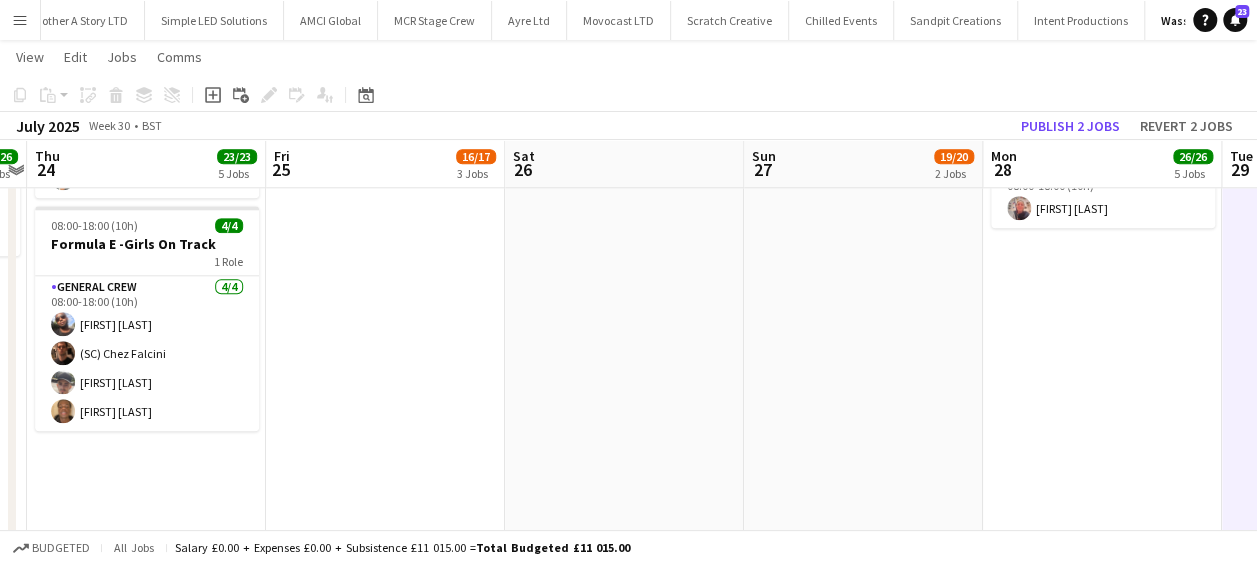 drag, startPoint x: 405, startPoint y: 435, endPoint x: 1005, endPoint y: 412, distance: 600.4407 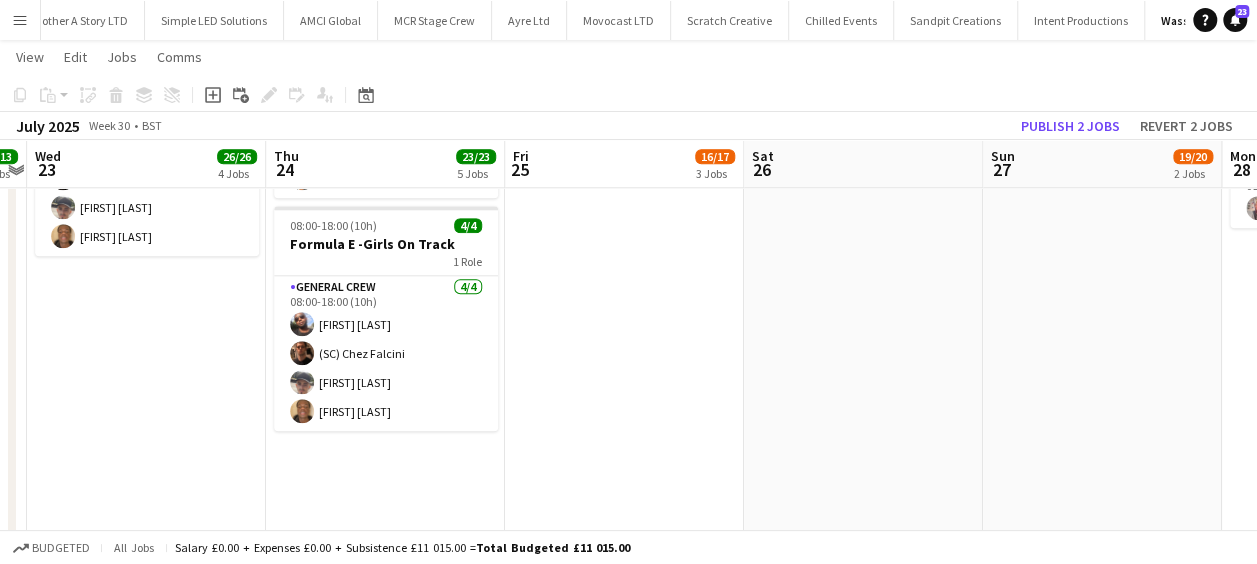 scroll, scrollTop: 0, scrollLeft: 453, axis: horizontal 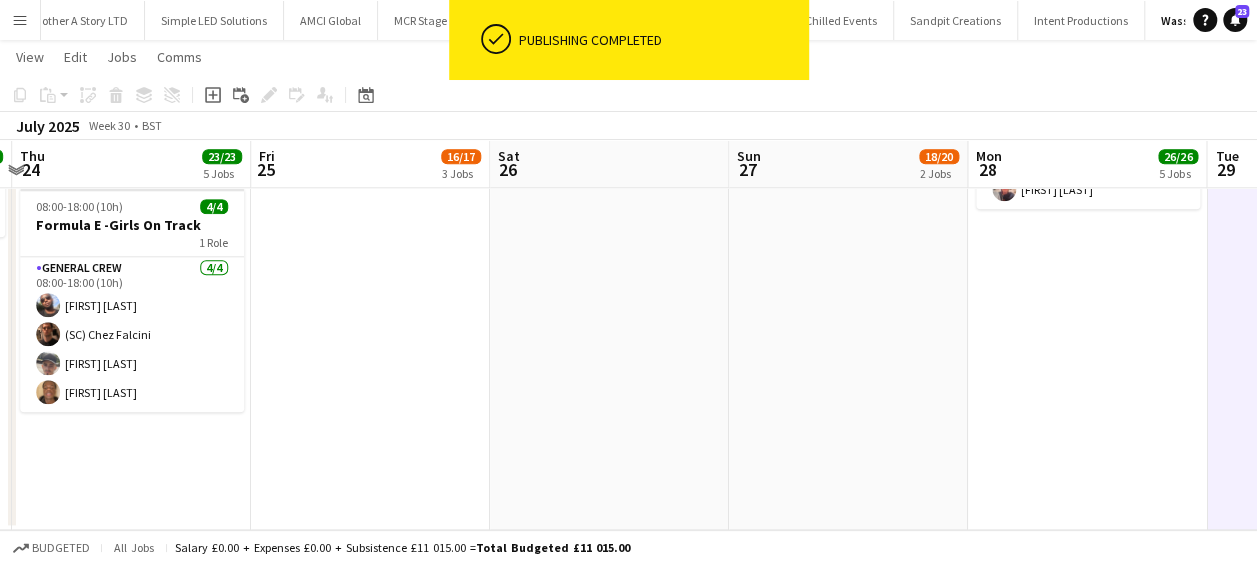 drag, startPoint x: 455, startPoint y: 439, endPoint x: 202, endPoint y: 436, distance: 253.01779 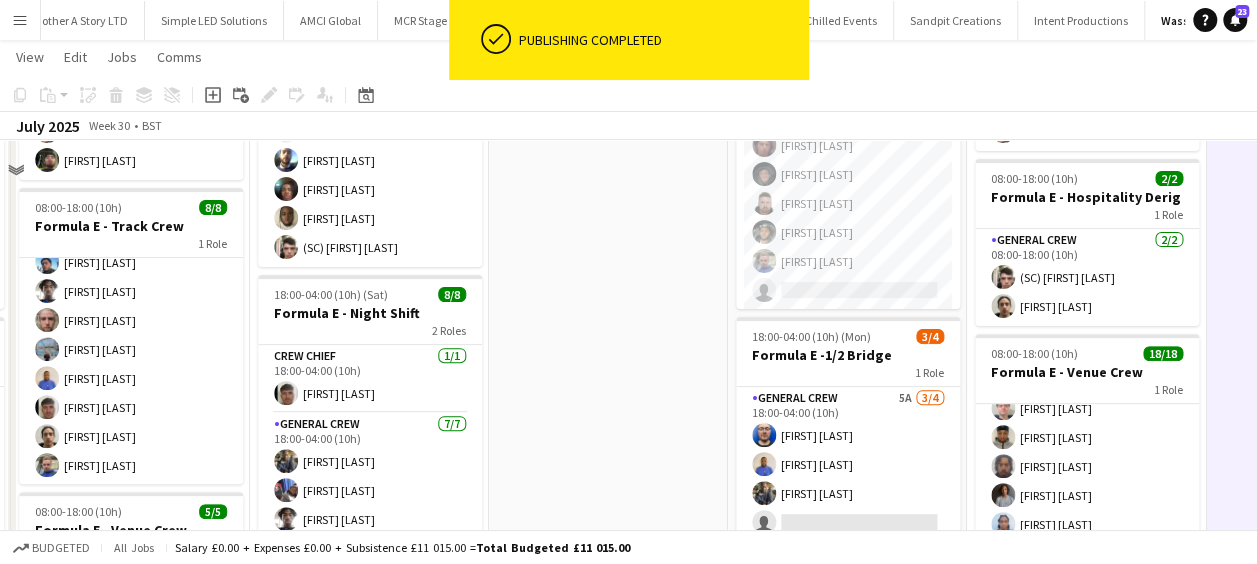 scroll, scrollTop: 0, scrollLeft: 0, axis: both 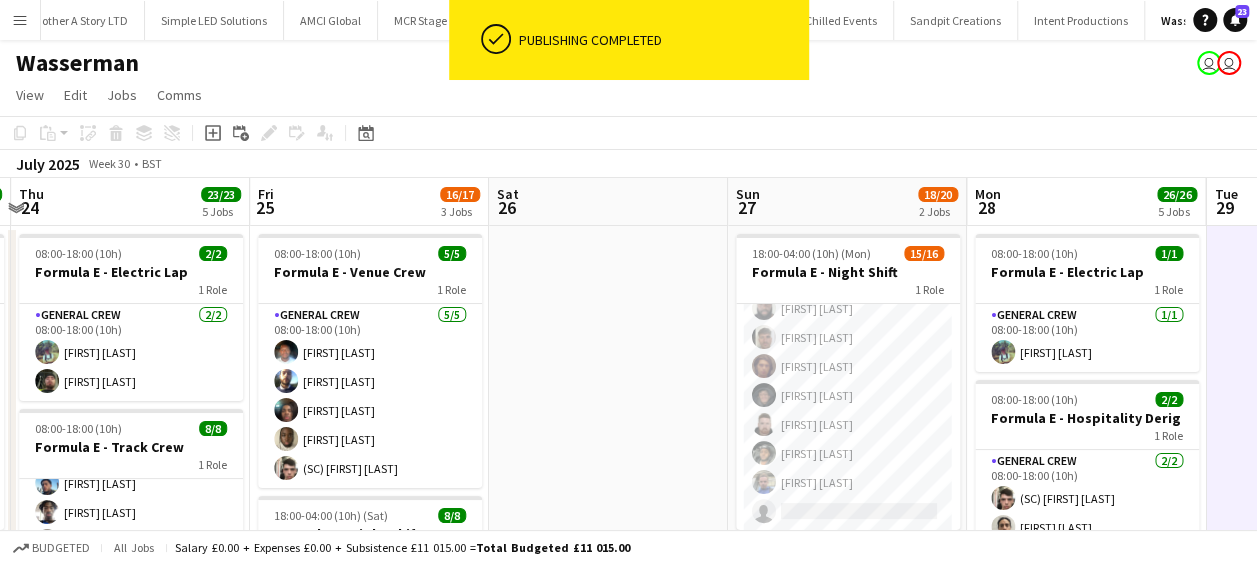 drag, startPoint x: 572, startPoint y: 400, endPoint x: 528, endPoint y: 396, distance: 44.181442 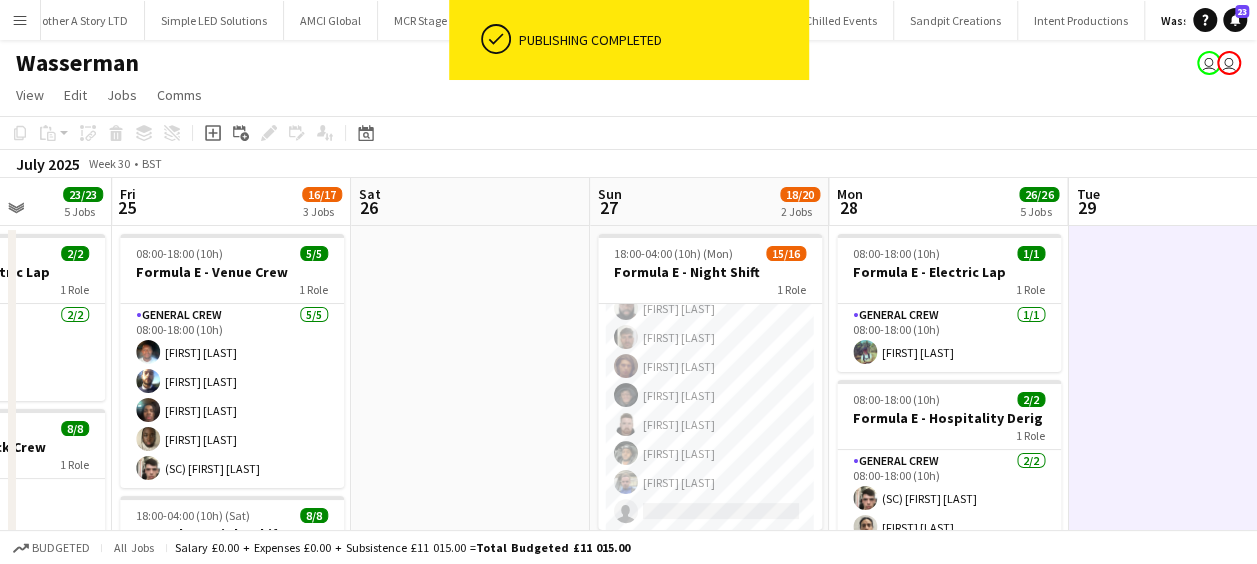 drag, startPoint x: 383, startPoint y: 392, endPoint x: 290, endPoint y: 394, distance: 93.0215 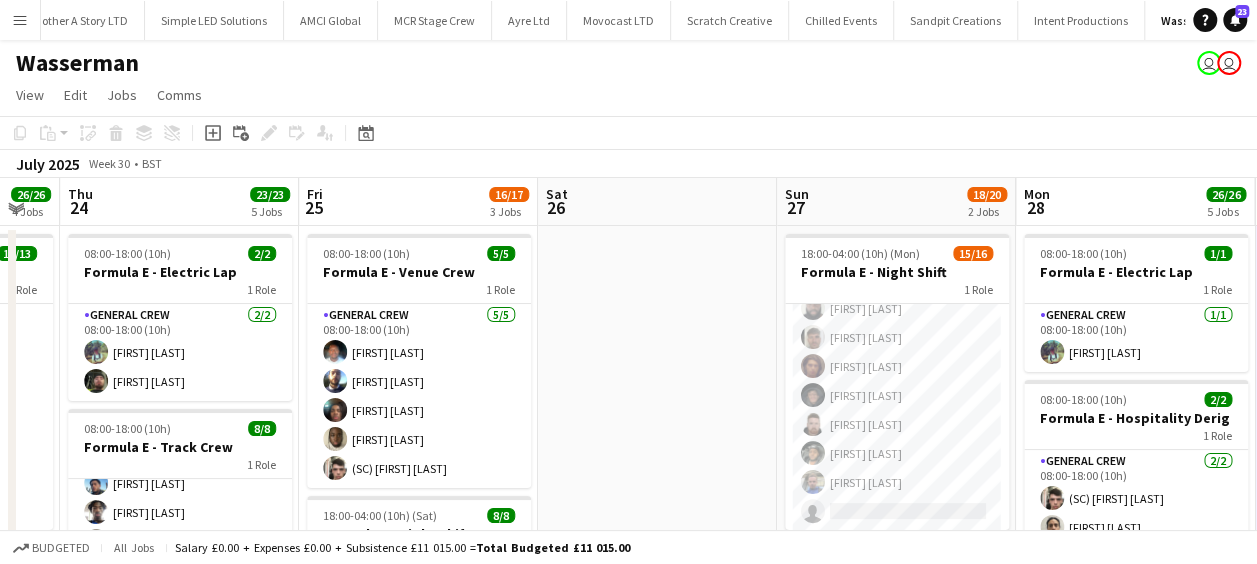 drag, startPoint x: 453, startPoint y: 400, endPoint x: 238, endPoint y: 395, distance: 215.05814 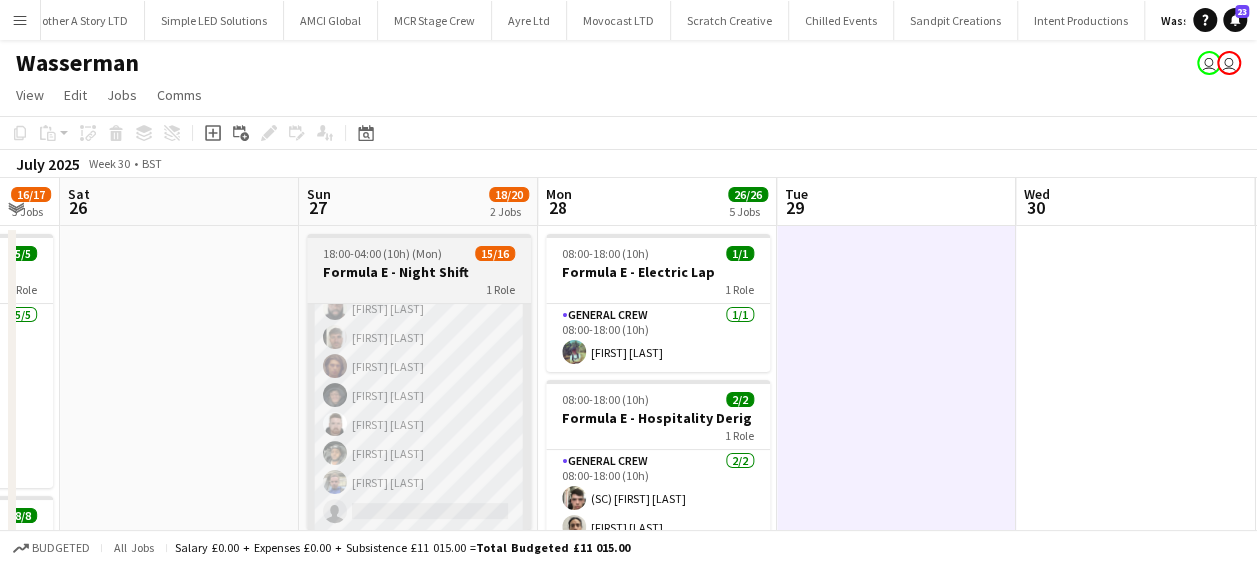 scroll, scrollTop: 0, scrollLeft: 661, axis: horizontal 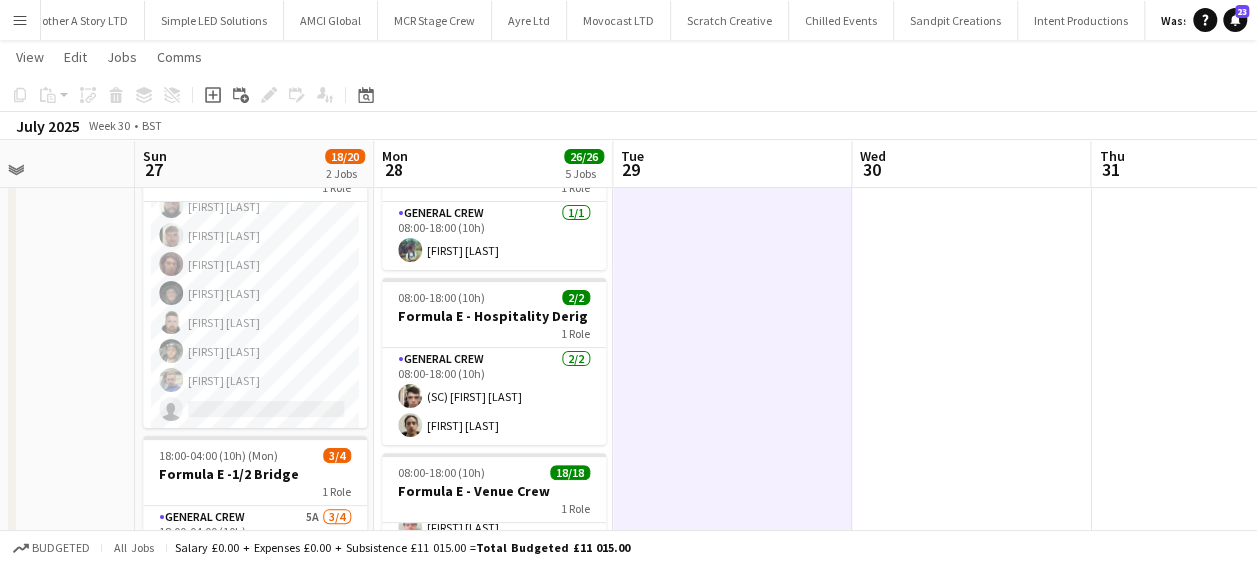 drag, startPoint x: 684, startPoint y: 389, endPoint x: 612, endPoint y: 388, distance: 72.00694 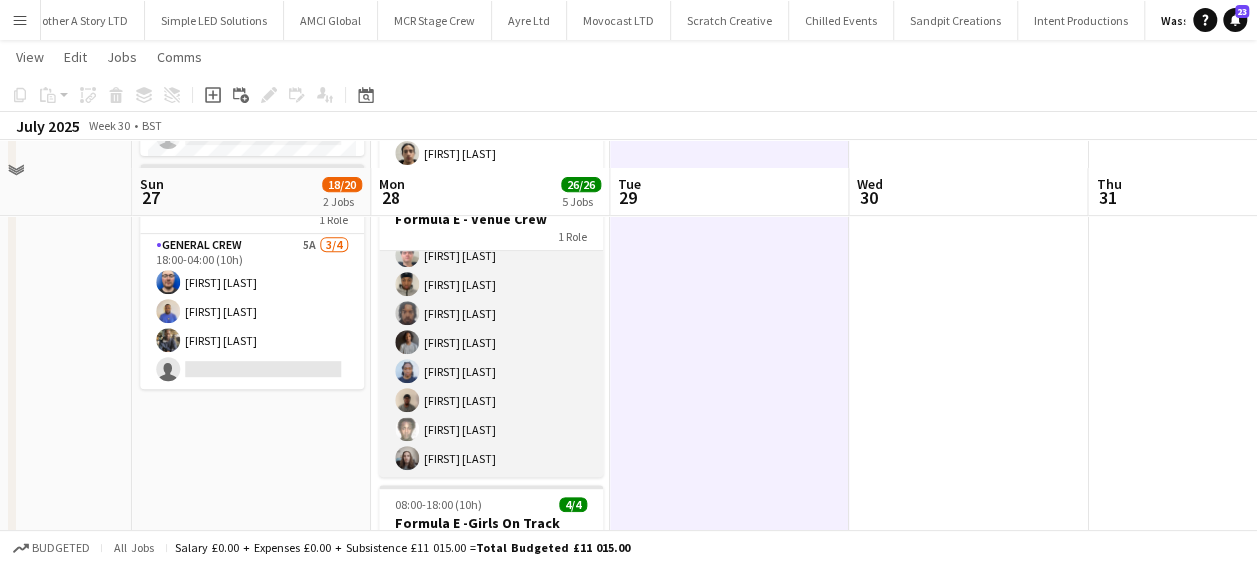 scroll, scrollTop: 400, scrollLeft: 0, axis: vertical 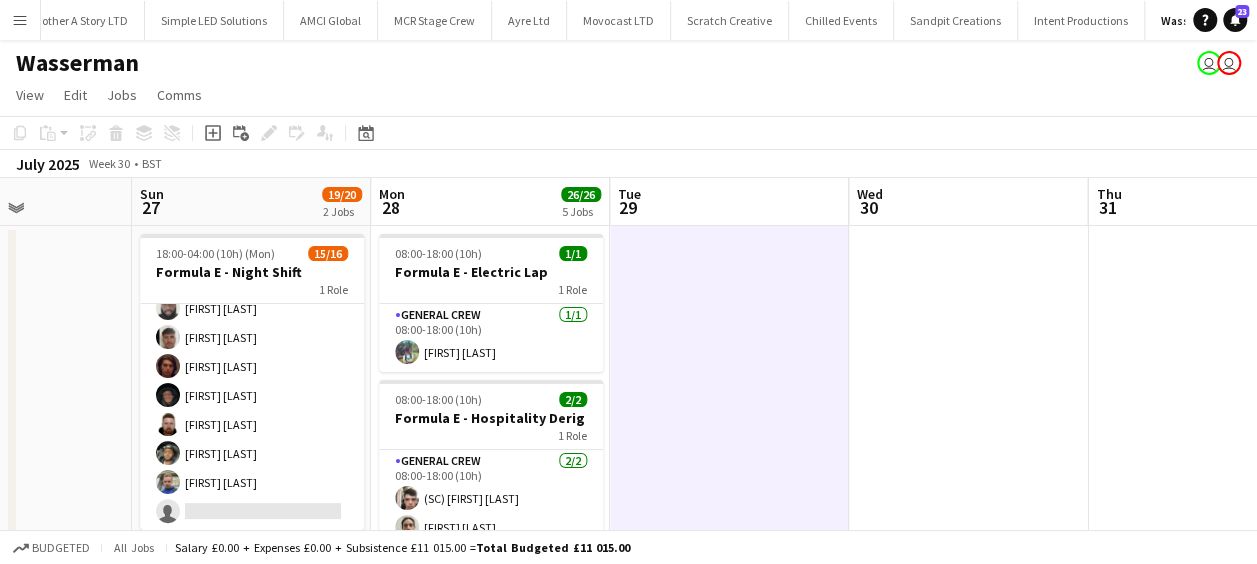 click at bounding box center [729, 888] 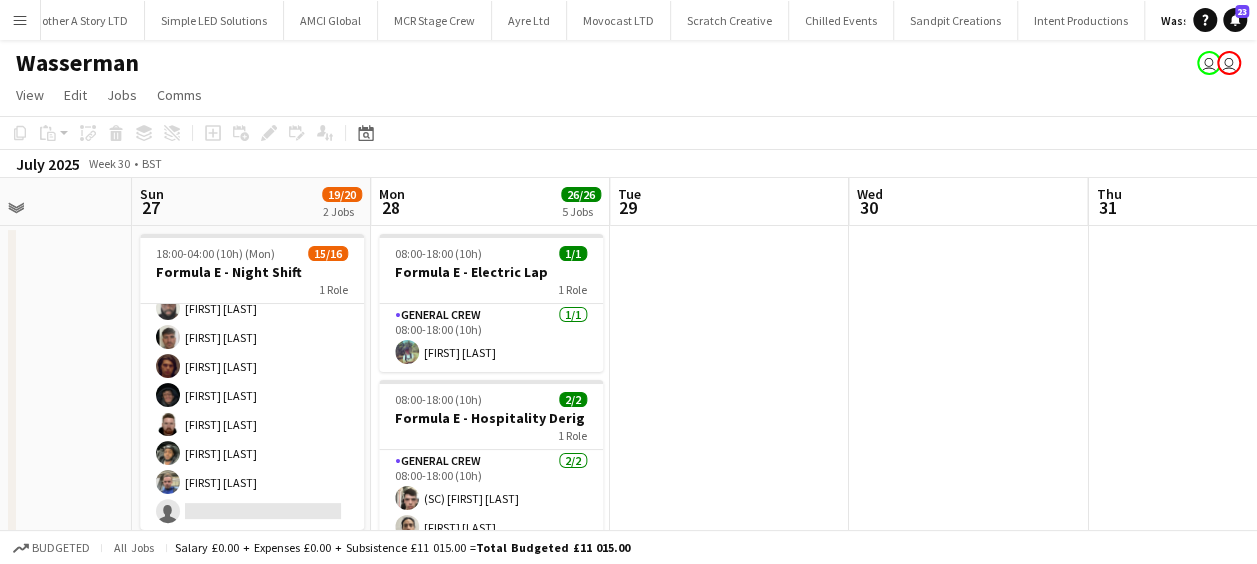 scroll, scrollTop: 0, scrollLeft: 824, axis: horizontal 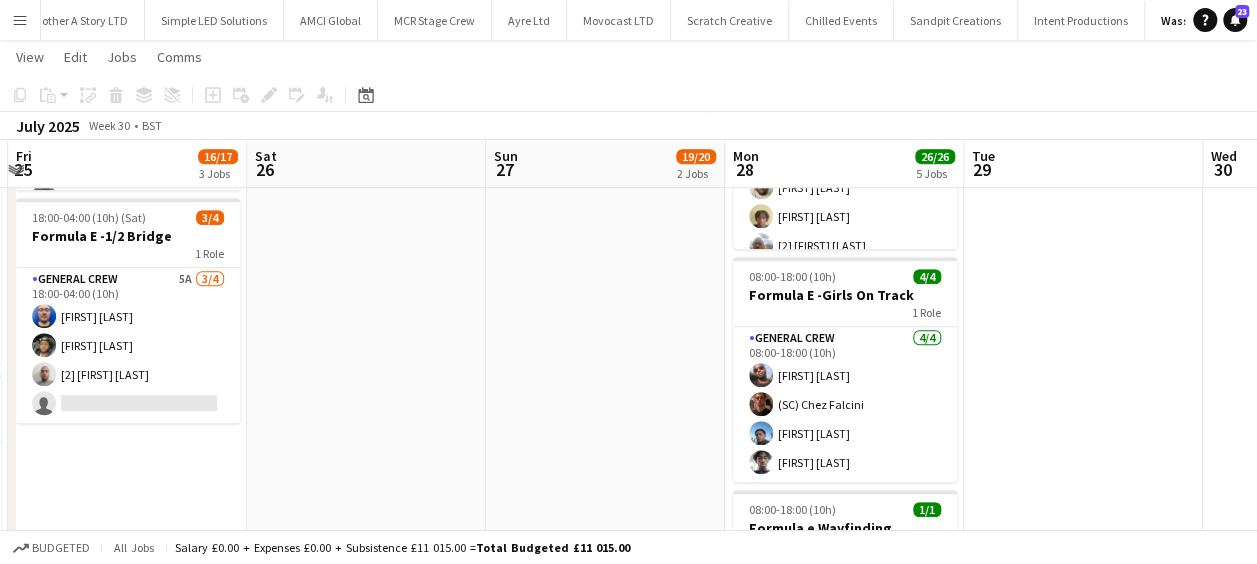 drag, startPoint x: 550, startPoint y: 345, endPoint x: 631, endPoint y: 345, distance: 81 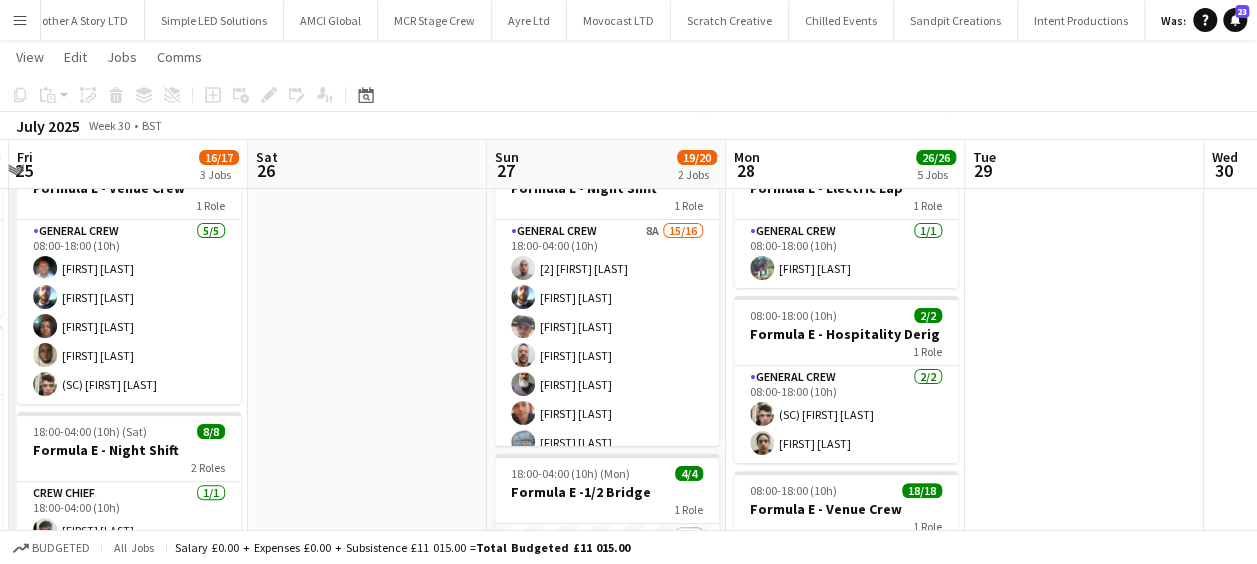 scroll, scrollTop: 0, scrollLeft: 0, axis: both 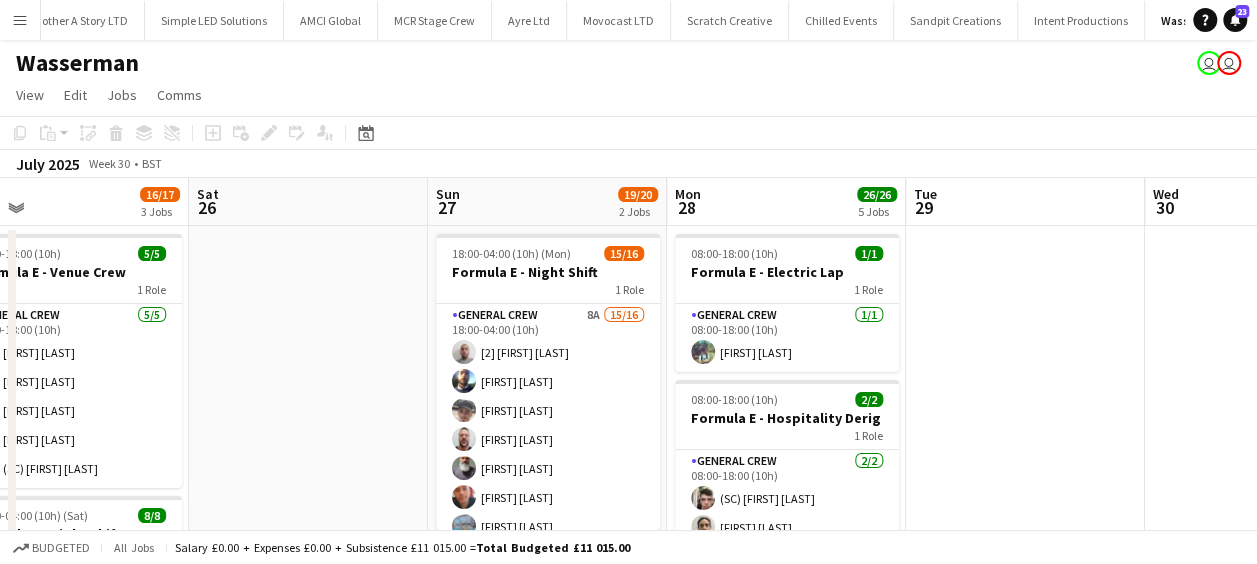 drag, startPoint x: 434, startPoint y: 314, endPoint x: 621, endPoint y: 310, distance: 187.04277 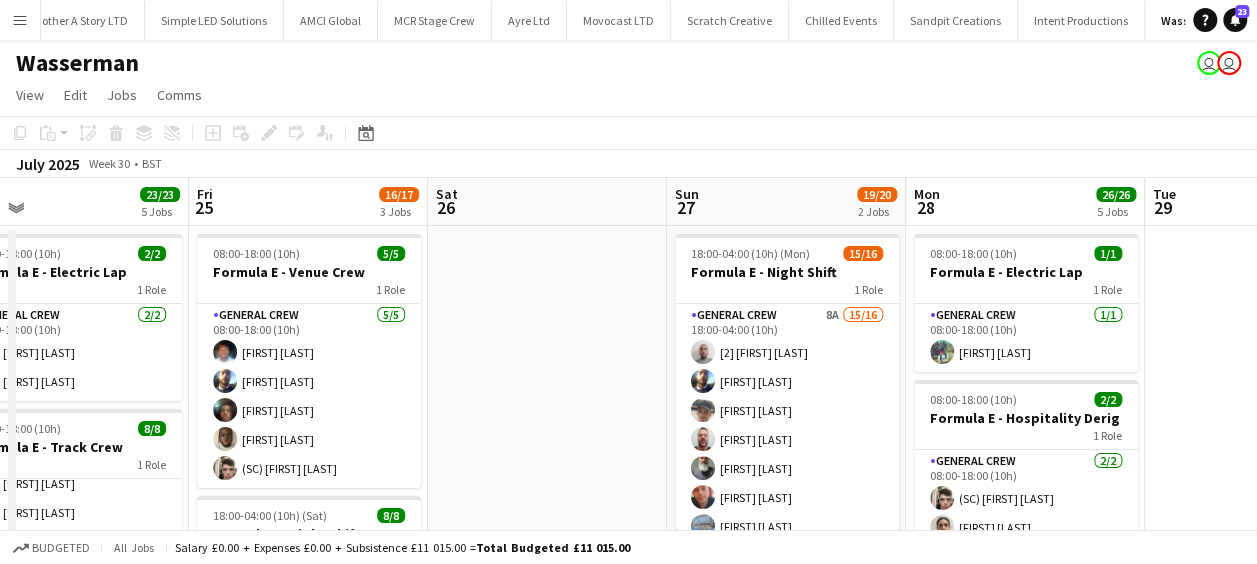 scroll, scrollTop: 0, scrollLeft: 521, axis: horizontal 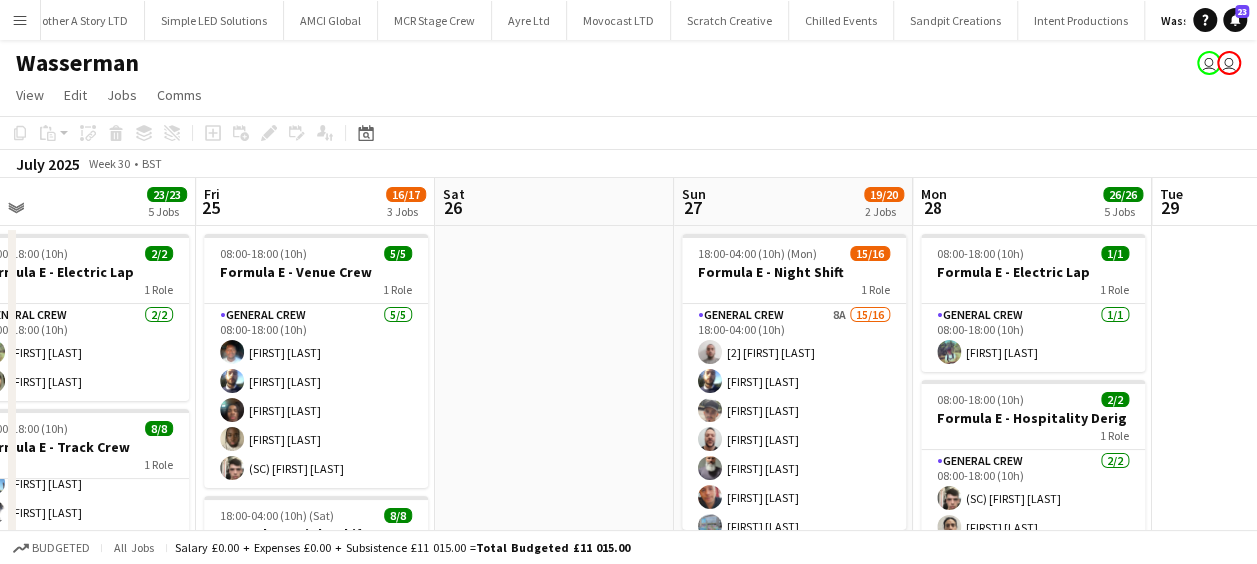 click at bounding box center (554, 888) 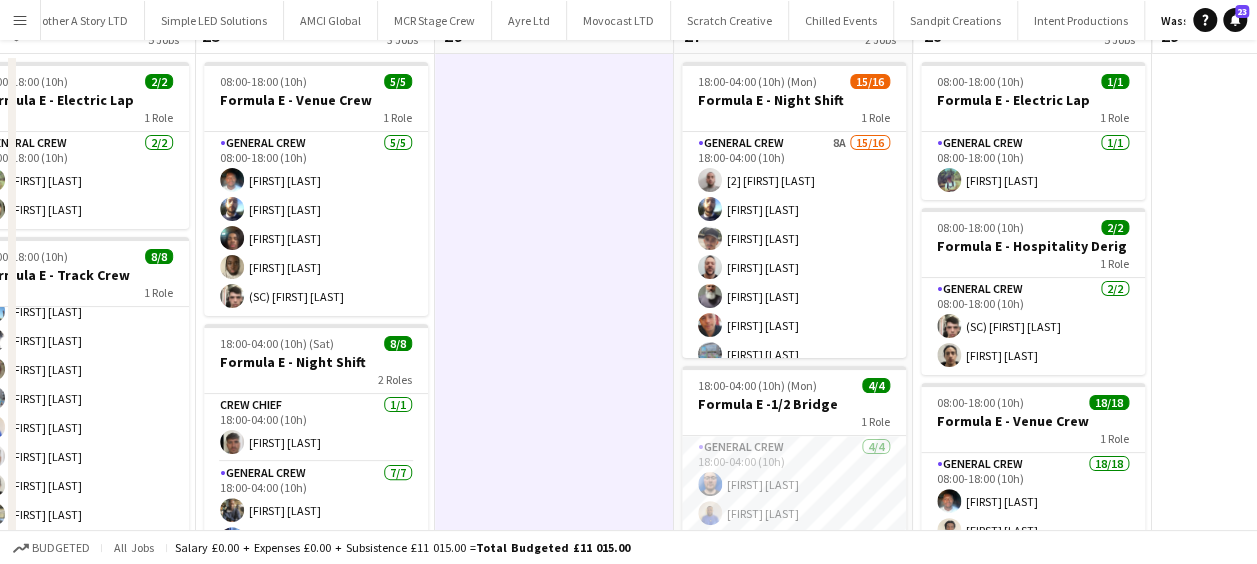 scroll, scrollTop: 0, scrollLeft: 0, axis: both 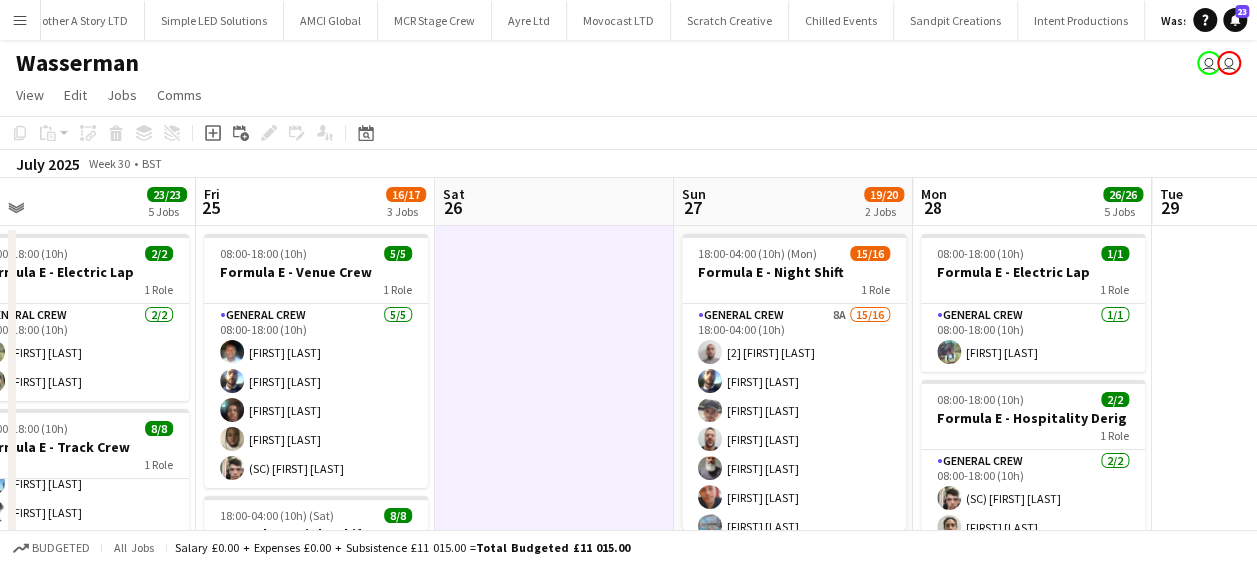 click at bounding box center (554, 888) 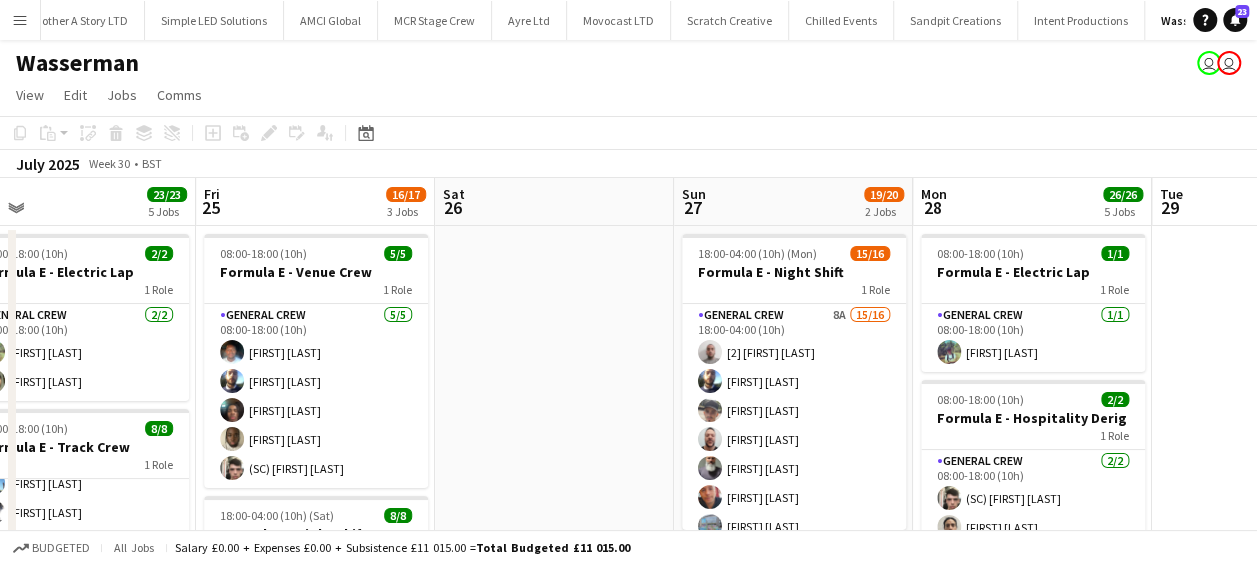 click at bounding box center (554, 888) 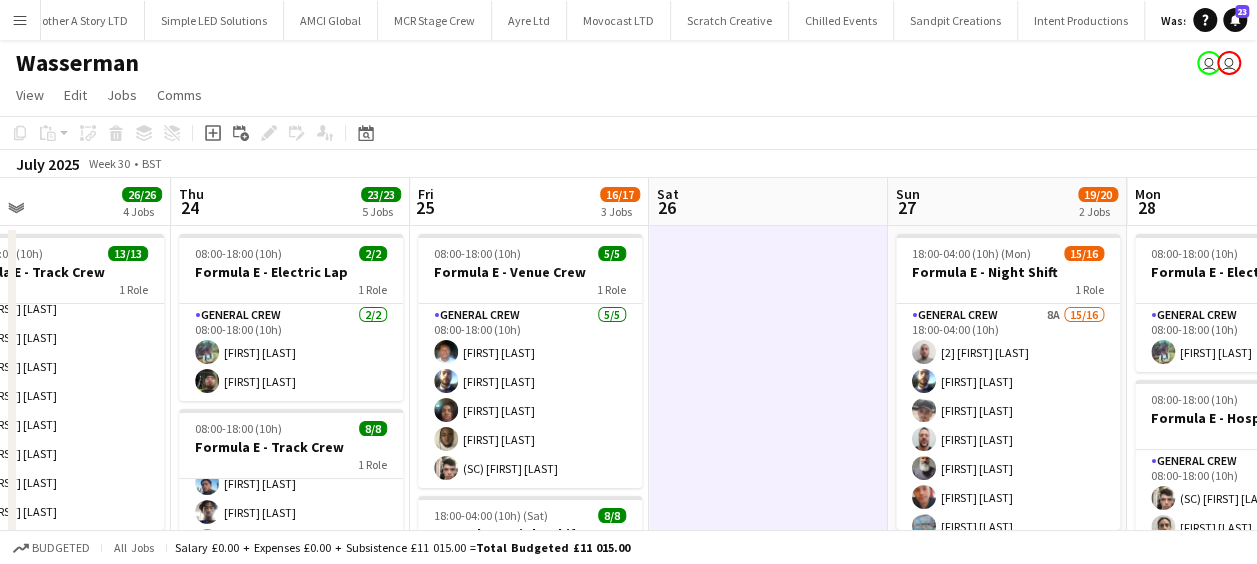 drag, startPoint x: 694, startPoint y: 284, endPoint x: 730, endPoint y: 283, distance: 36.013885 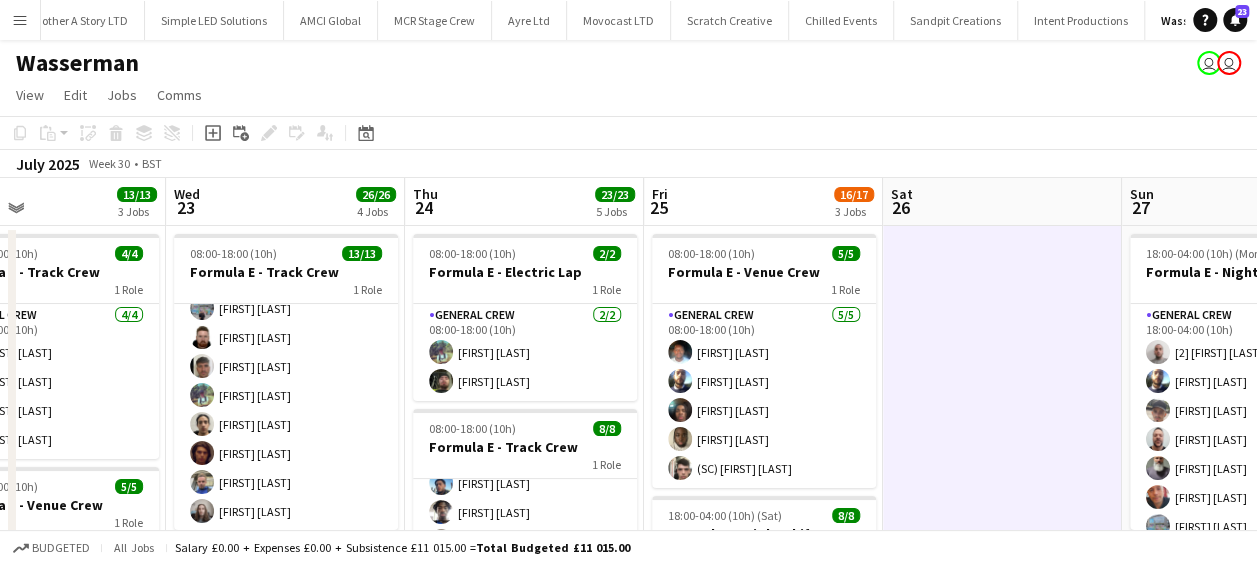 drag, startPoint x: 581, startPoint y: 342, endPoint x: 803, endPoint y: 329, distance: 222.38031 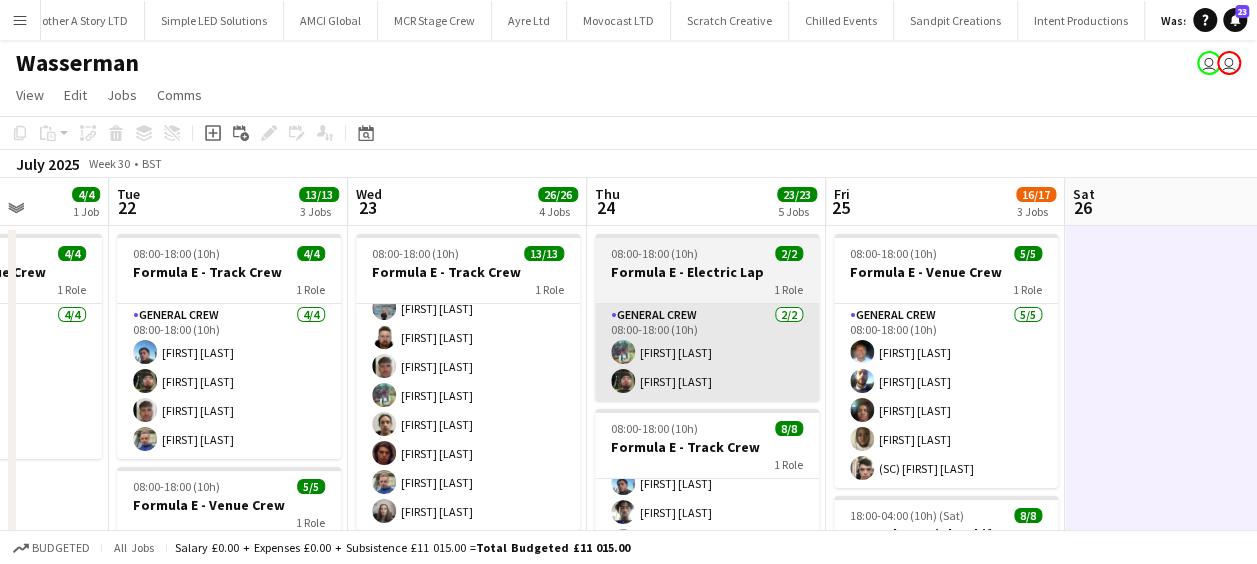 drag, startPoint x: 733, startPoint y: 332, endPoint x: 710, endPoint y: 336, distance: 23.345236 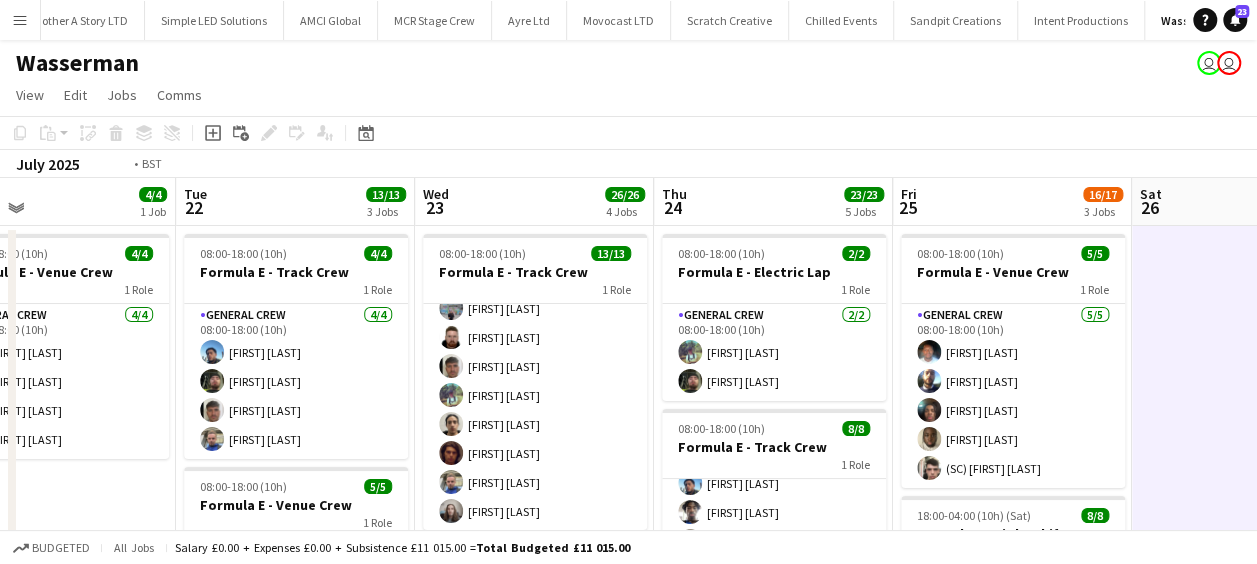 drag, startPoint x: 560, startPoint y: 350, endPoint x: 840, endPoint y: 332, distance: 280.57797 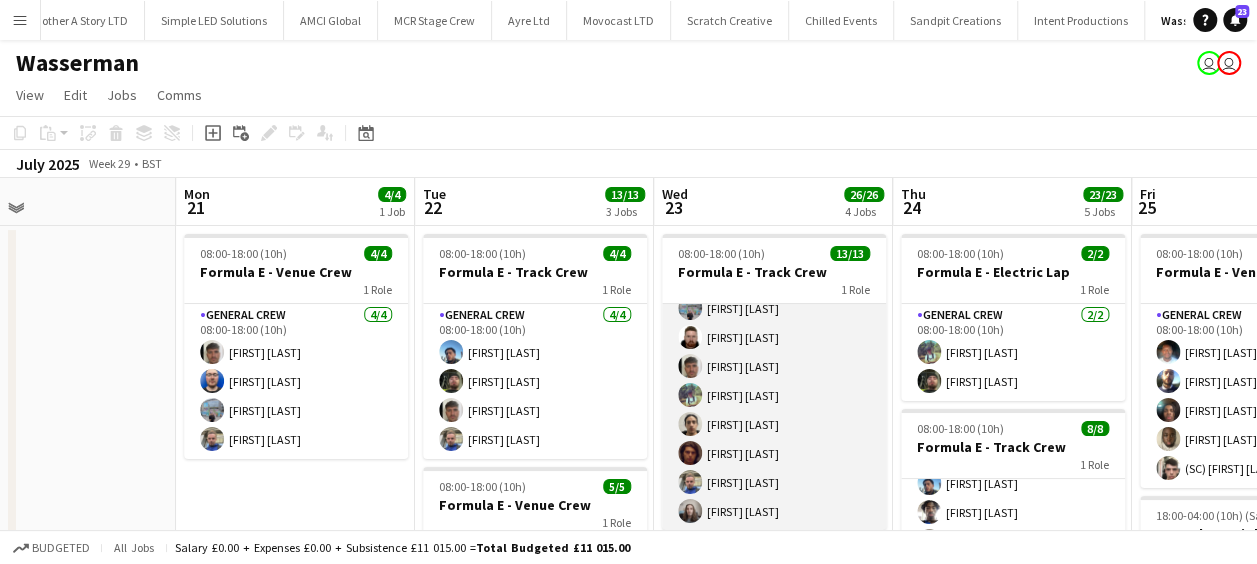 scroll, scrollTop: 0, scrollLeft: 543, axis: horizontal 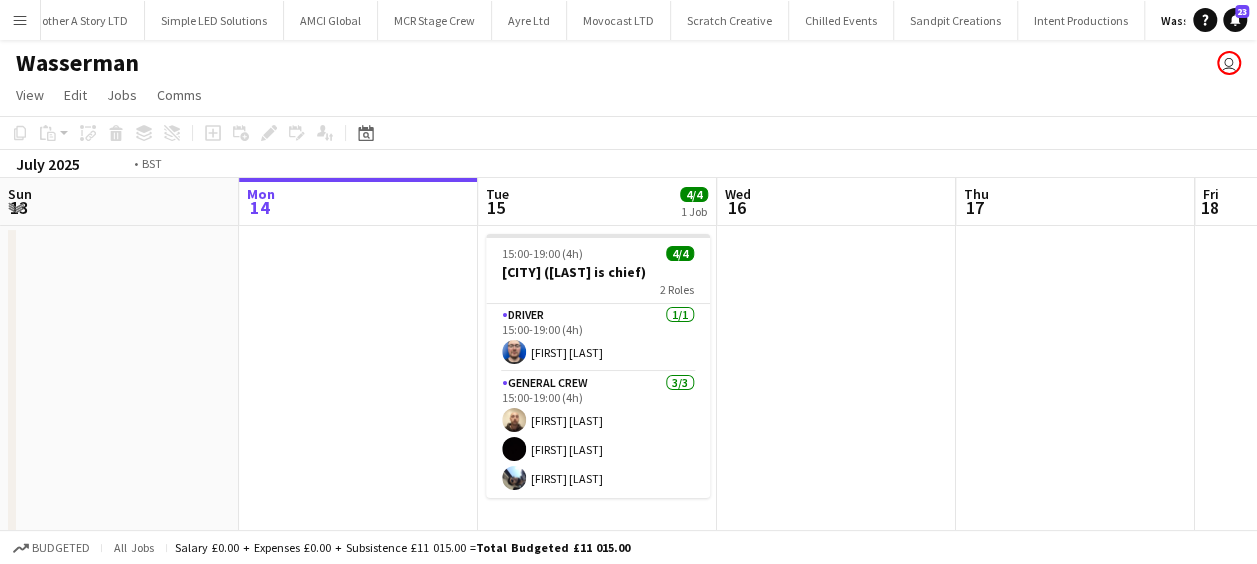 drag, startPoint x: 827, startPoint y: 413, endPoint x: 362, endPoint y: 326, distance: 473.0687 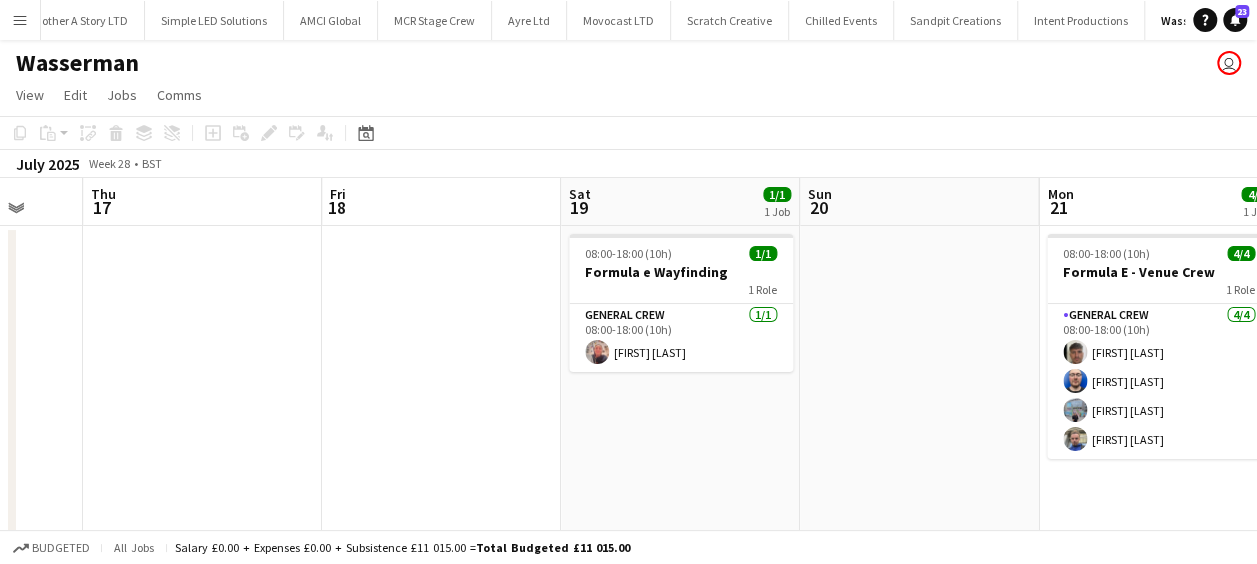 drag, startPoint x: 388, startPoint y: 274, endPoint x: 341, endPoint y: 264, distance: 48.052055 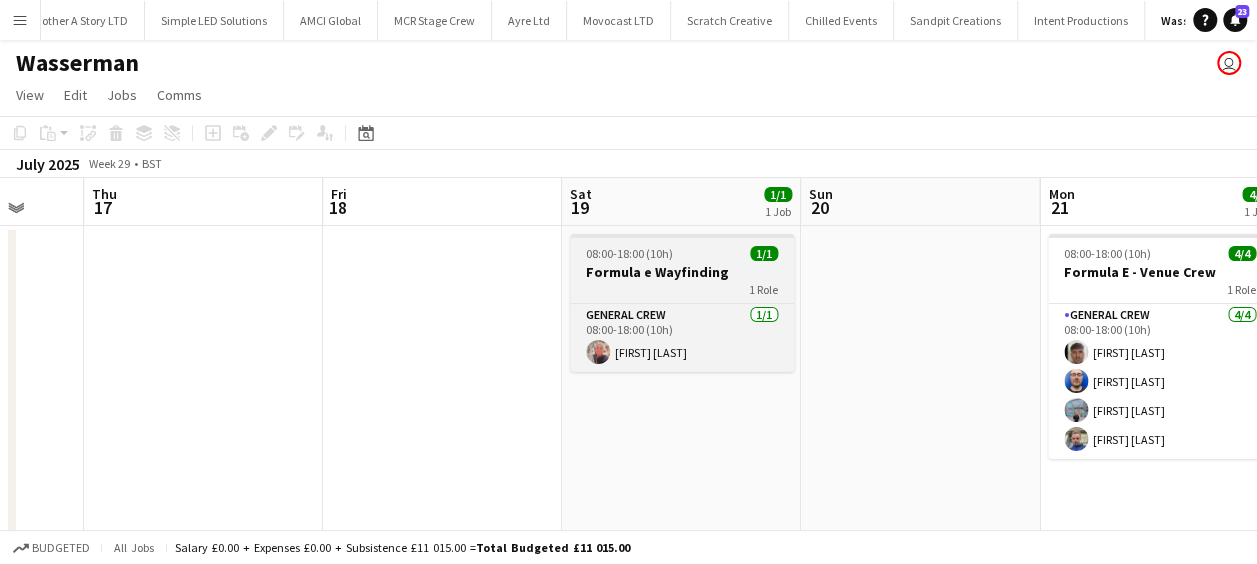 drag, startPoint x: 550, startPoint y: 304, endPoint x: 364, endPoint y: 272, distance: 188.73262 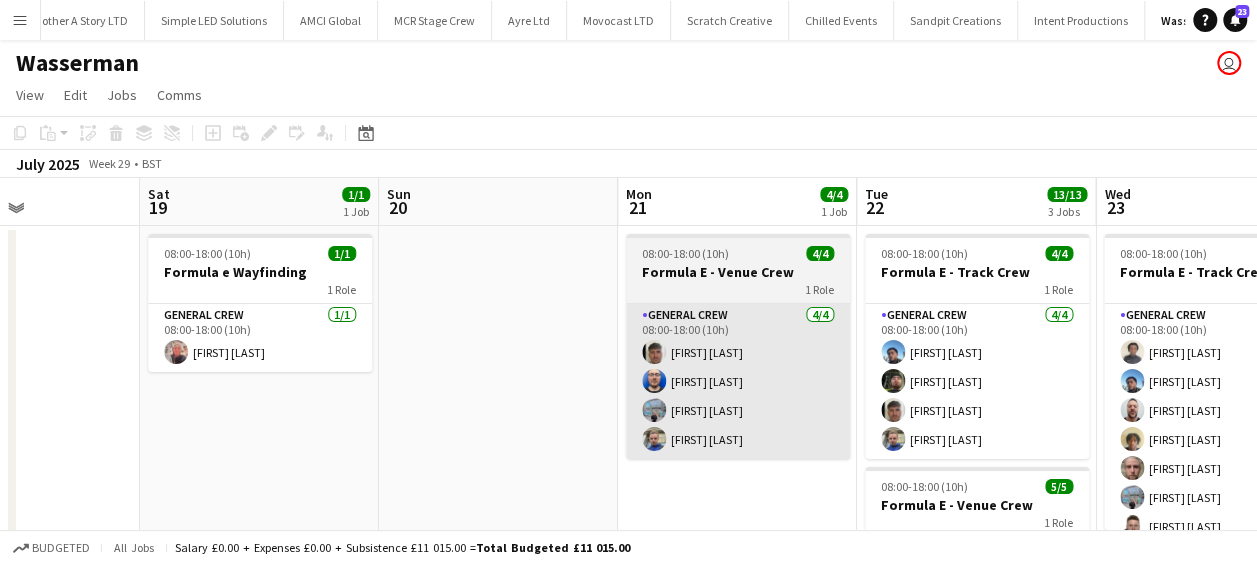 drag, startPoint x: 527, startPoint y: 292, endPoint x: 642, endPoint y: 358, distance: 132.59337 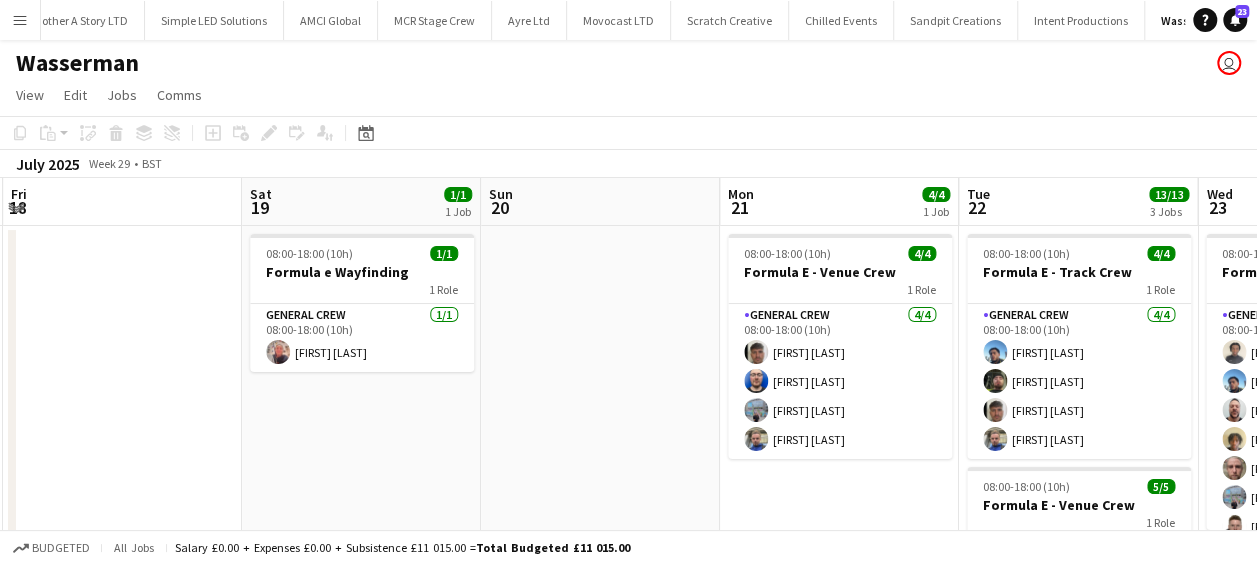 click on "Tue   15   4/4   1 Job   Wed   16   Thu   17   Fri   18   Sat   19   1/1   1 Job   Sun   20   Mon   21   4/4   1 Job   Tue   22   13/13   3 Jobs   Wed   23   26/26   4 Jobs   Thu   24   23/23   5 Jobs   Fri   25   16/17   3 Jobs      15:00-19:00 (4h)    4/4   [CITY] ([LAST] is chief)   2 Roles   Driver   1/1   15:00-19:00 (4h)
[FIRST] [LAST]  General Crew   3/3   15:00-19:00 (4h)
[FIRST] [LAST] [FIRST] [LAST]     08:00-18:00 (10h)    1/1   Formula e Wayfinding   1 Role   General Crew   1/1   08:00-18:00 (10h)
[FIRST] [LAST]     08:00-18:00 (10h)    4/4   Formula E - Venue Crew   1 Role   General Crew   4/4   08:00-18:00 (10h)
[FIRST] [LAST] [FIRST] [LAST] [FIRST] [LAST] [FIRST] [LAST]     08:00-18:00 (10h)    5/5   Formula E - Venue Crew   1 Role   General Crew   5/5   08:00-18:00 (10h)
[FIRST] [LAST] [FIRST] [LAST] [FIRST] [LAST]" at bounding box center (628, 864) 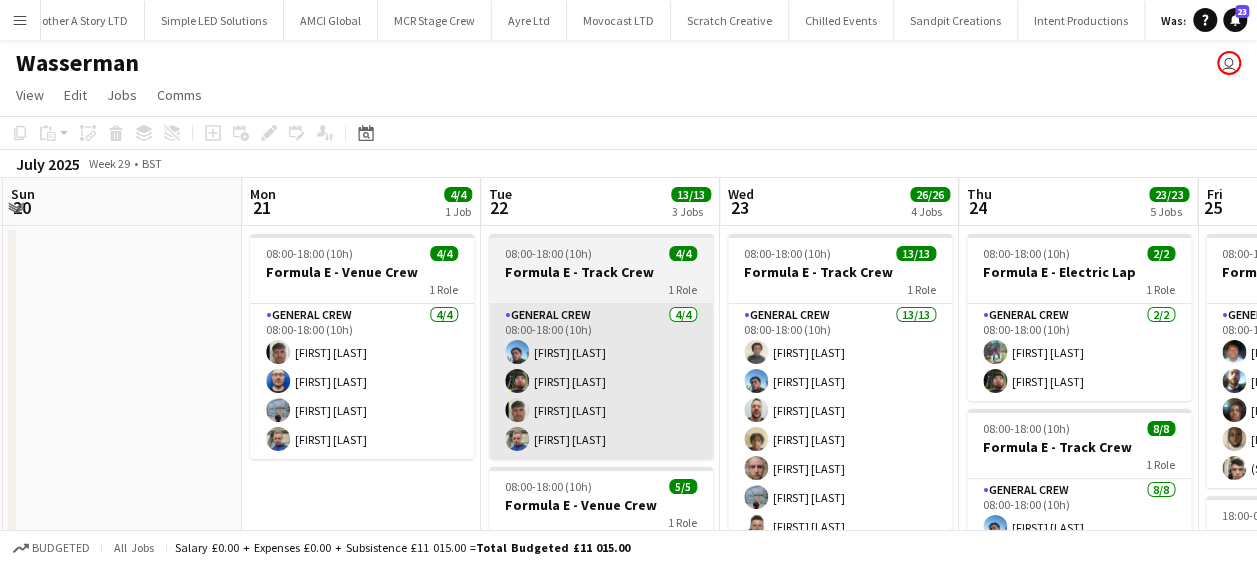 scroll, scrollTop: 0, scrollLeft: 749, axis: horizontal 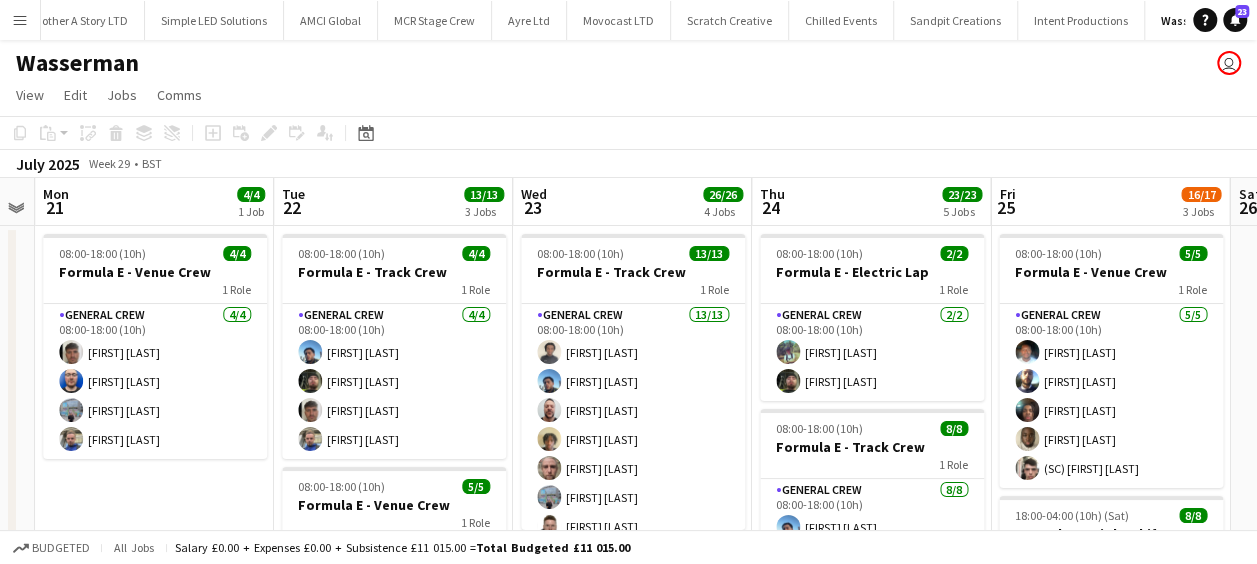 drag, startPoint x: 495, startPoint y: 386, endPoint x: 424, endPoint y: 379, distance: 71.34424 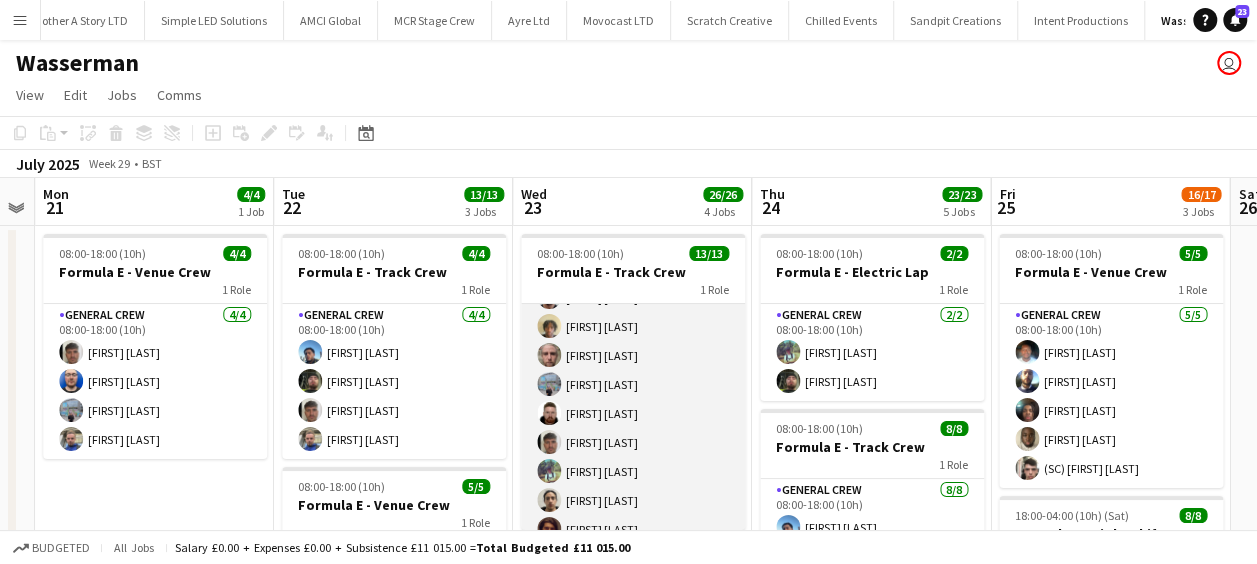 scroll, scrollTop: 189, scrollLeft: 0, axis: vertical 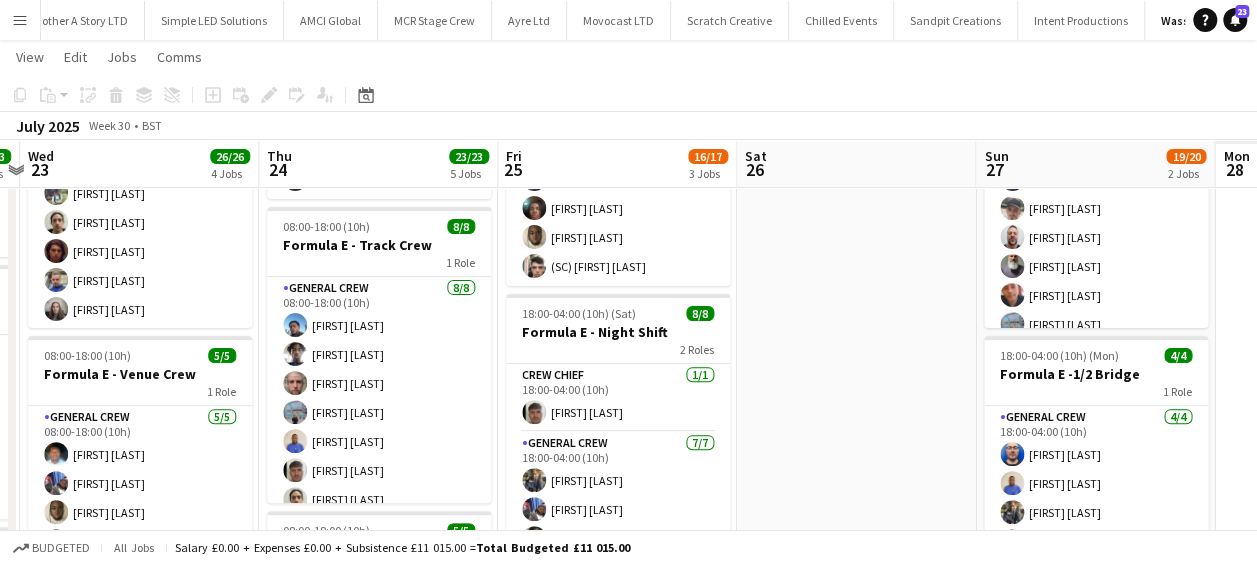 drag, startPoint x: 407, startPoint y: 402, endPoint x: 214, endPoint y: 388, distance: 193.50711 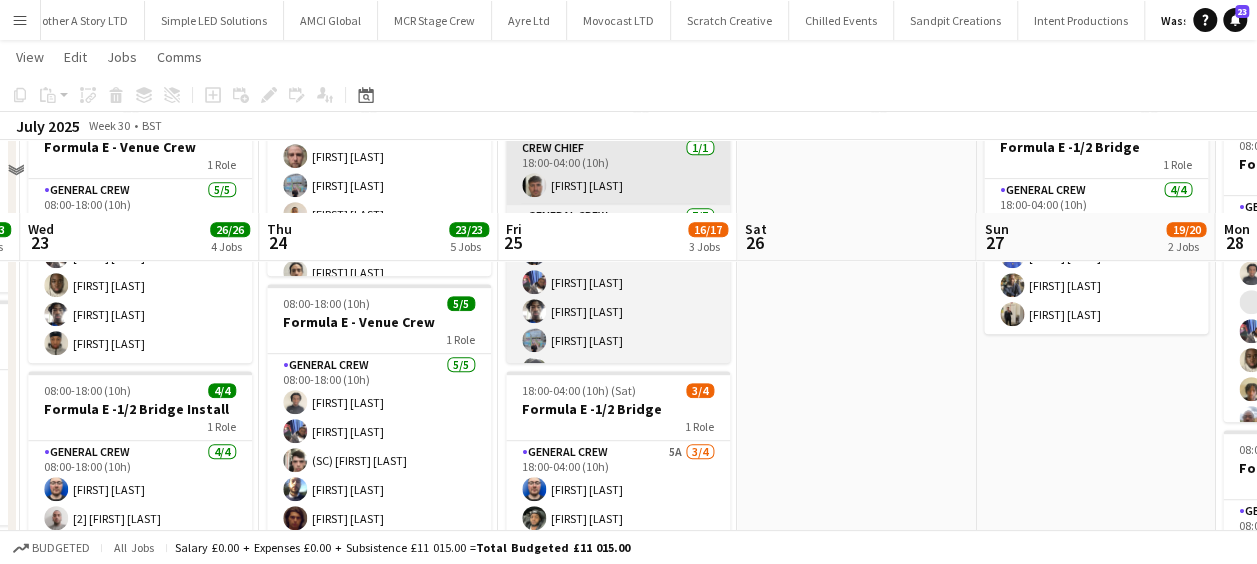 scroll, scrollTop: 400, scrollLeft: 0, axis: vertical 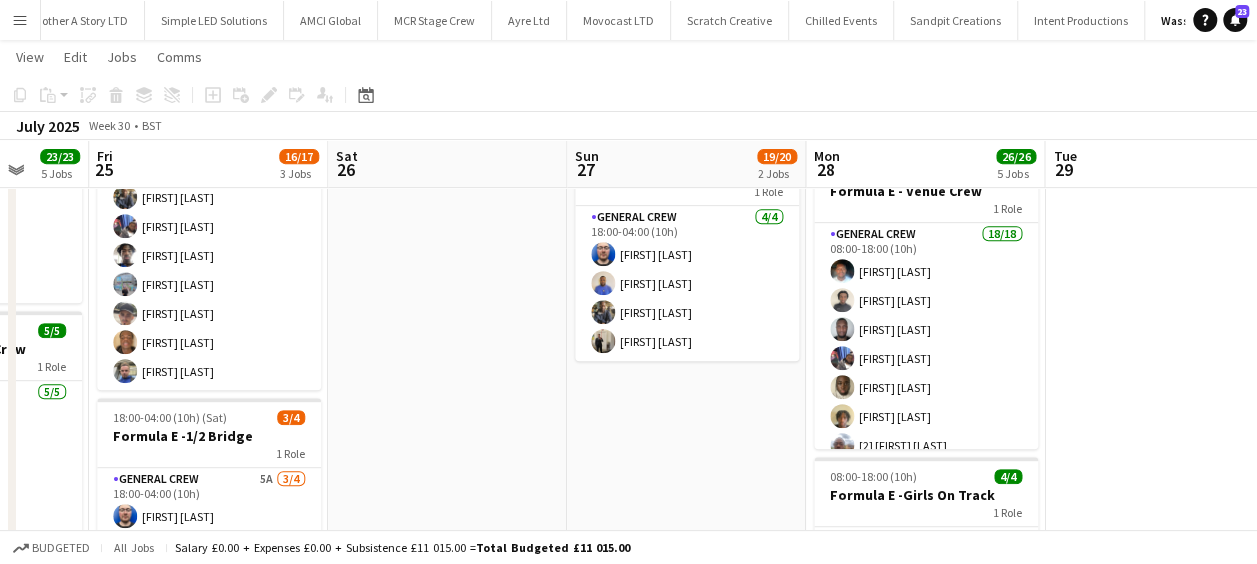 drag, startPoint x: 838, startPoint y: 339, endPoint x: 474, endPoint y: 313, distance: 364.9274 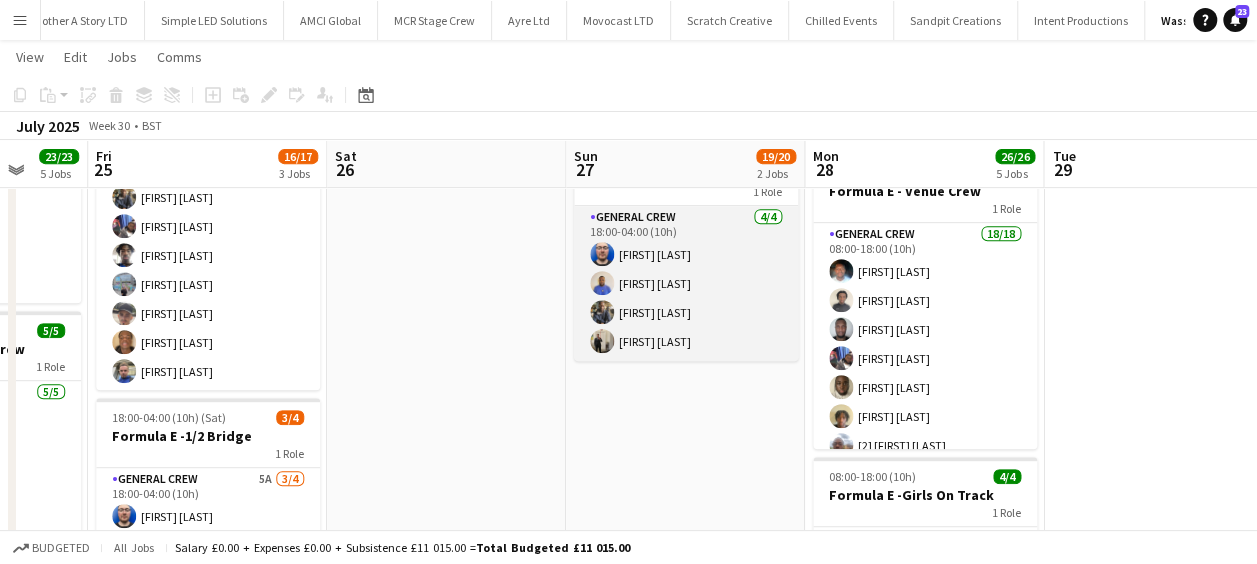 drag, startPoint x: 618, startPoint y: 342, endPoint x: 486, endPoint y: 330, distance: 132.54433 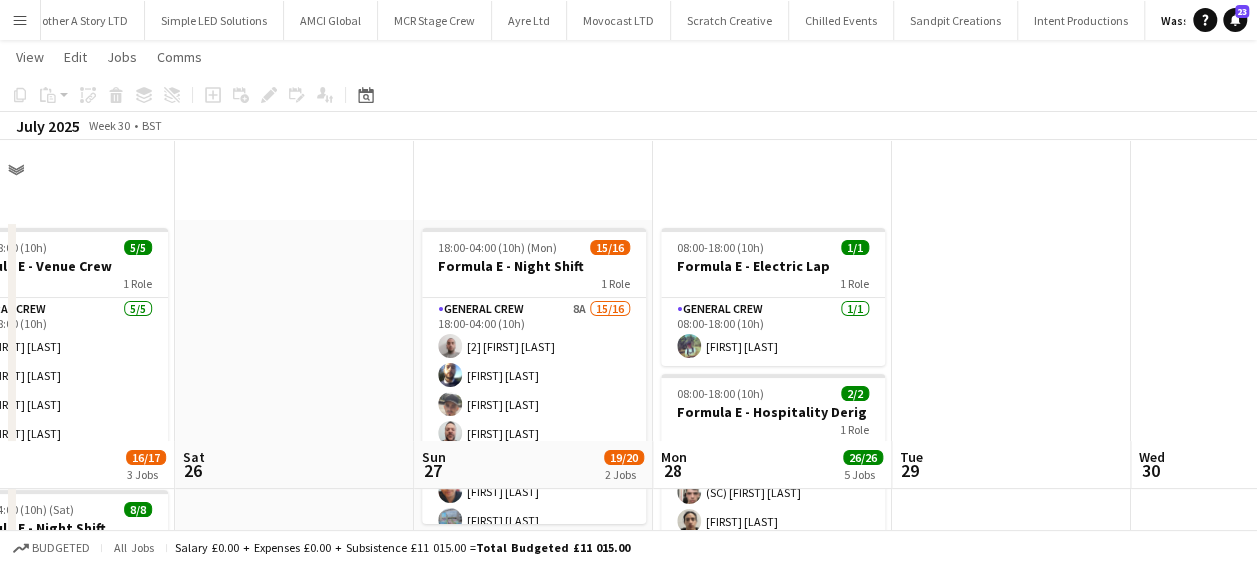 scroll, scrollTop: 0, scrollLeft: 0, axis: both 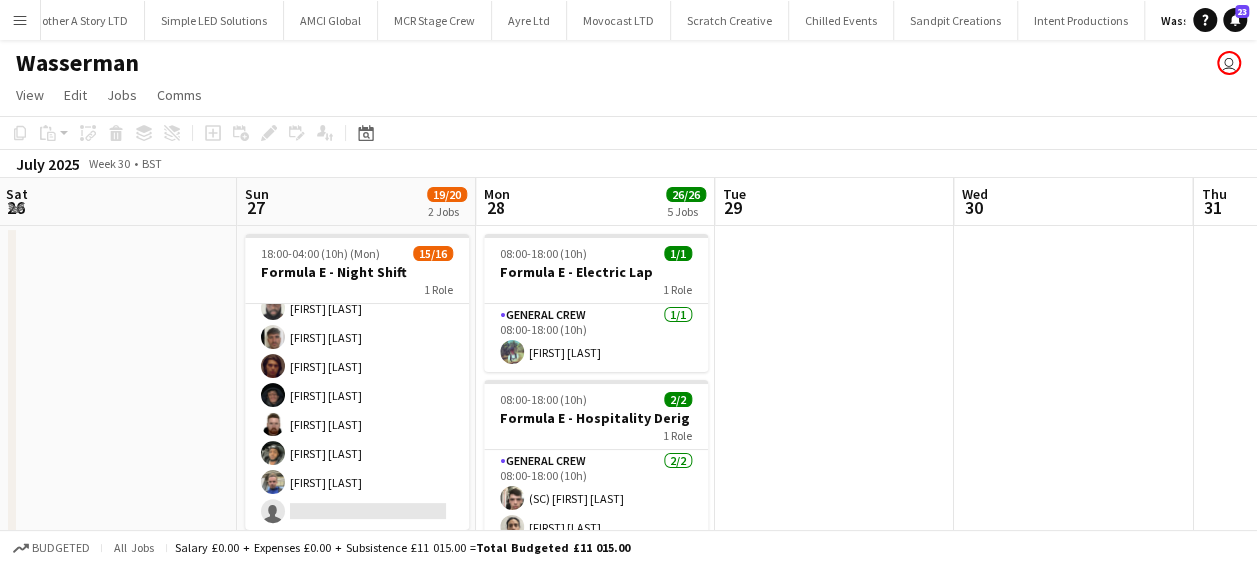 drag, startPoint x: 410, startPoint y: 343, endPoint x: 373, endPoint y: 342, distance: 37.01351 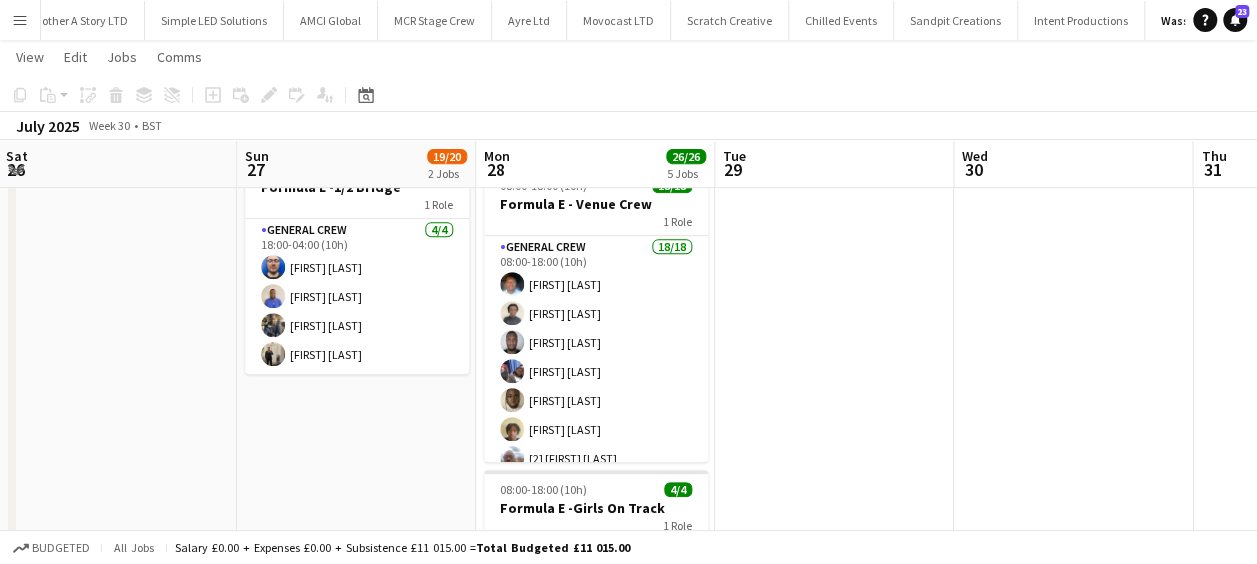 scroll, scrollTop: 400, scrollLeft: 0, axis: vertical 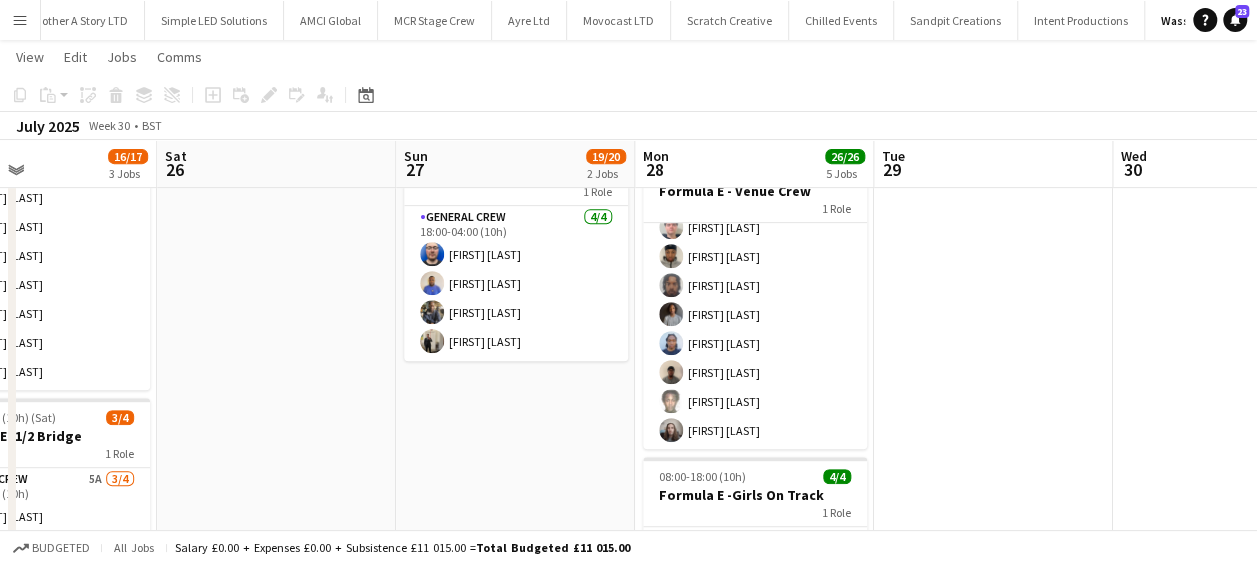 drag, startPoint x: 379, startPoint y: 409, endPoint x: 514, endPoint y: 416, distance: 135.18137 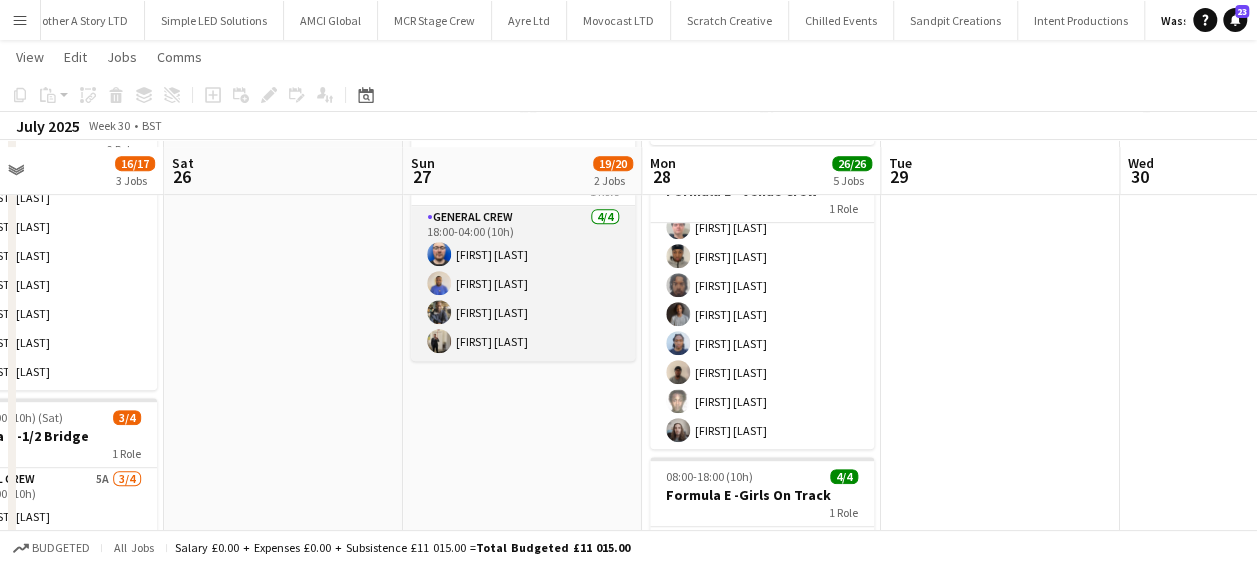 scroll, scrollTop: 500, scrollLeft: 0, axis: vertical 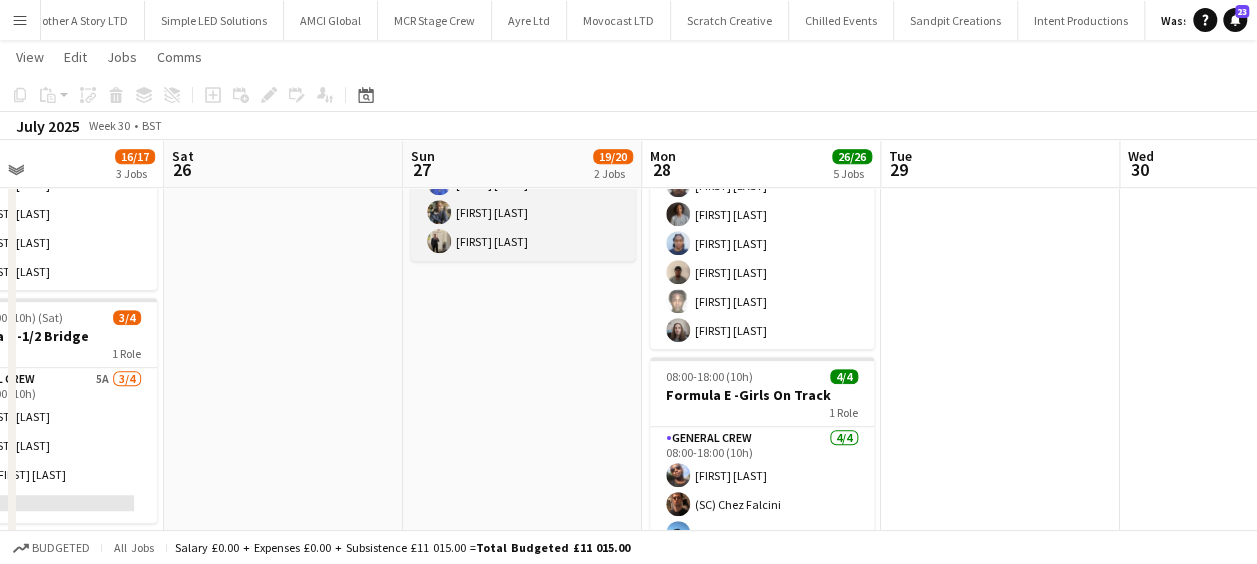 click at bounding box center [439, 241] 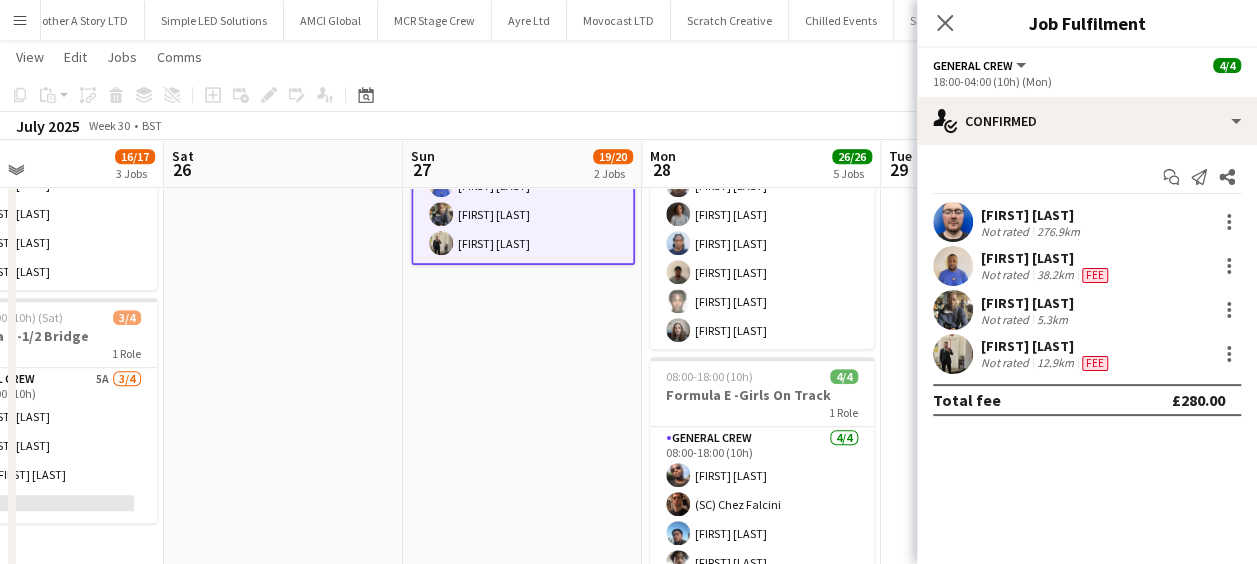 click at bounding box center (953, 354) 